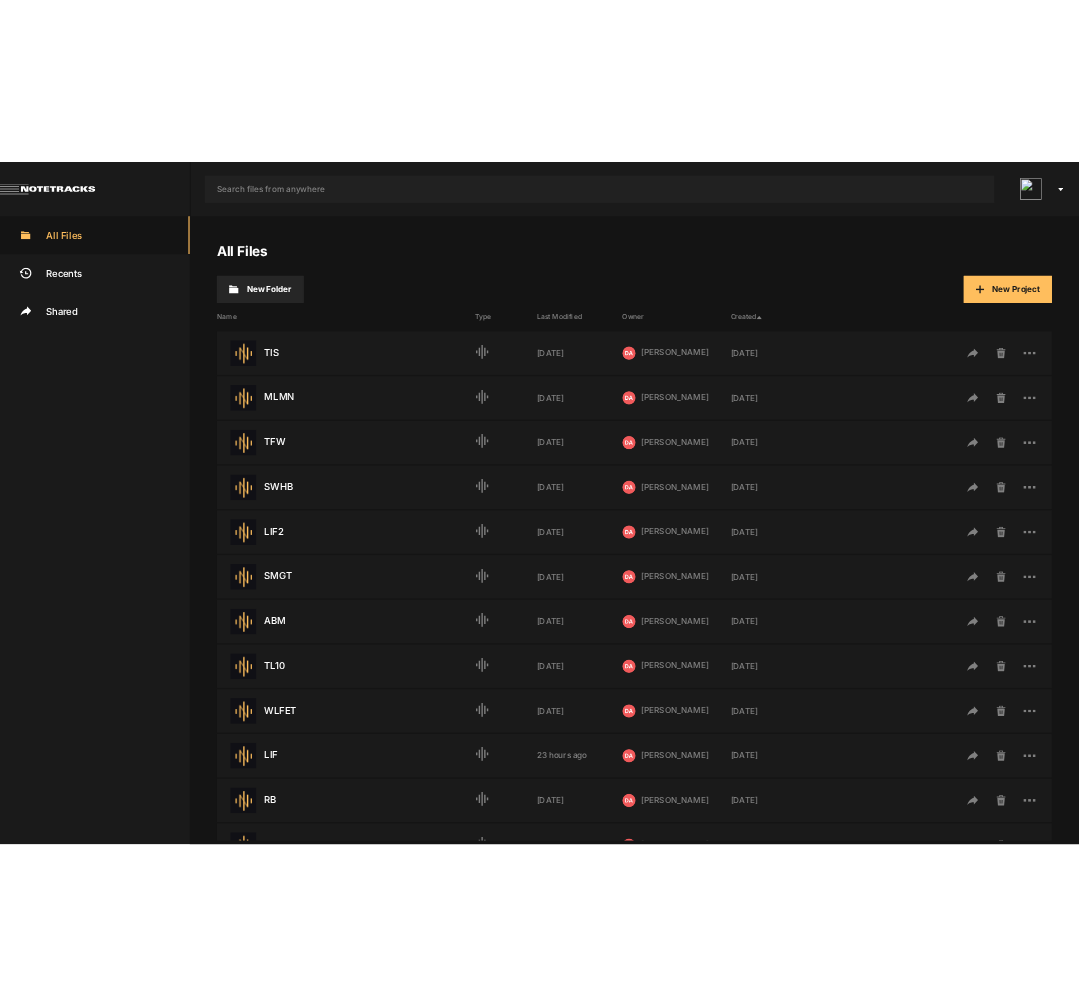 scroll, scrollTop: 0, scrollLeft: 0, axis: both 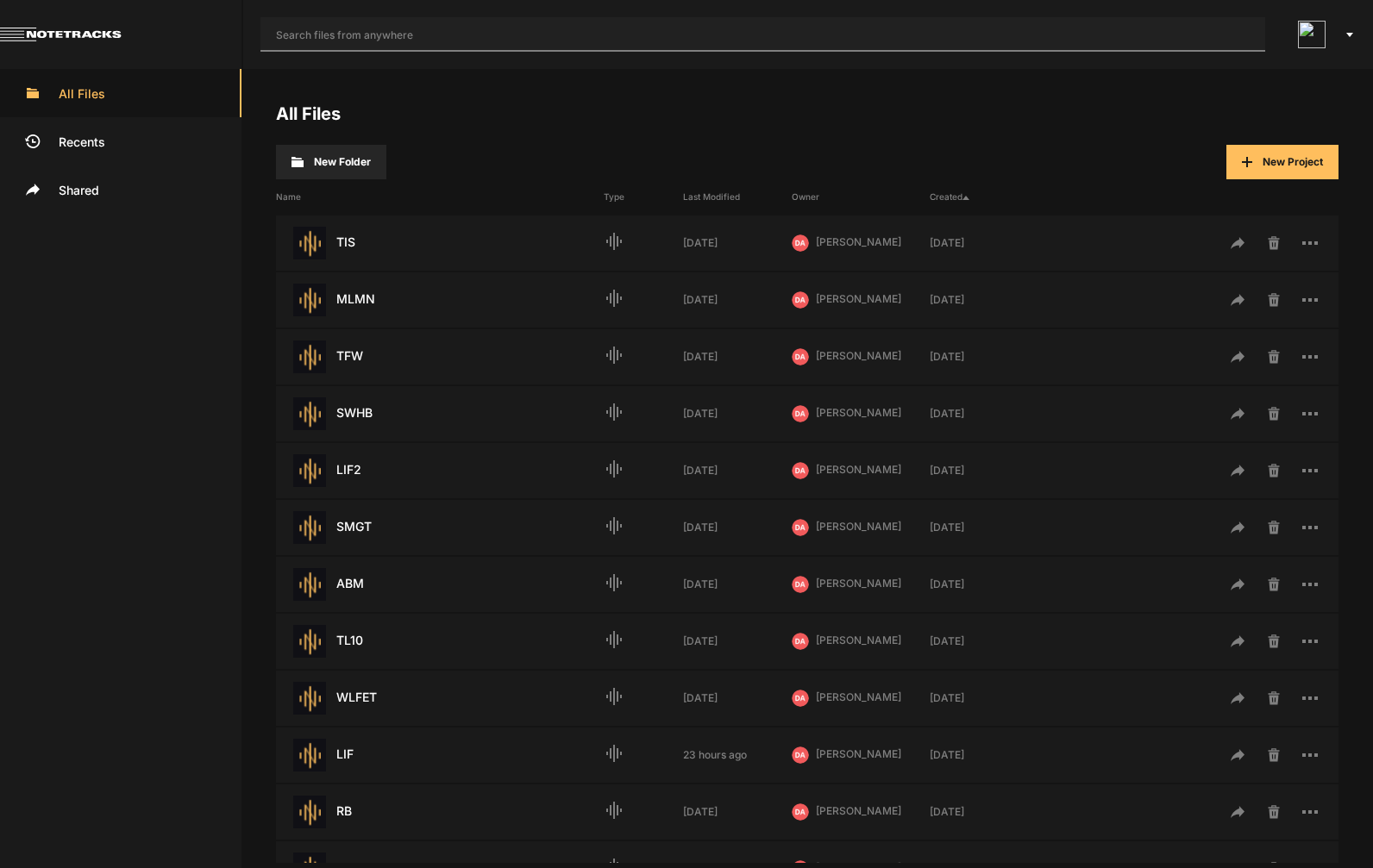 click 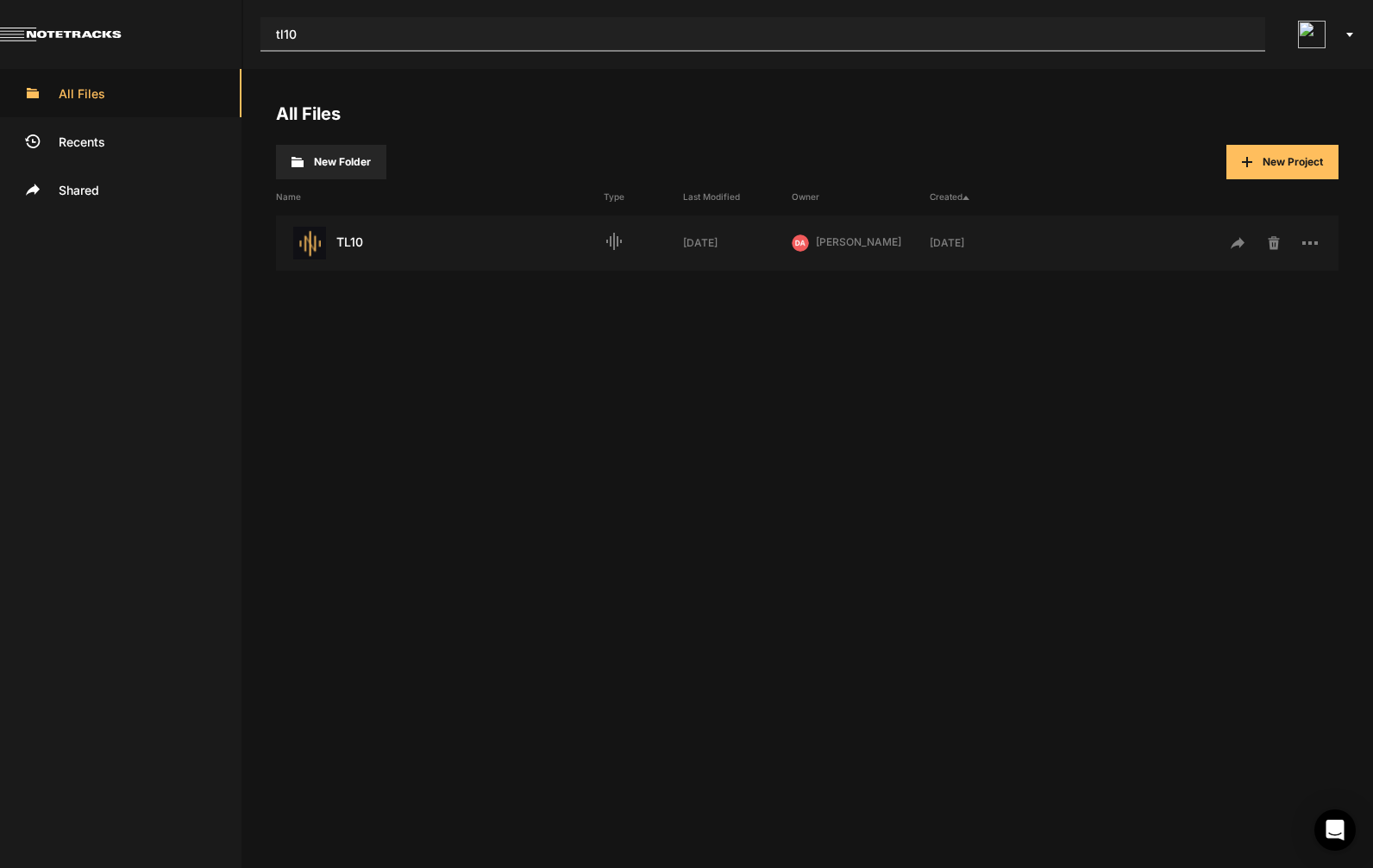 type on "tl10" 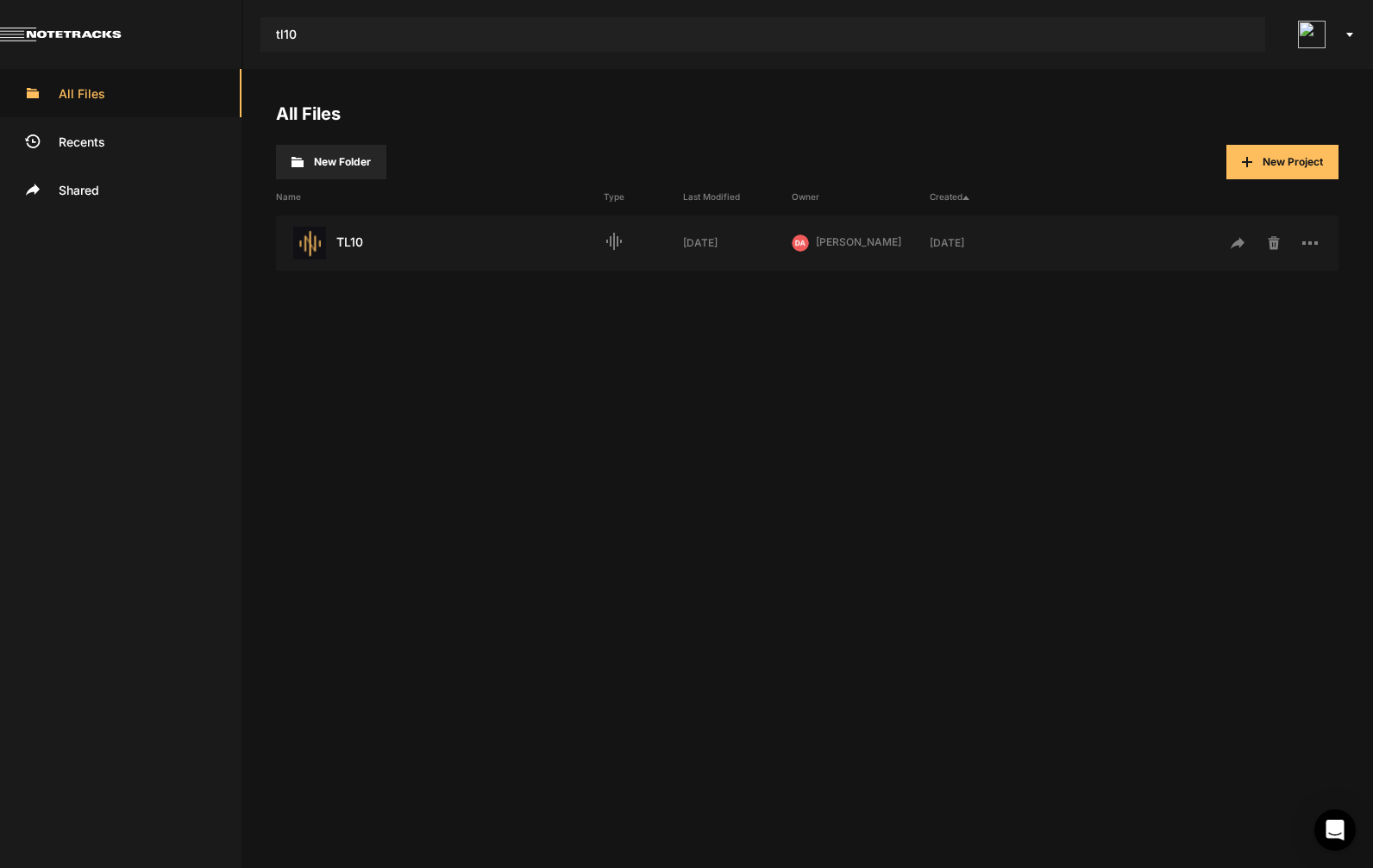 click on "TL10  Last Modified: [DATE]" at bounding box center (440, 243) 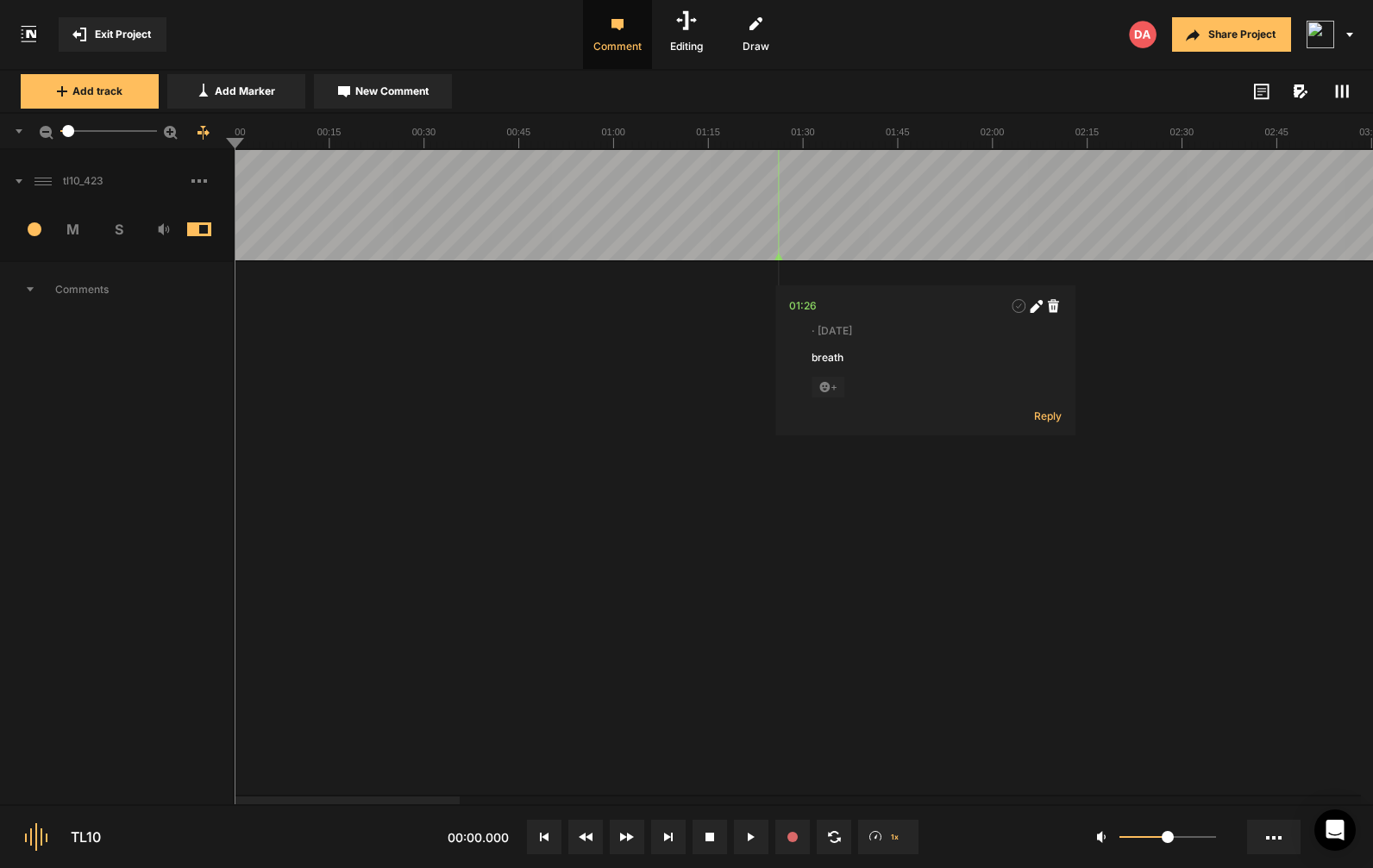 click at bounding box center (212, 181) 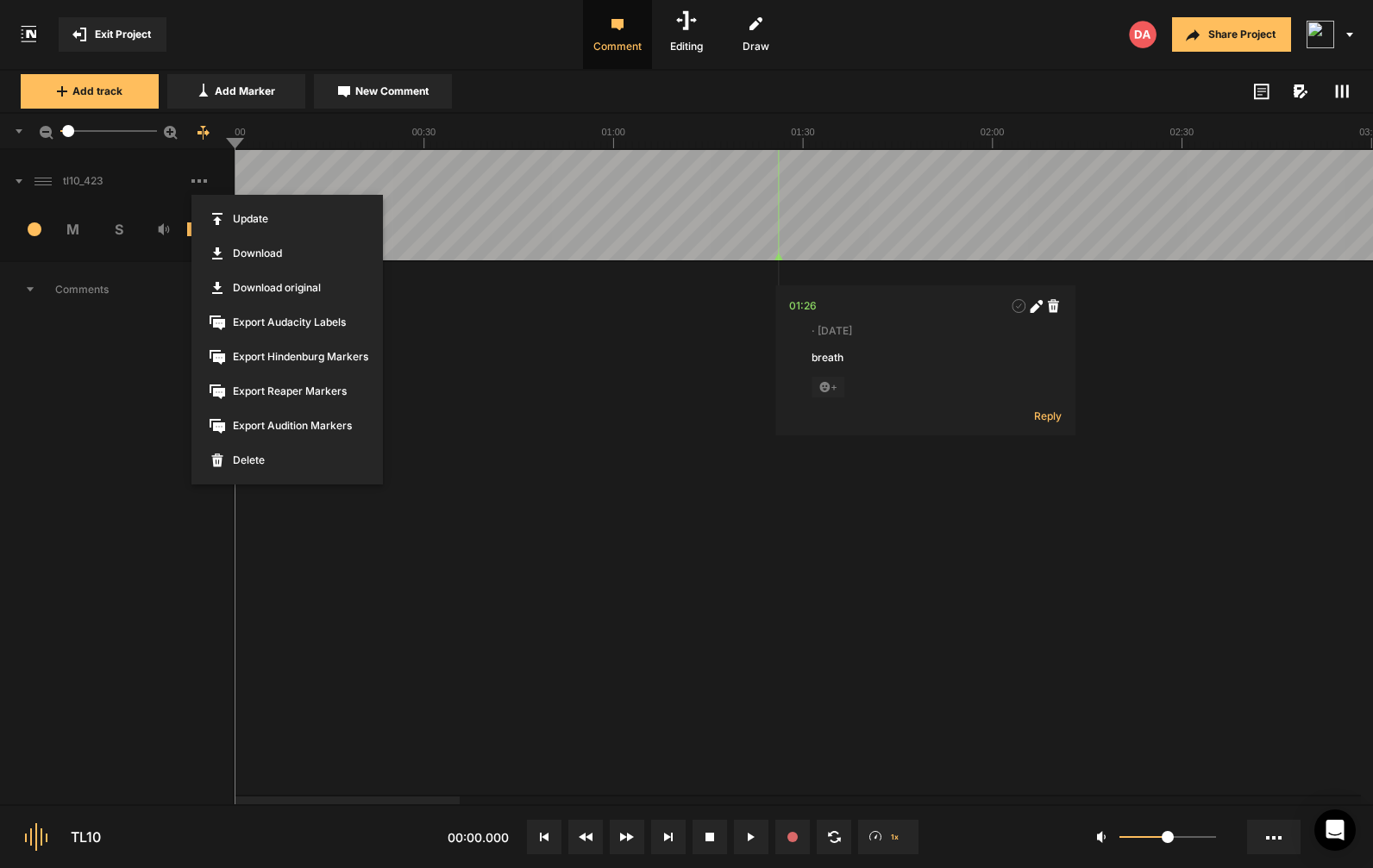 click on "Delete" at bounding box center (287, 460) 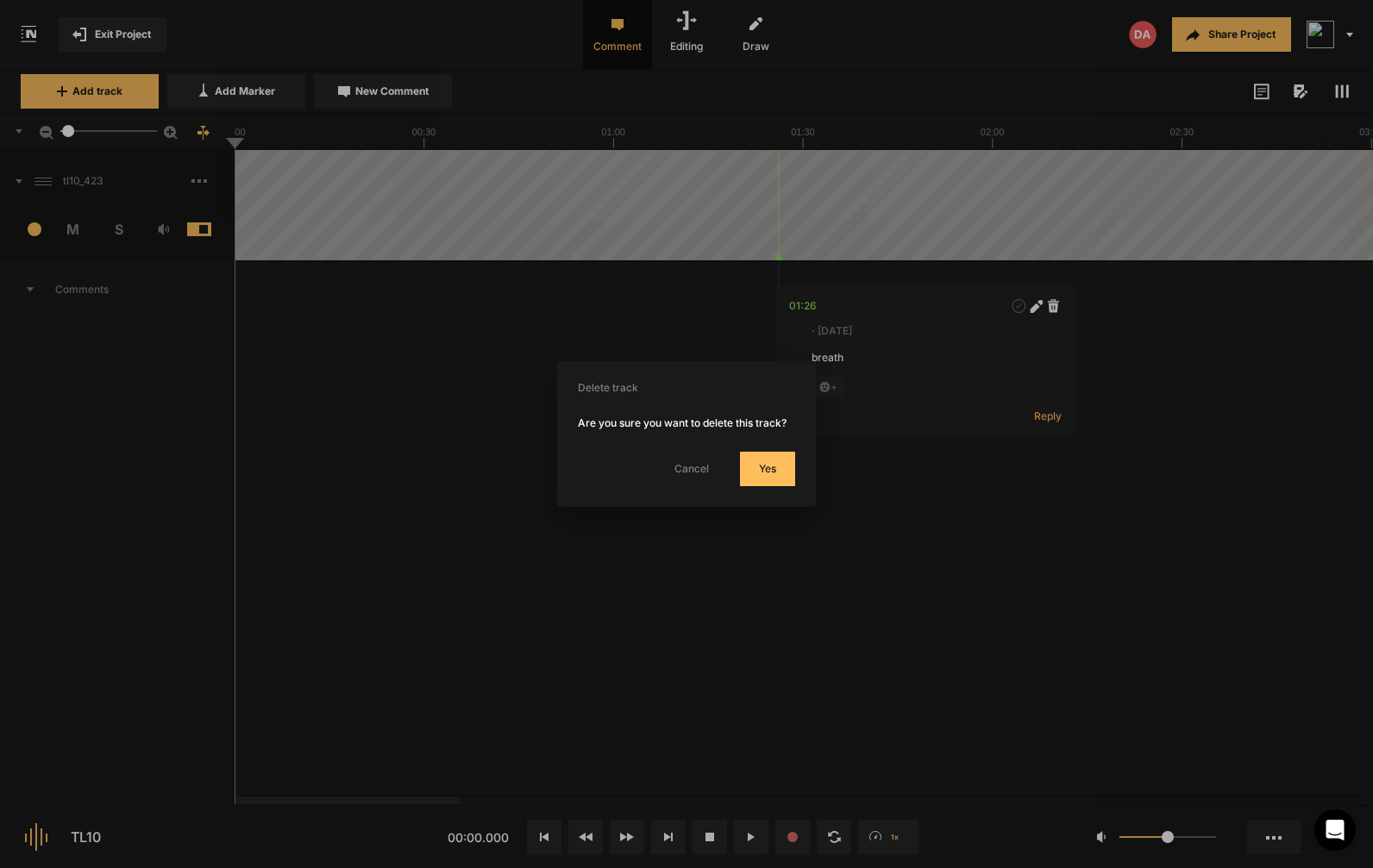 click on "Yes" at bounding box center [768, 469] 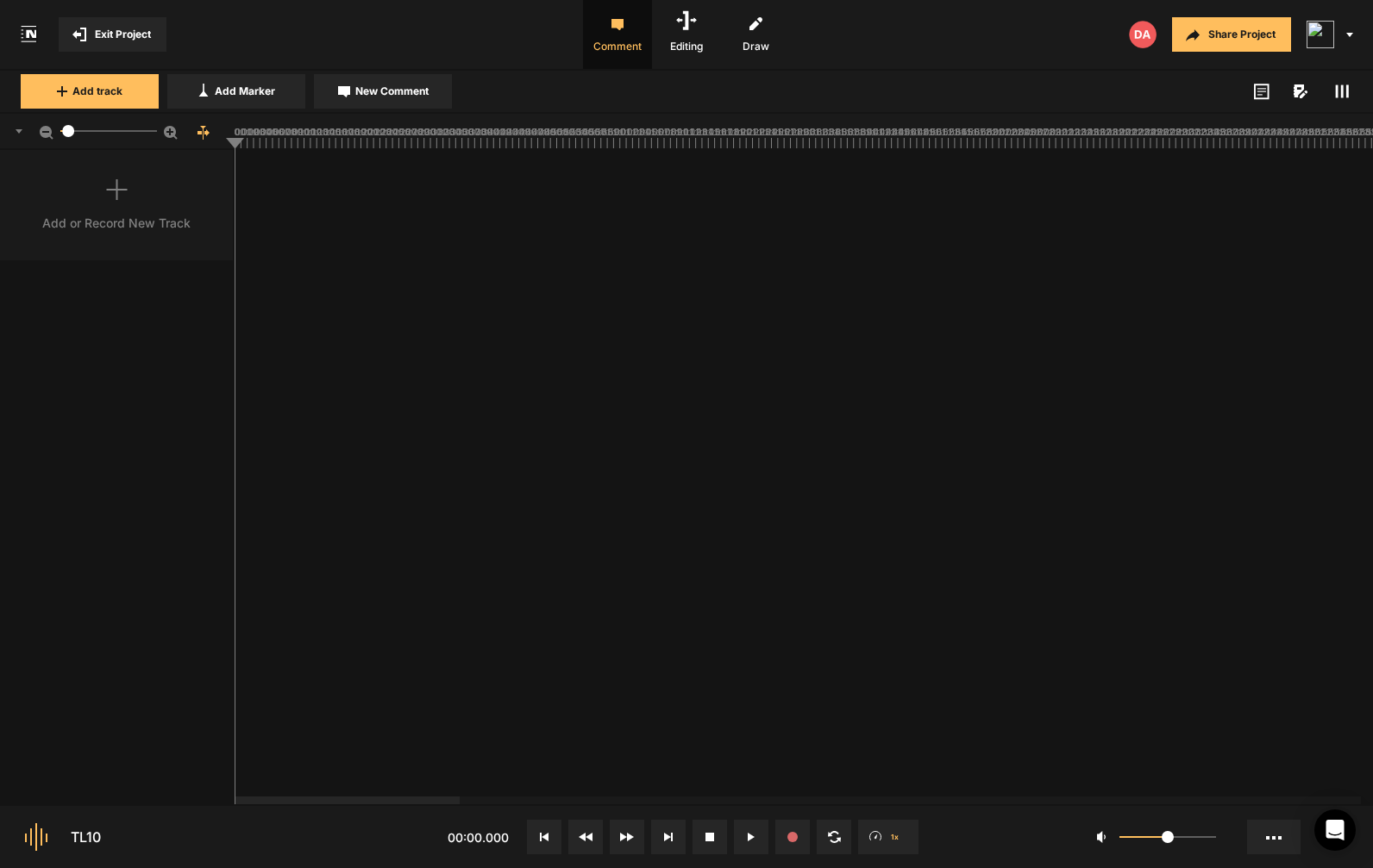 click 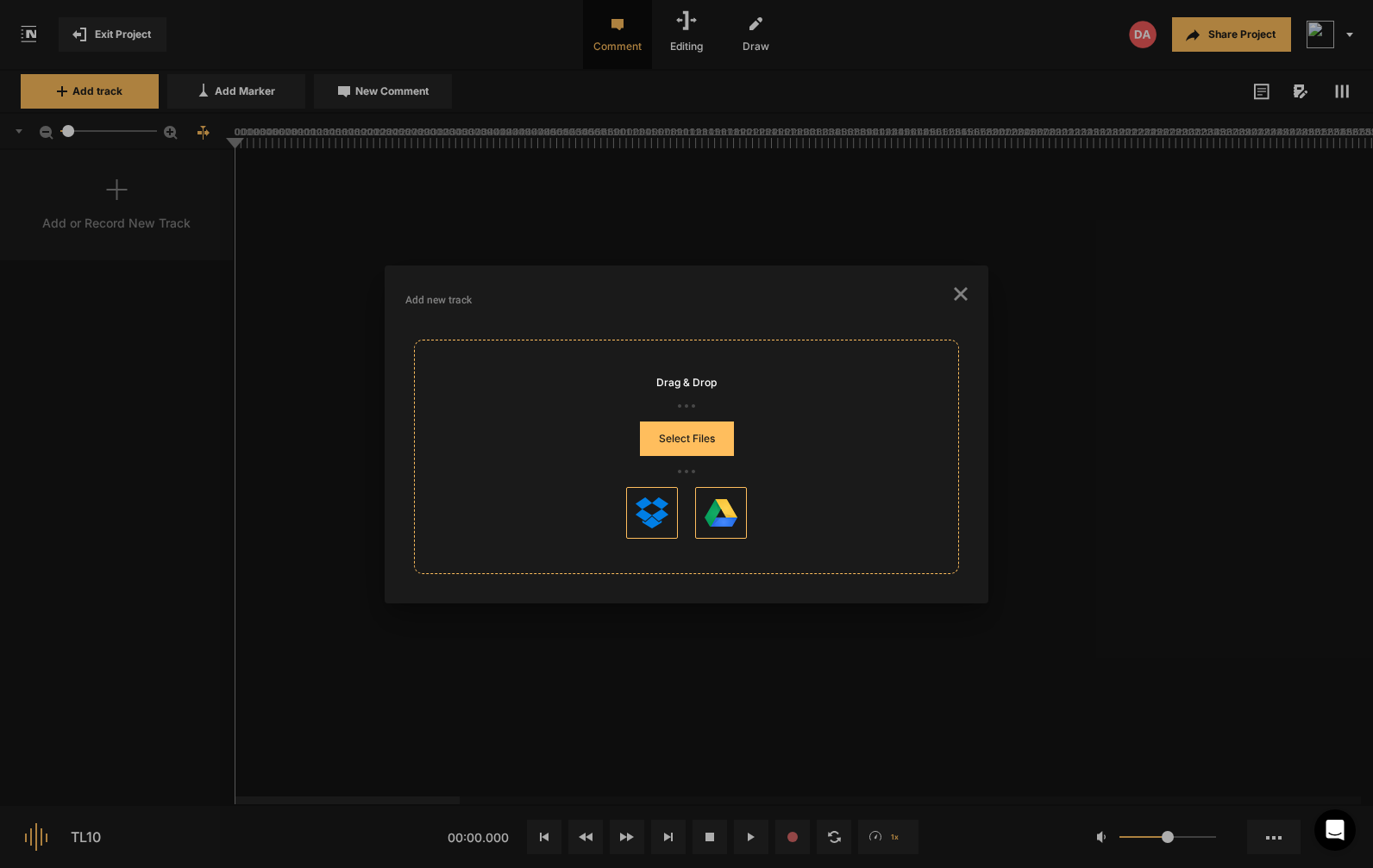 click on "Select Files" at bounding box center (686, 439) 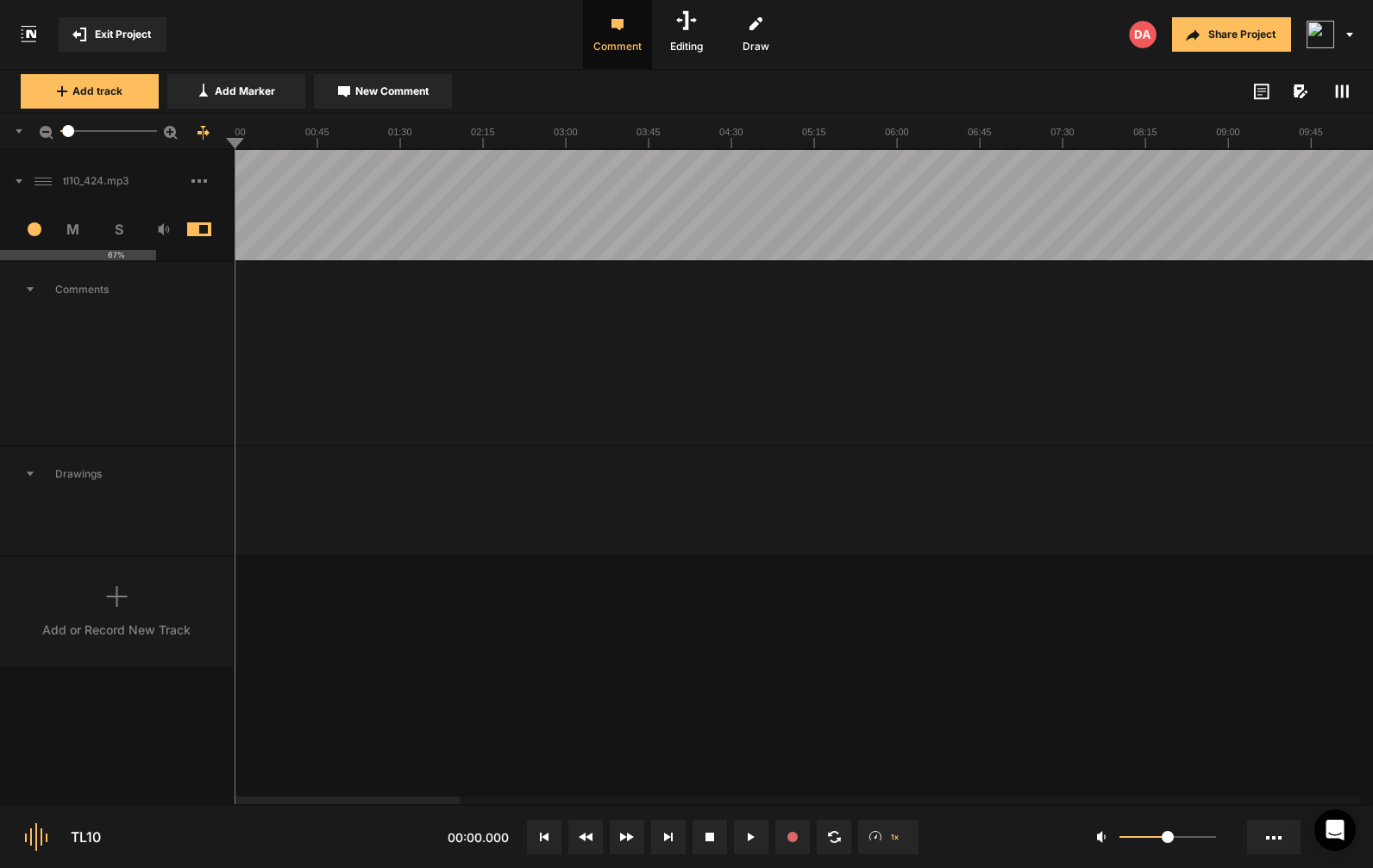 click on "Comments" at bounding box center (116, 290) 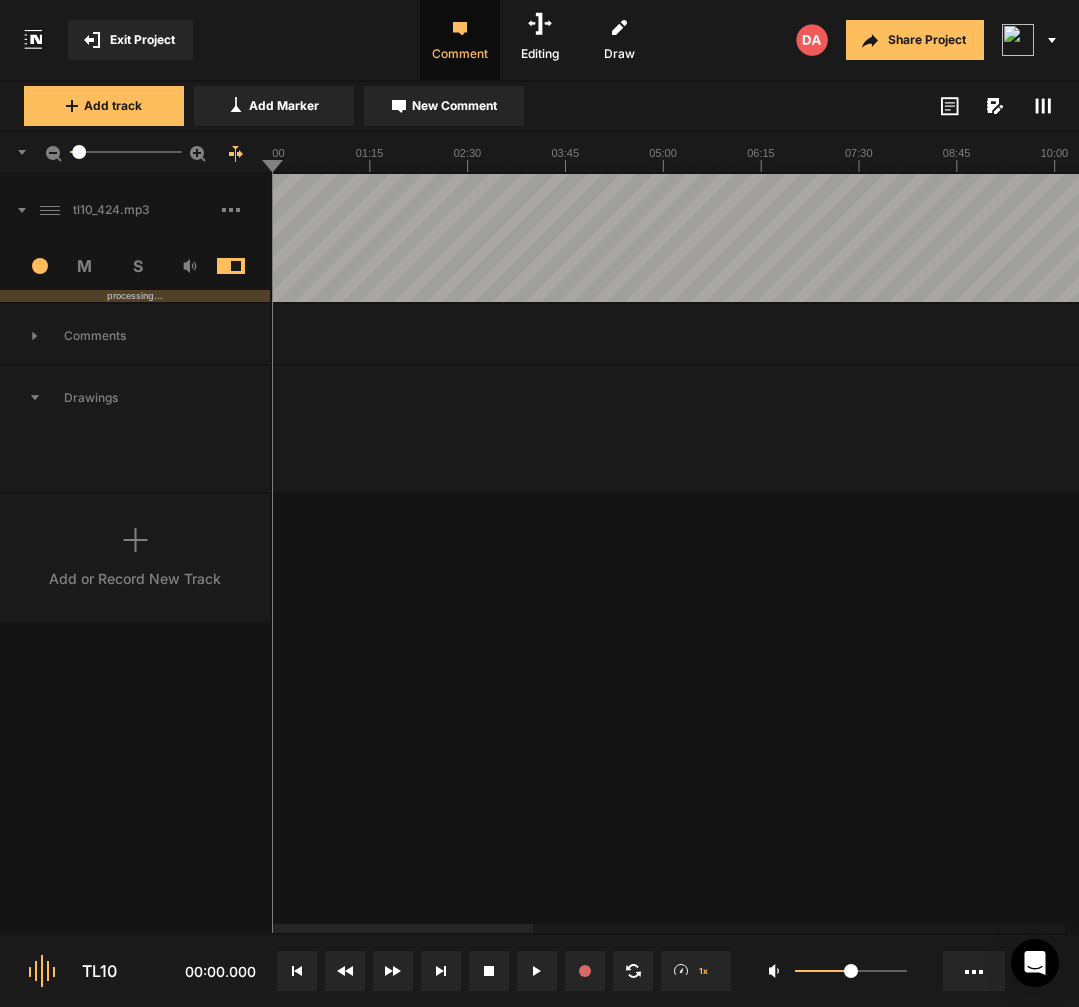 click 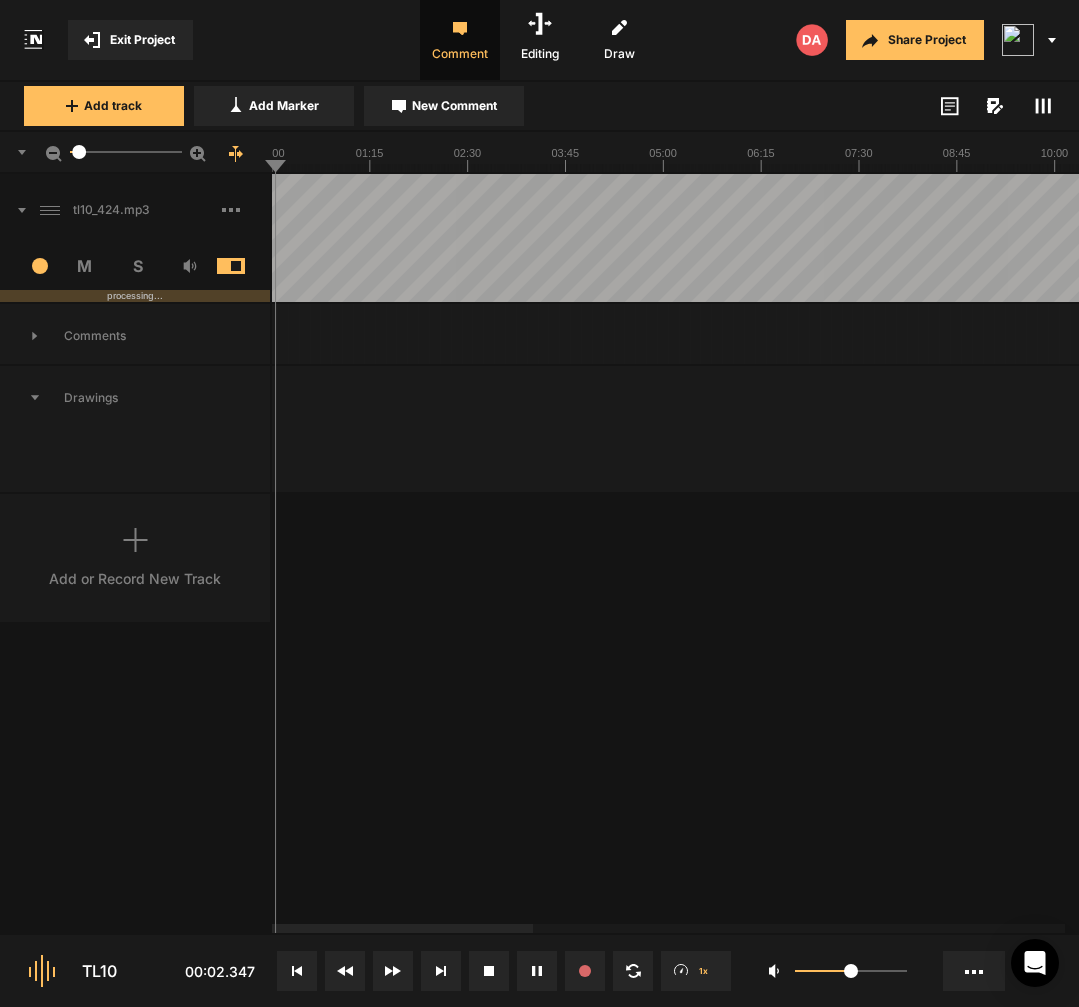 click 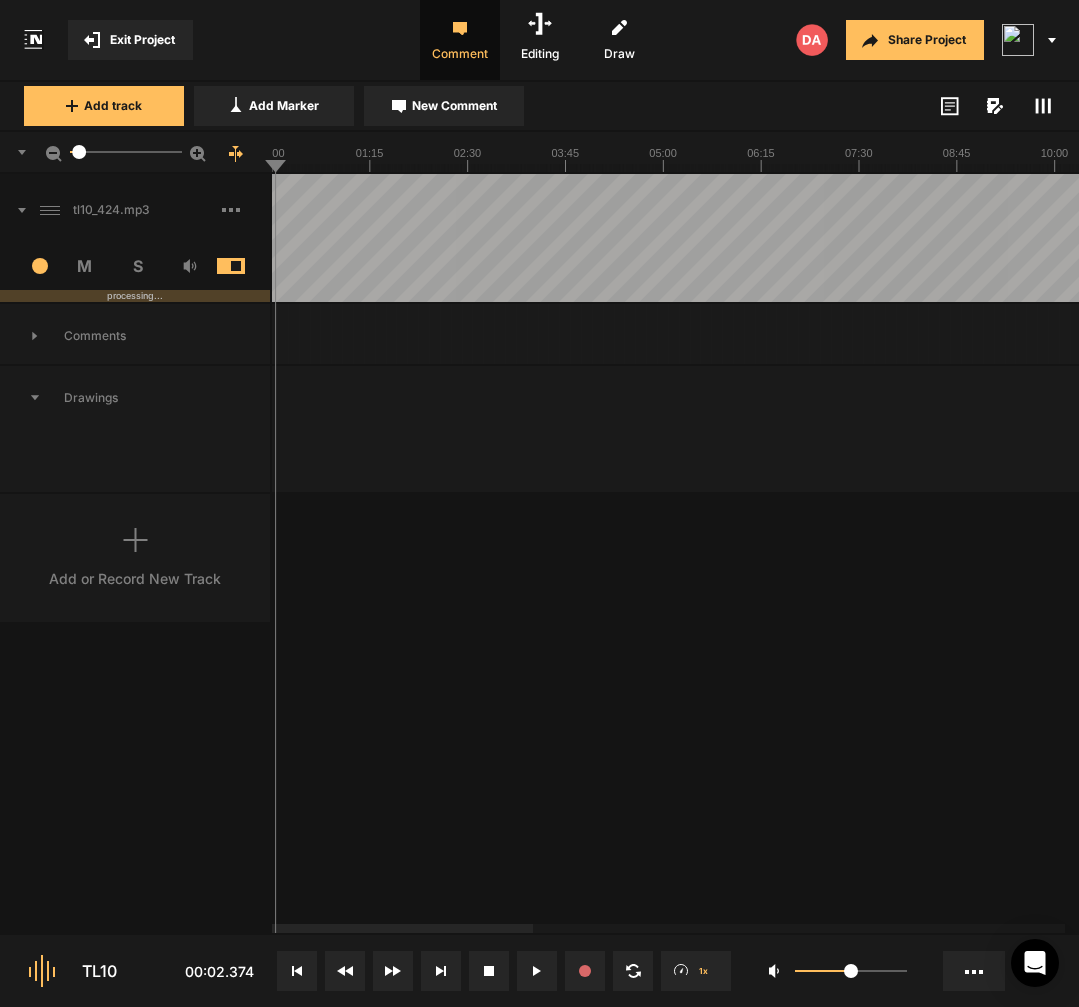 click on "tl10_424.mp3
12 M S
processing...
Comments
Drawings
Add or Record New Track" at bounding box center [539, 553] 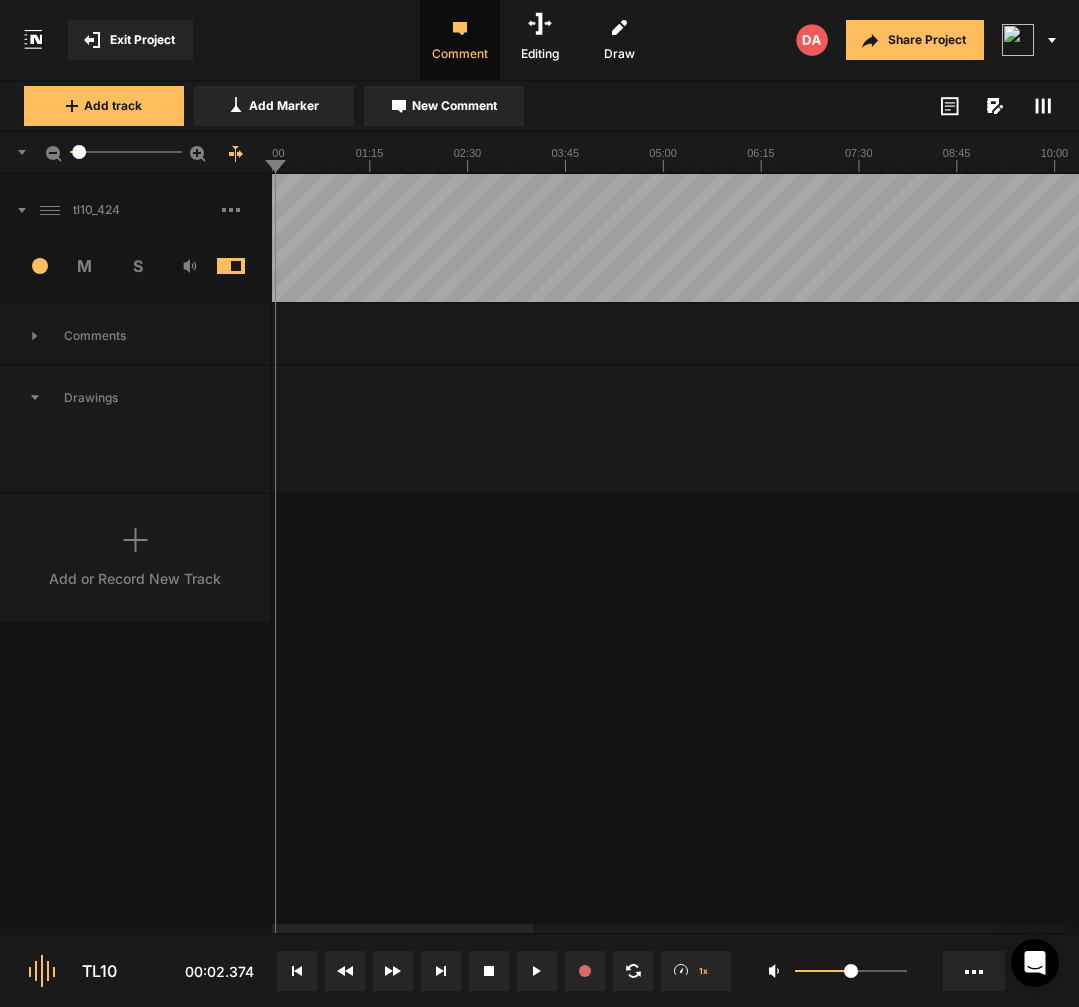 click 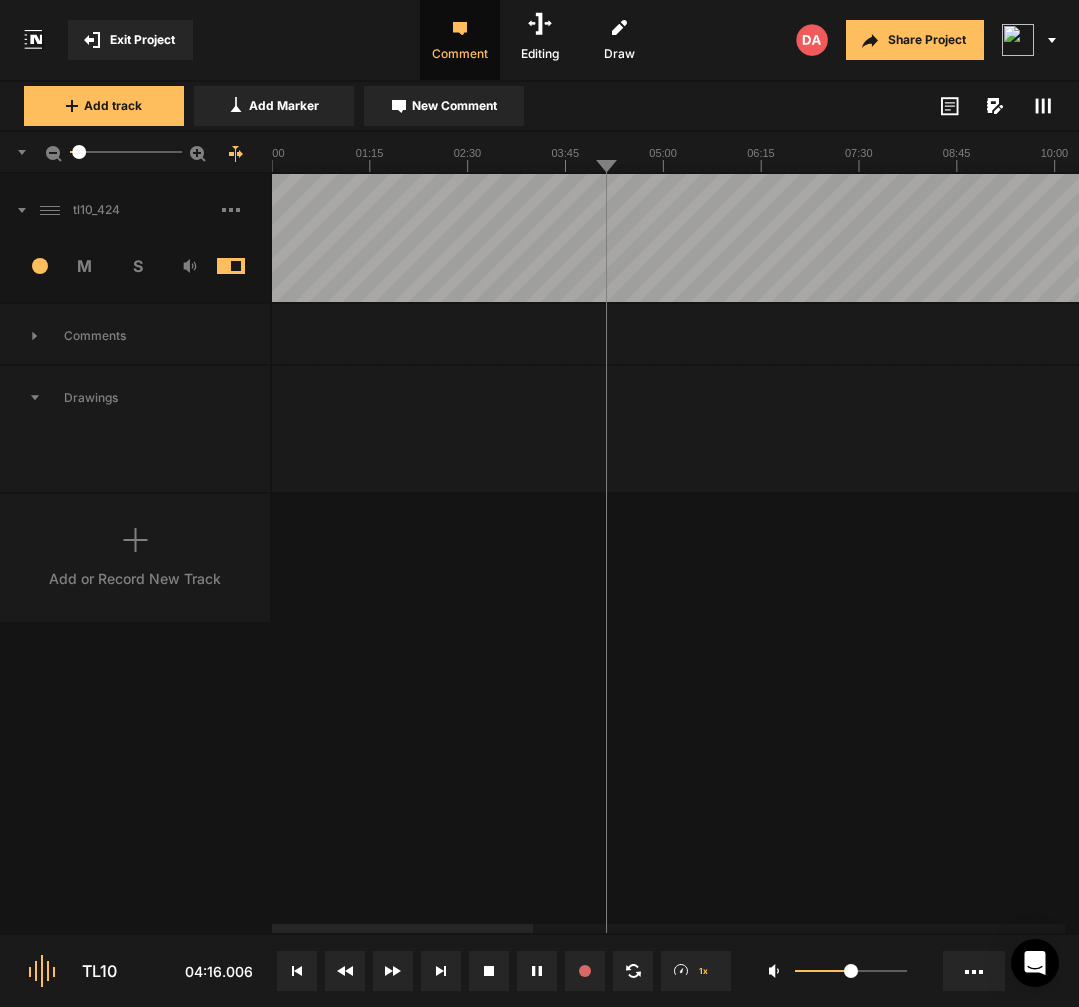 click at bounding box center [2289, 238] 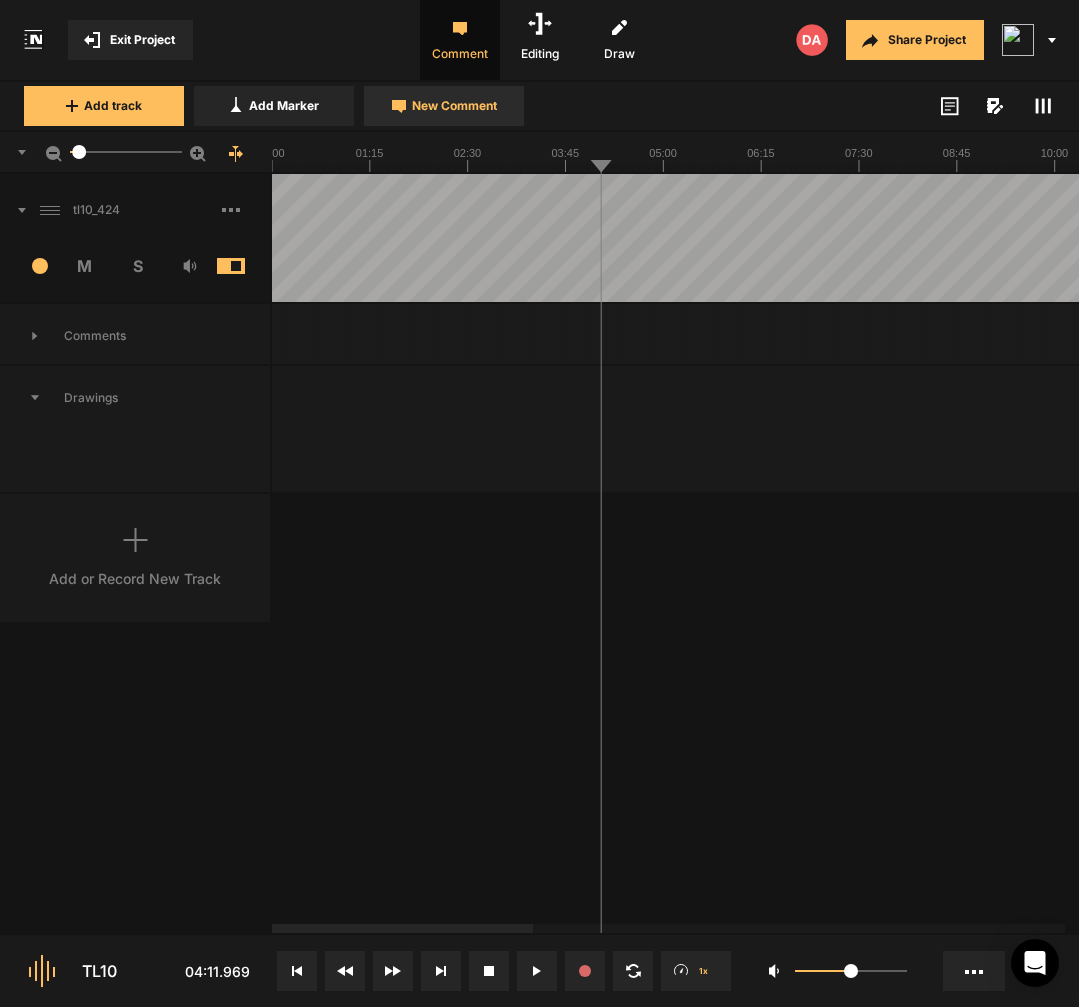 click on "New Comment" at bounding box center (444, 106) 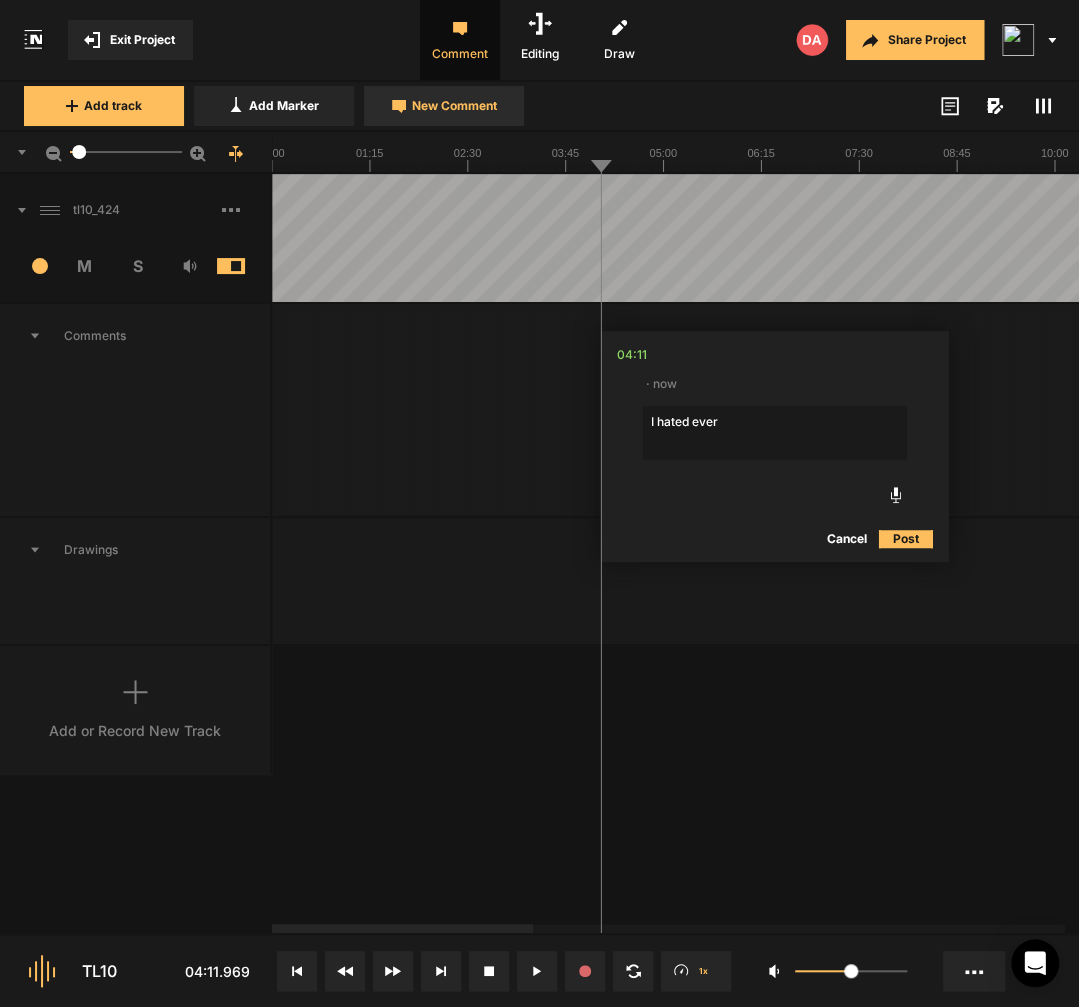 type on "I hated every" 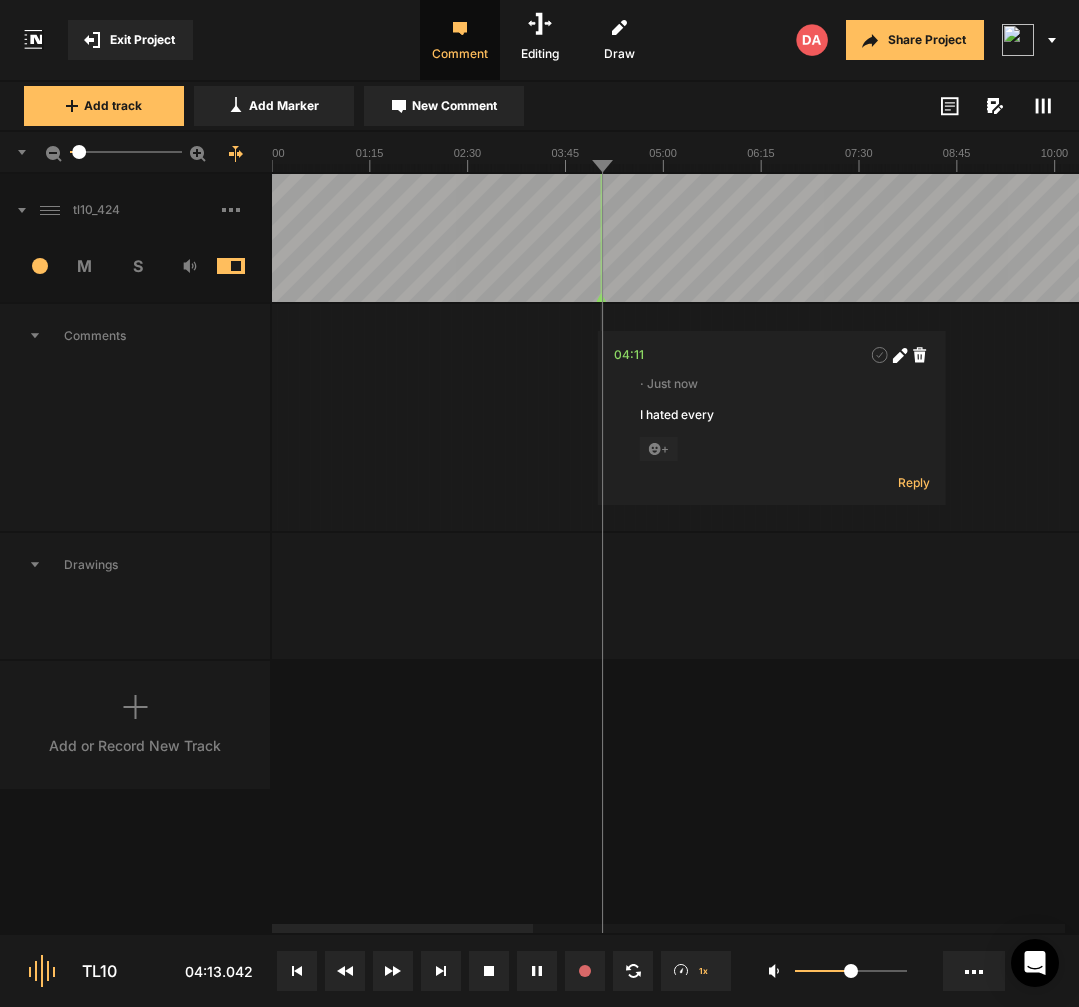 click 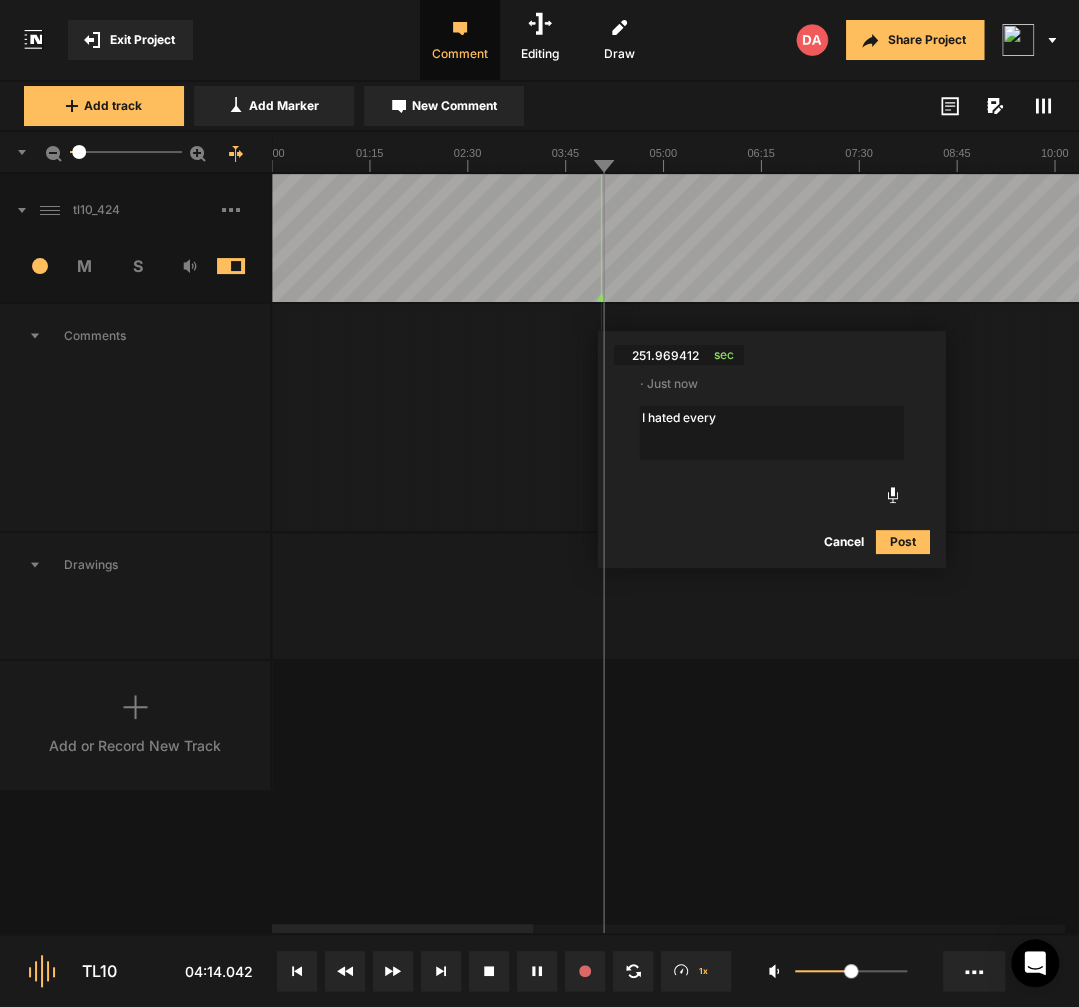 click on "I hated every" at bounding box center (772, 433) 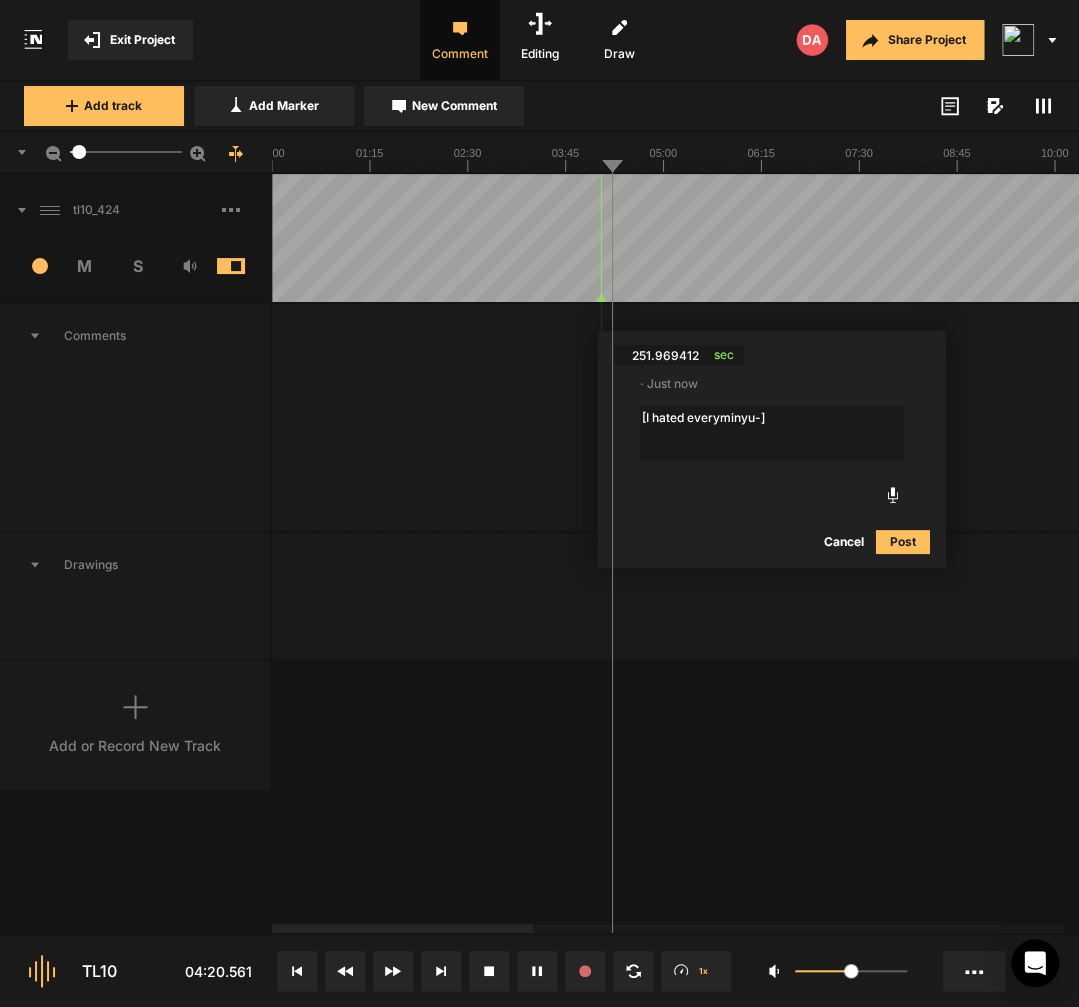click on "[I hated everyminyu-]" at bounding box center [772, 433] 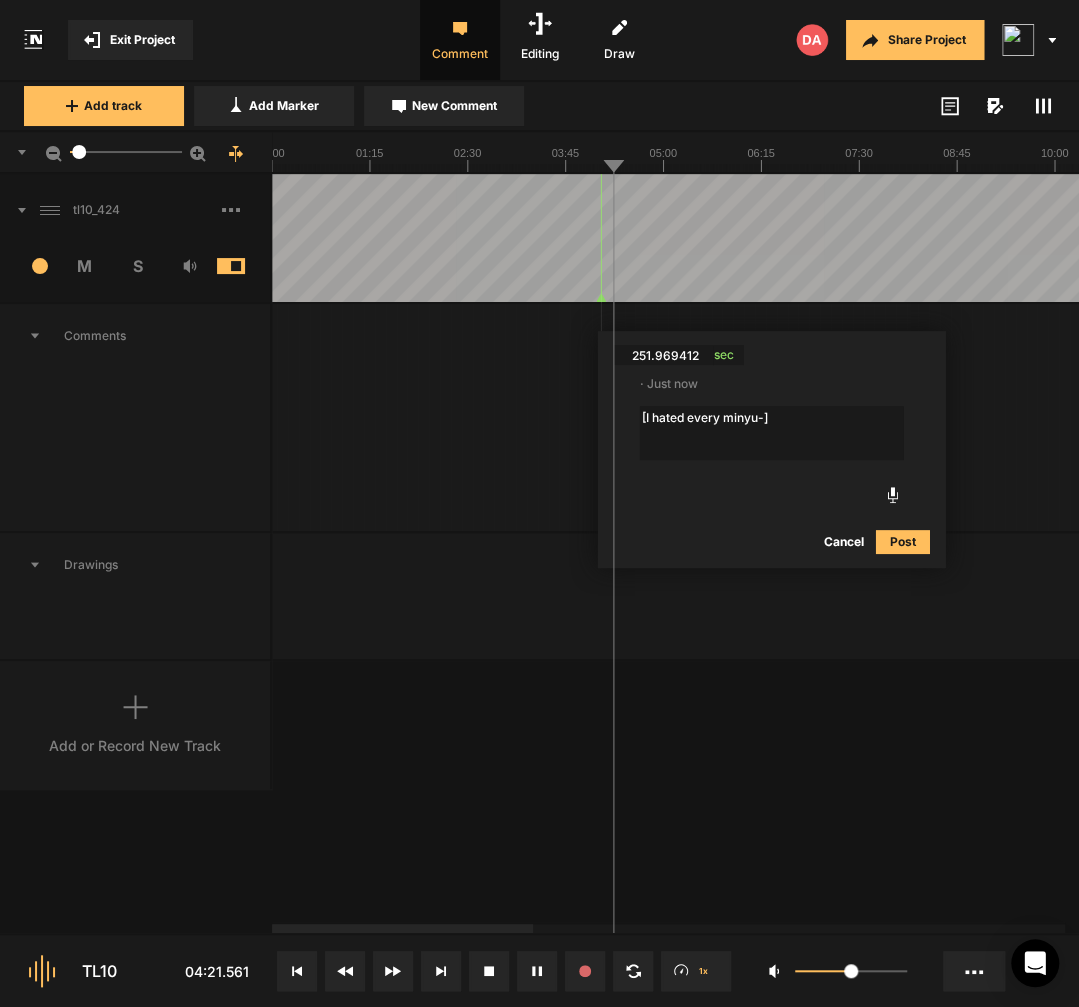 click on "[I hated every minyu-]" at bounding box center (772, 433) 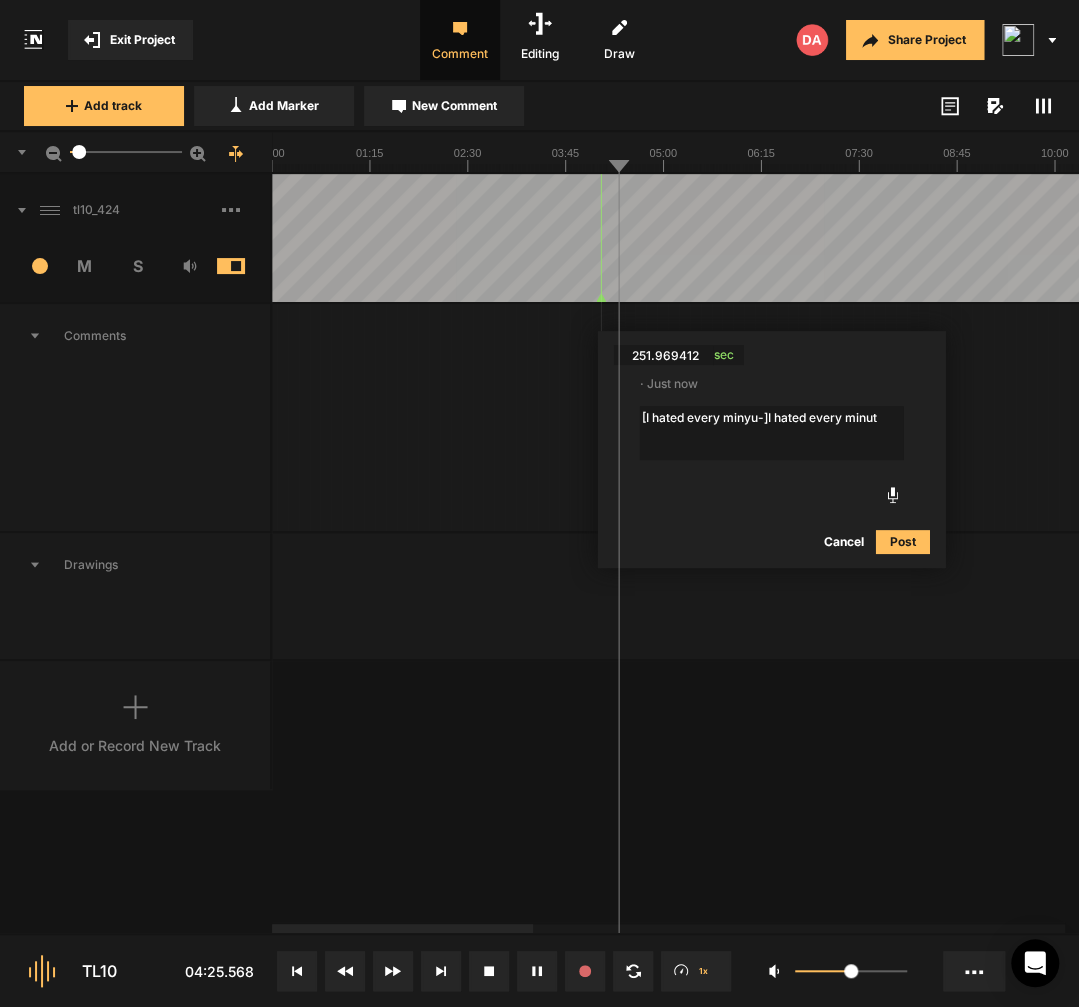 type on "[I hated every minyu-]I hated every minute" 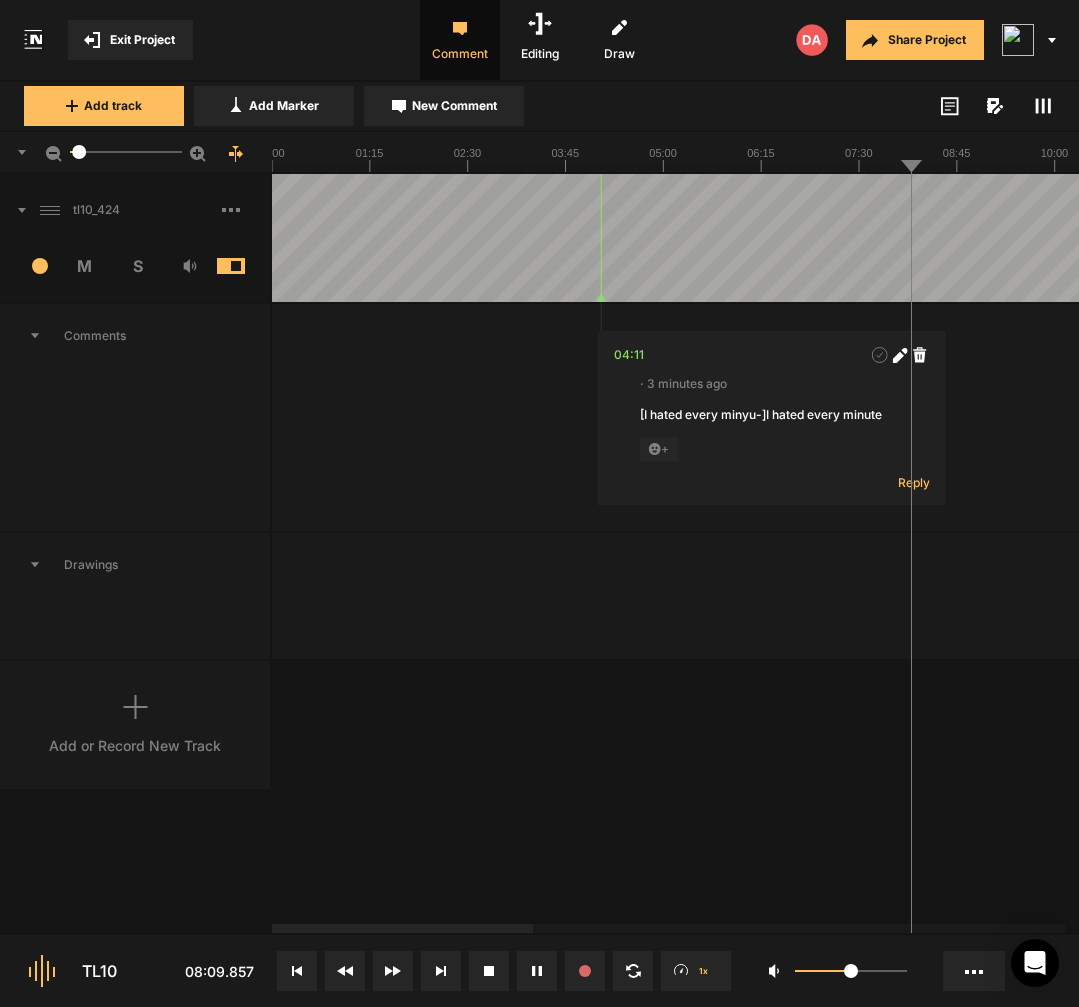 click at bounding box center [2289, 238] 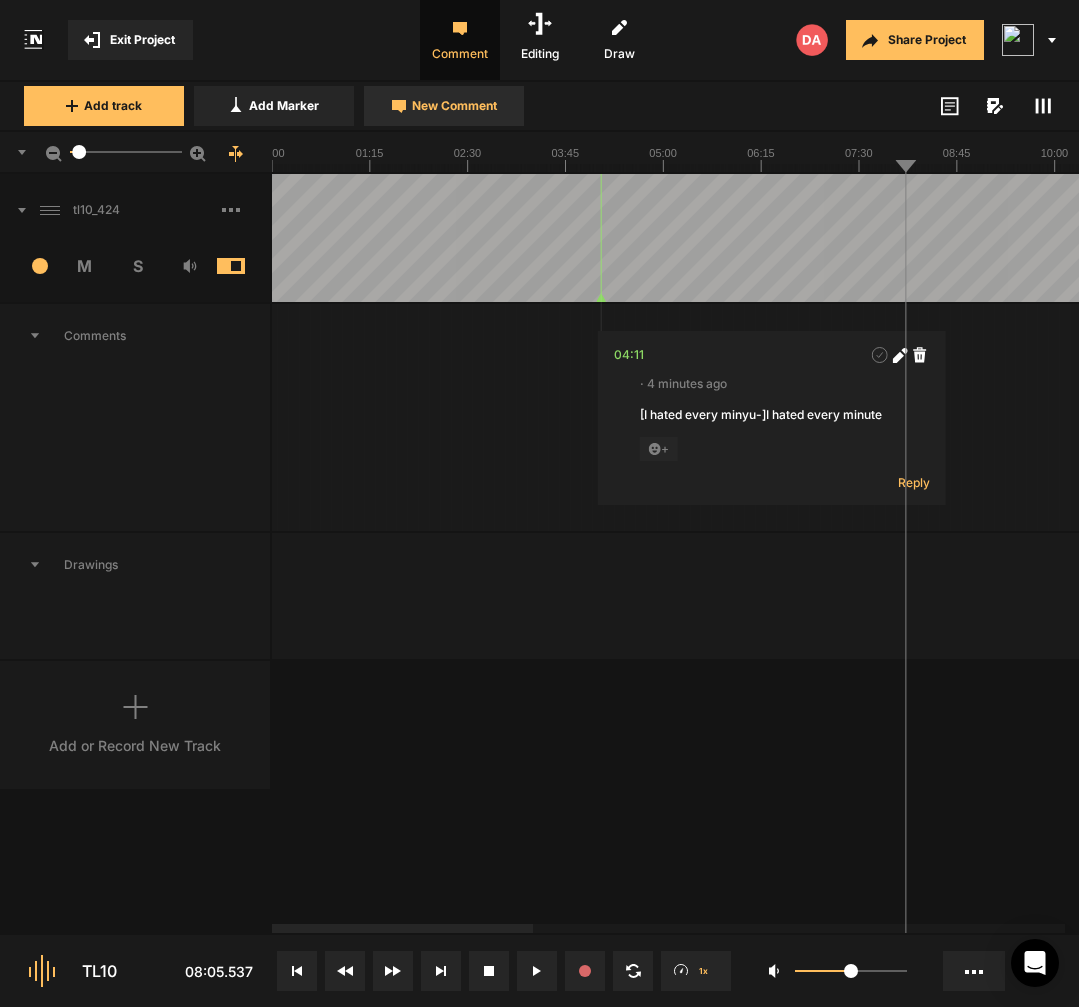 click on "New Comment" at bounding box center (454, 106) 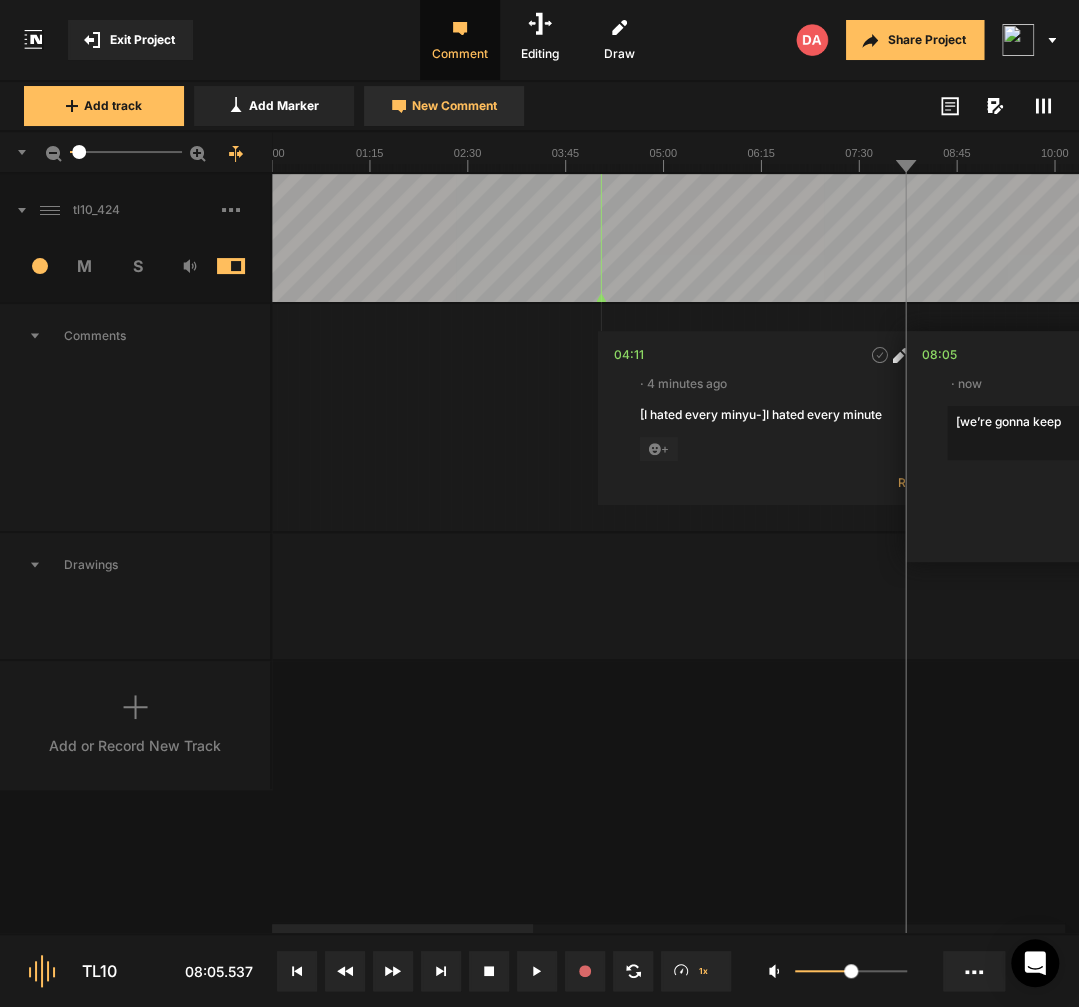 type on "[we’re gonna keep]" 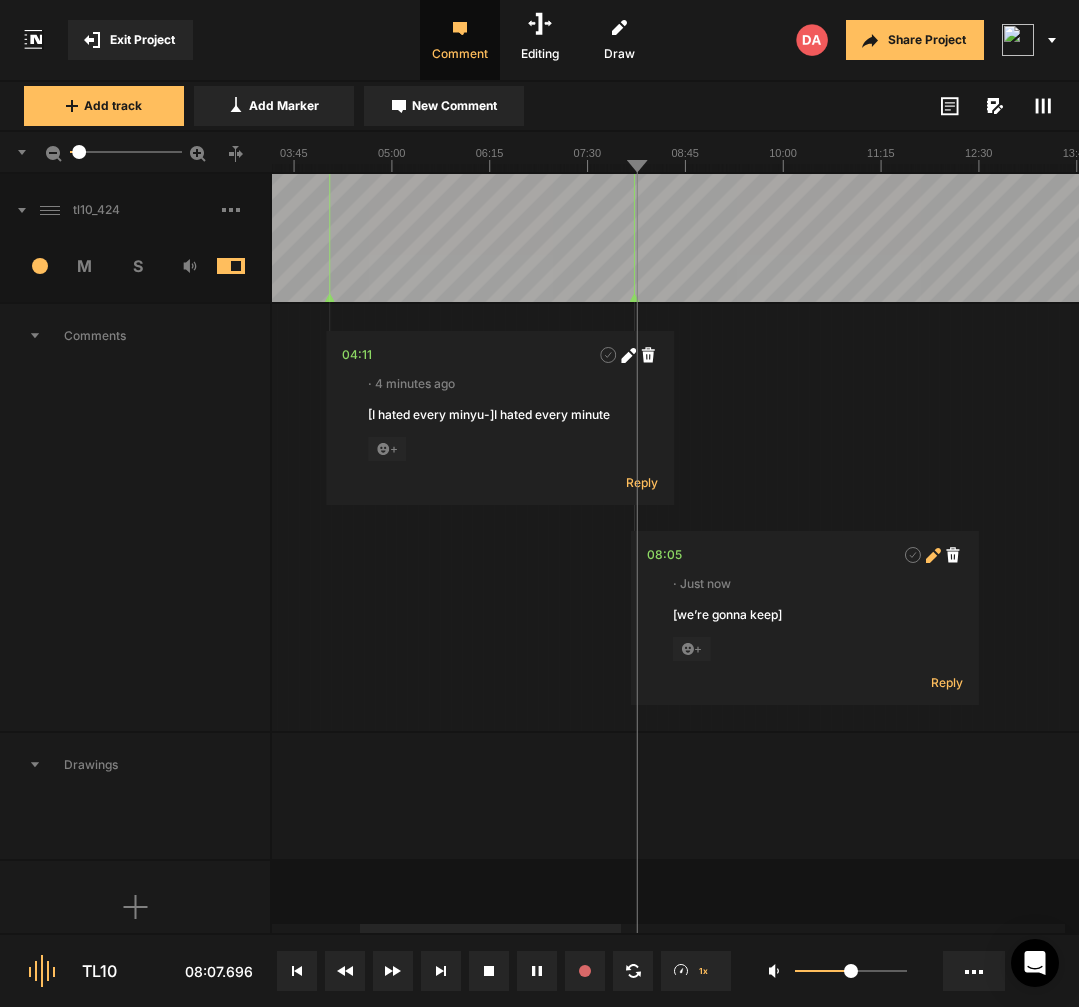 click at bounding box center (933, 555) 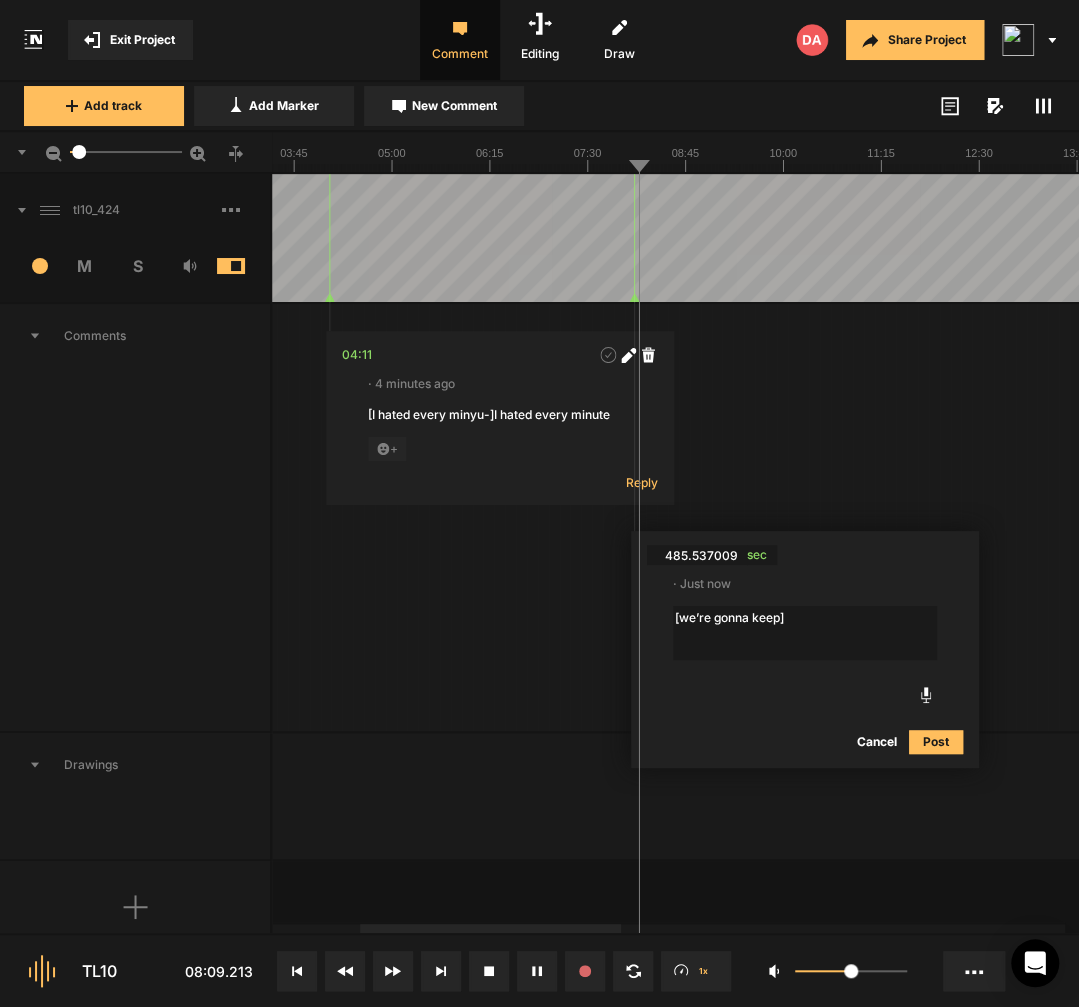 click on "[we’re gonna keep]" at bounding box center (805, 633) 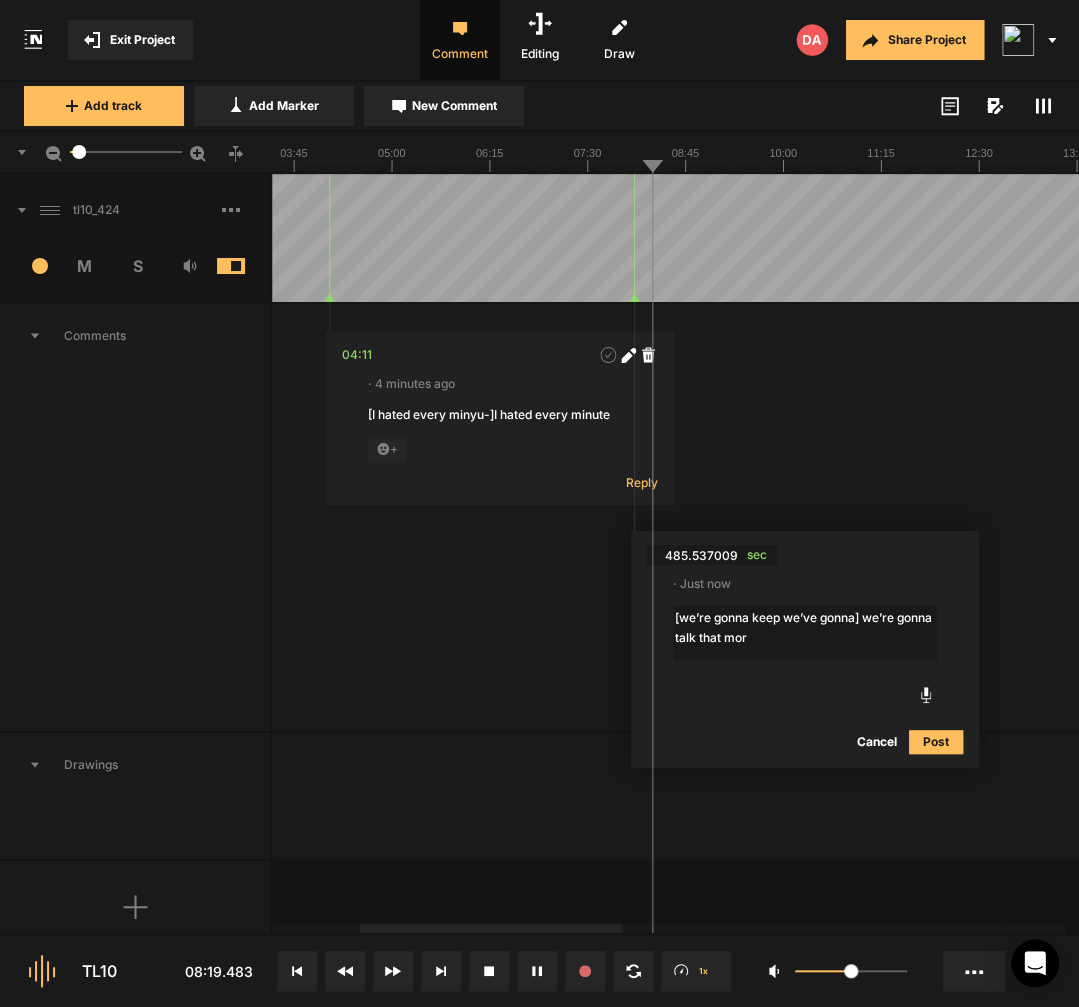 type on "[we’re gonna keep we’ve gonna] we’re gonna talk that more" 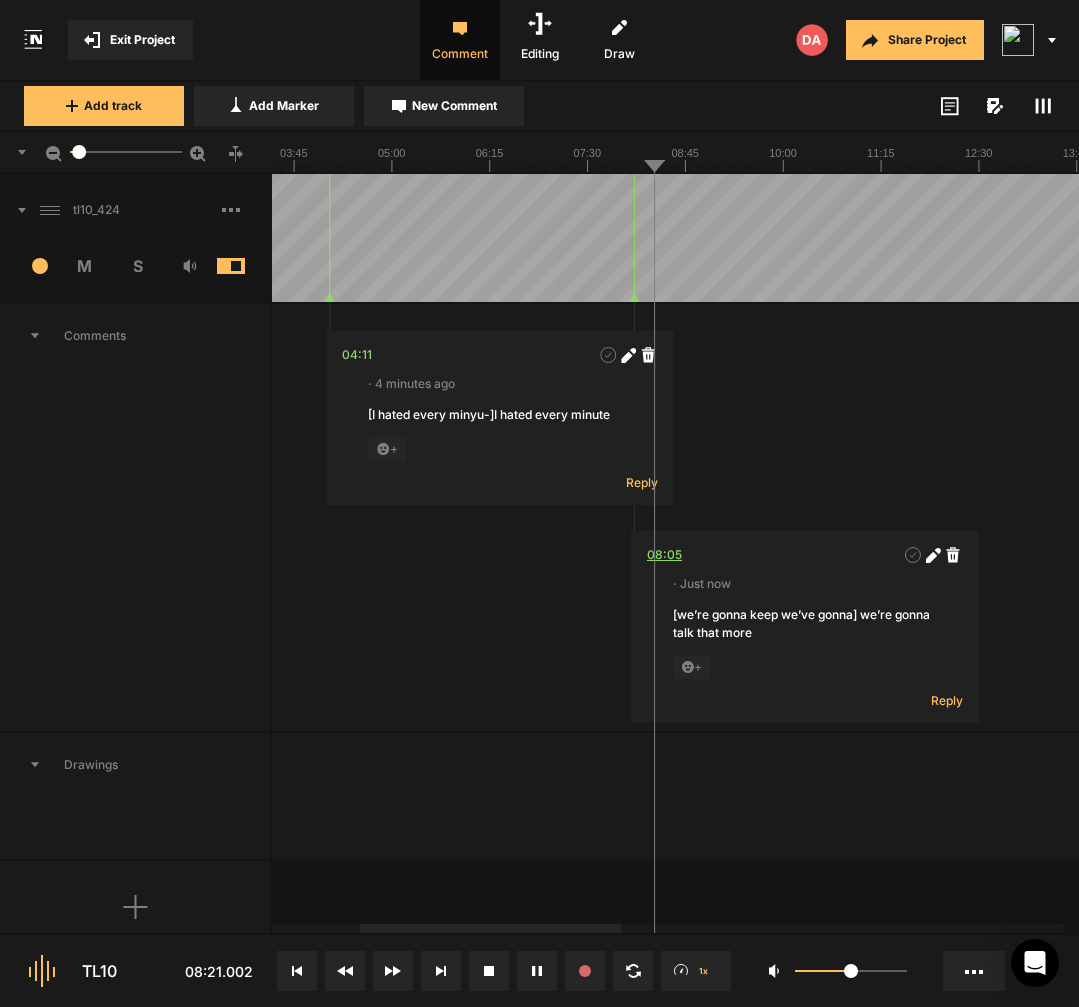 click on "08:05" at bounding box center (664, 555) 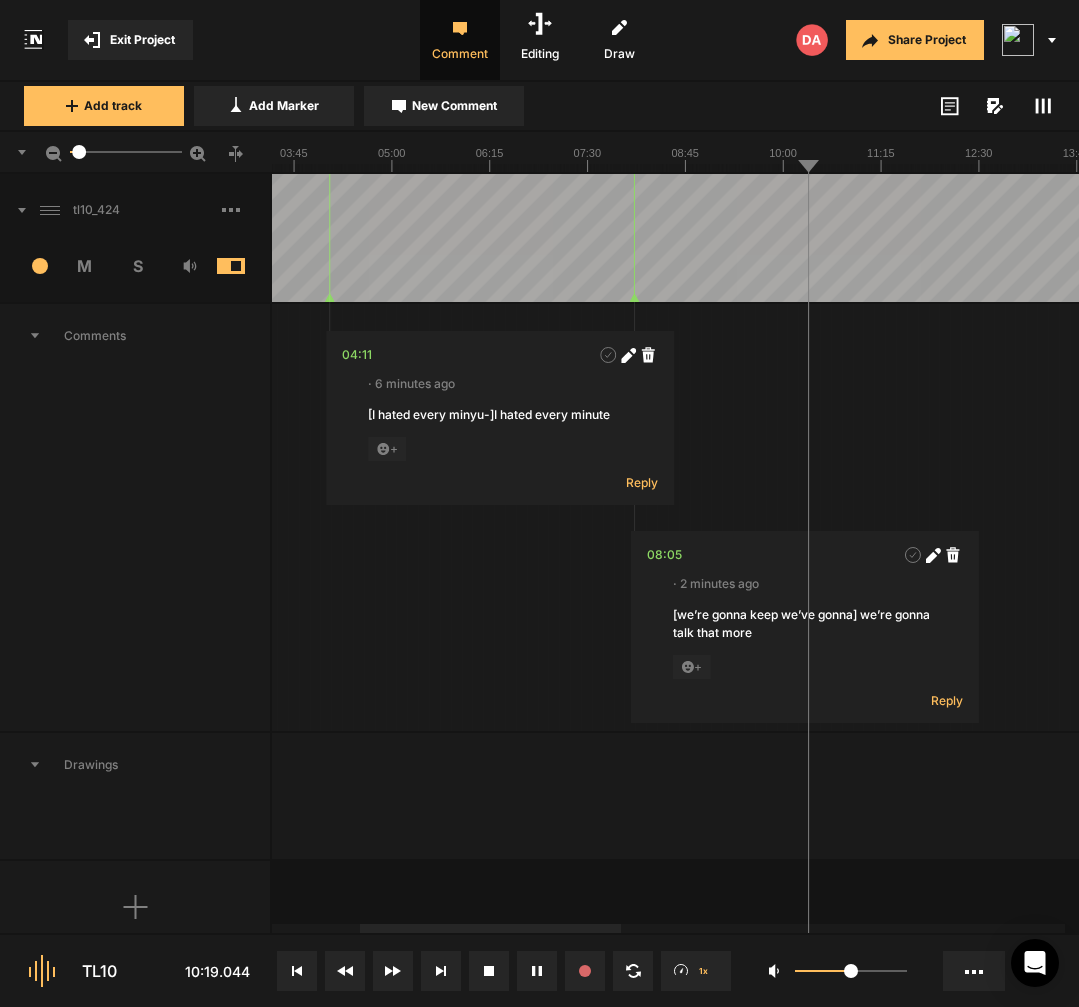 click at bounding box center (2018, 238) 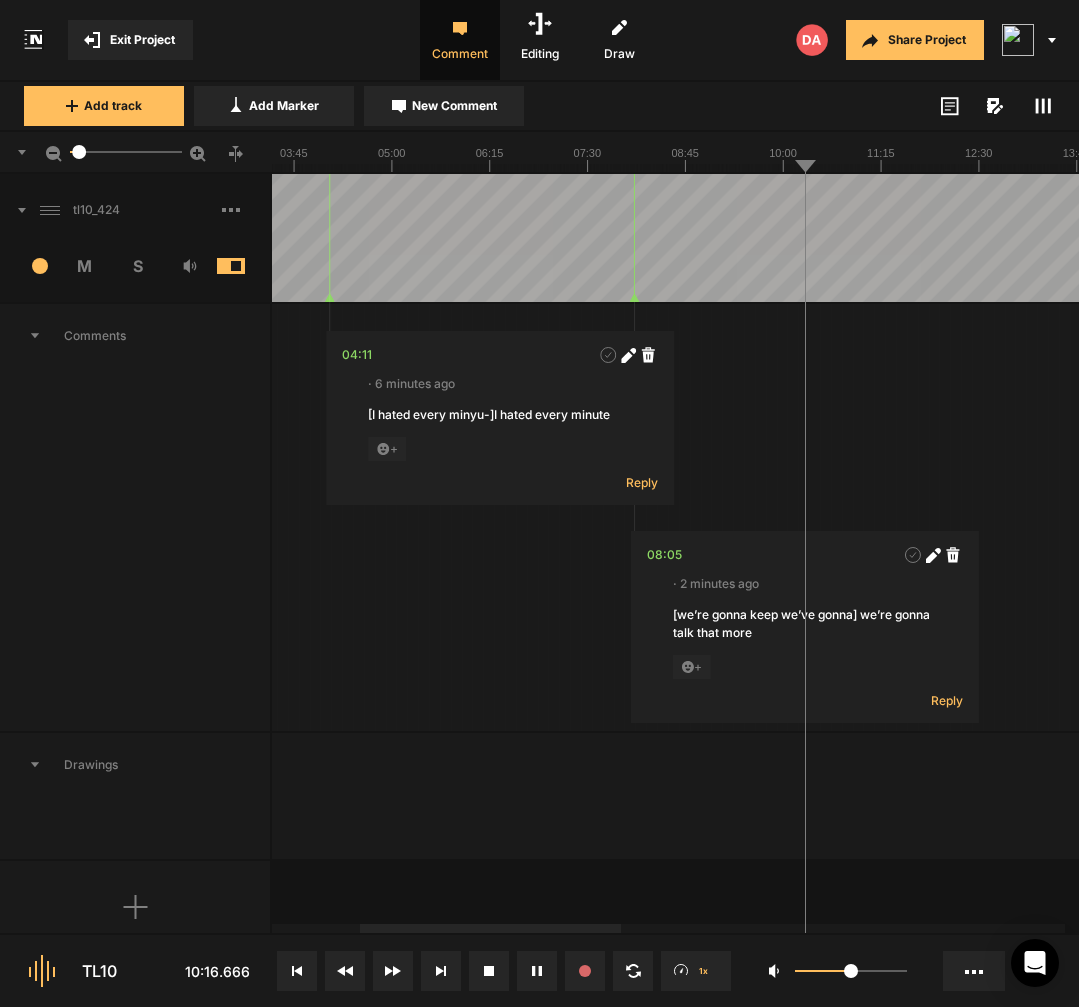 click at bounding box center [2018, 238] 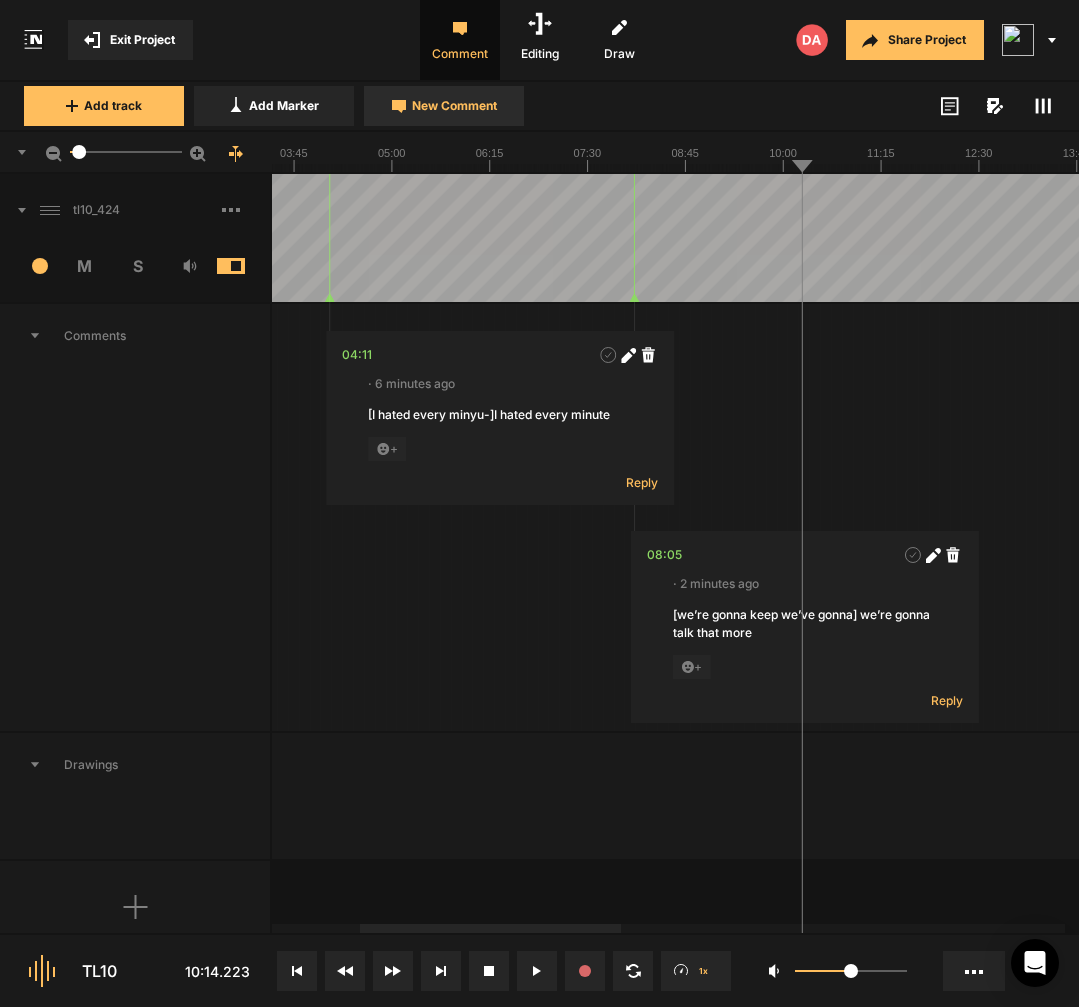 click on "Exit Project
Comment
Editing
Draw
Share Project
Add track
Add Marker
New Comment Color: Tags:
5" at bounding box center (539, 503) 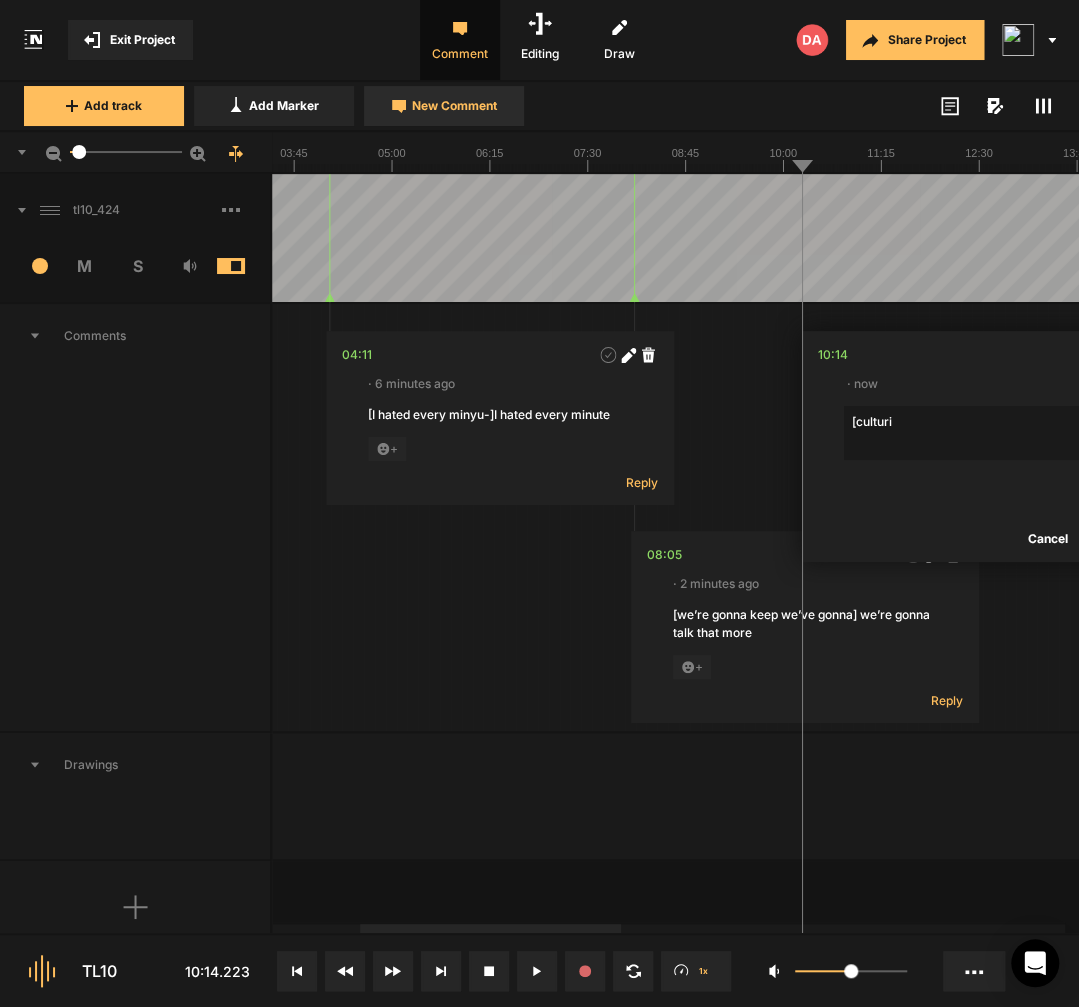 type on "[culturi]" 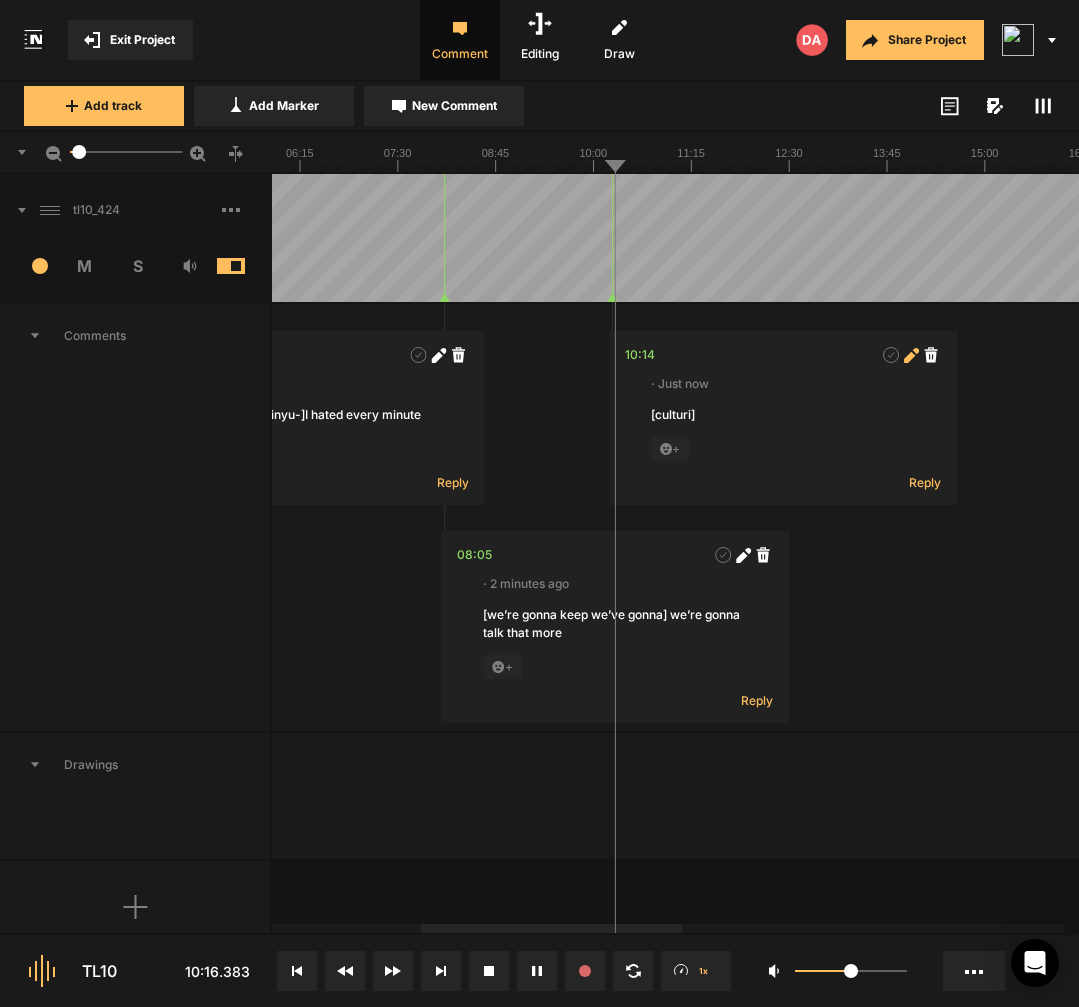 click 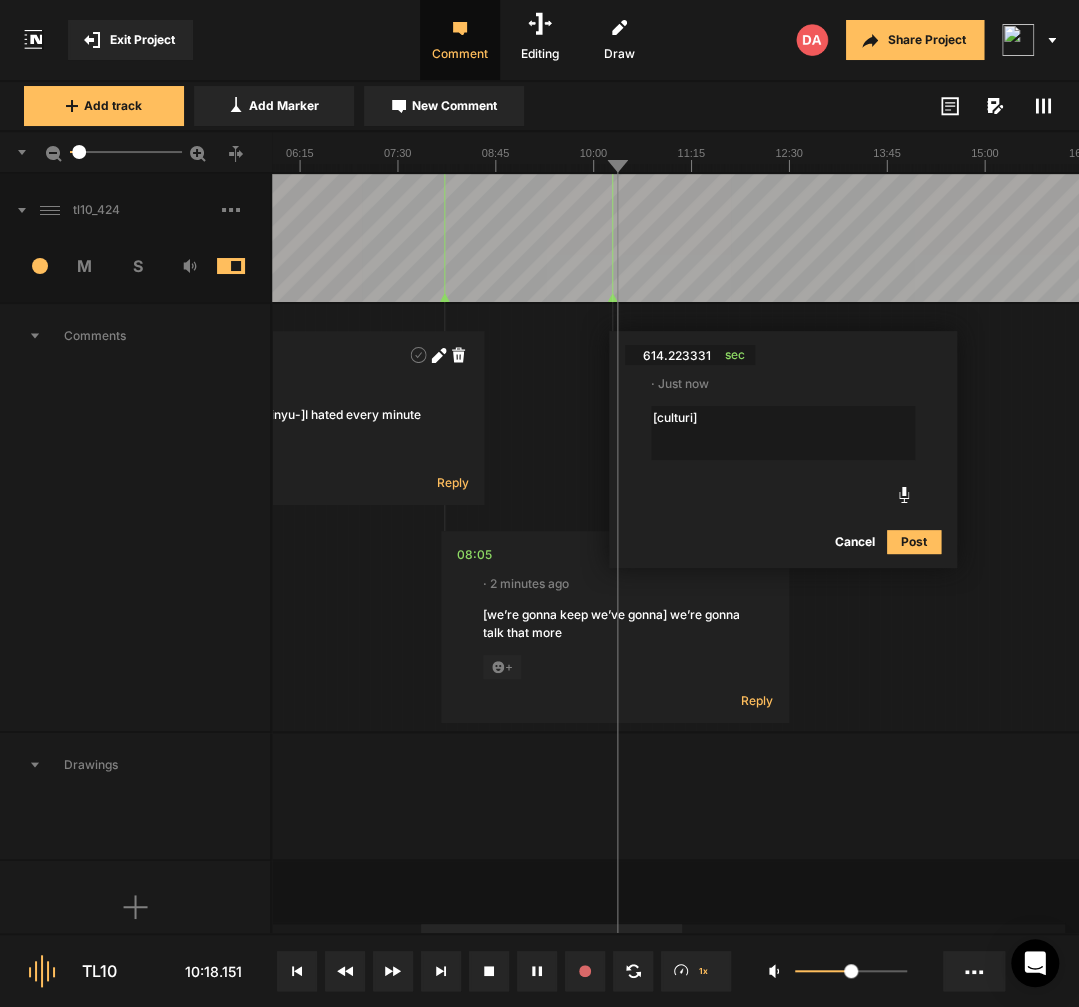 click on "[culturi]" at bounding box center (783, 433) 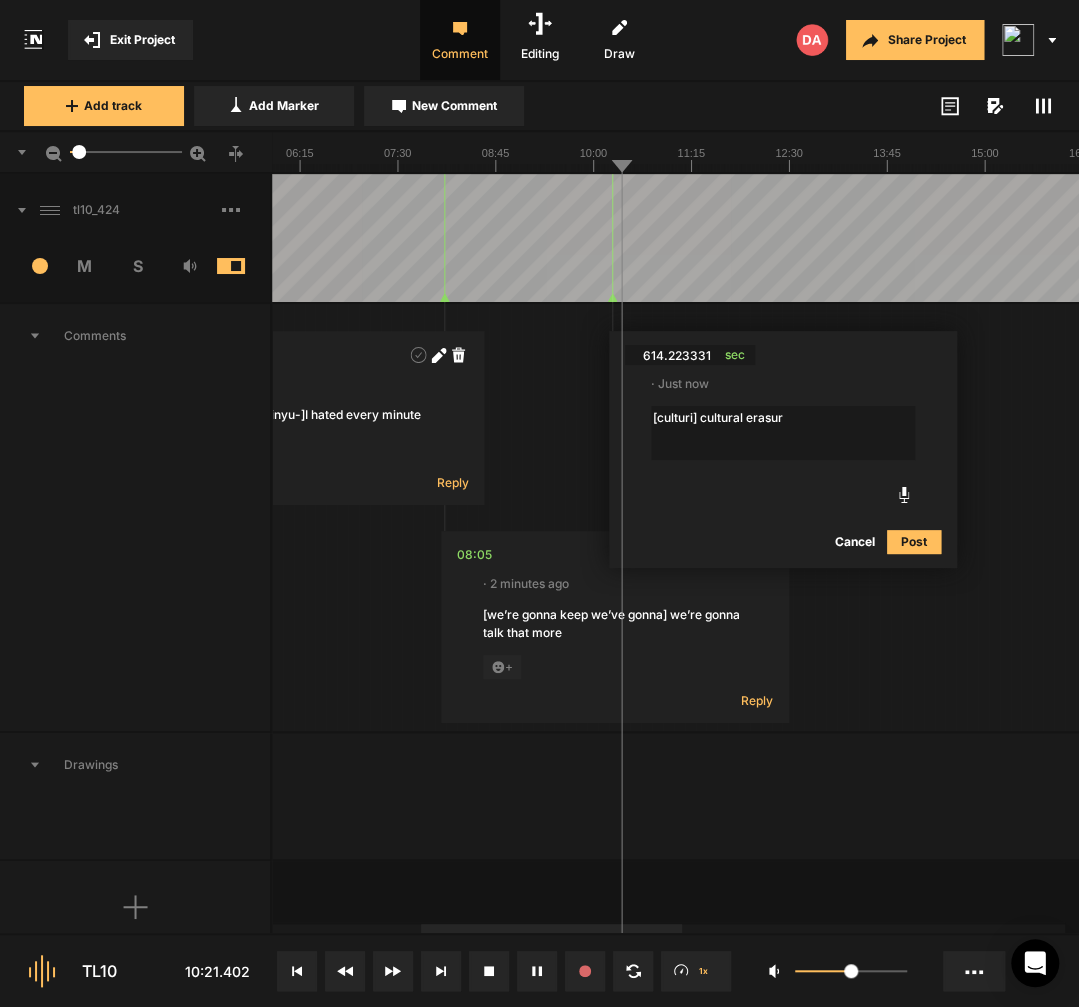 type on "[culturi] cultural erasure" 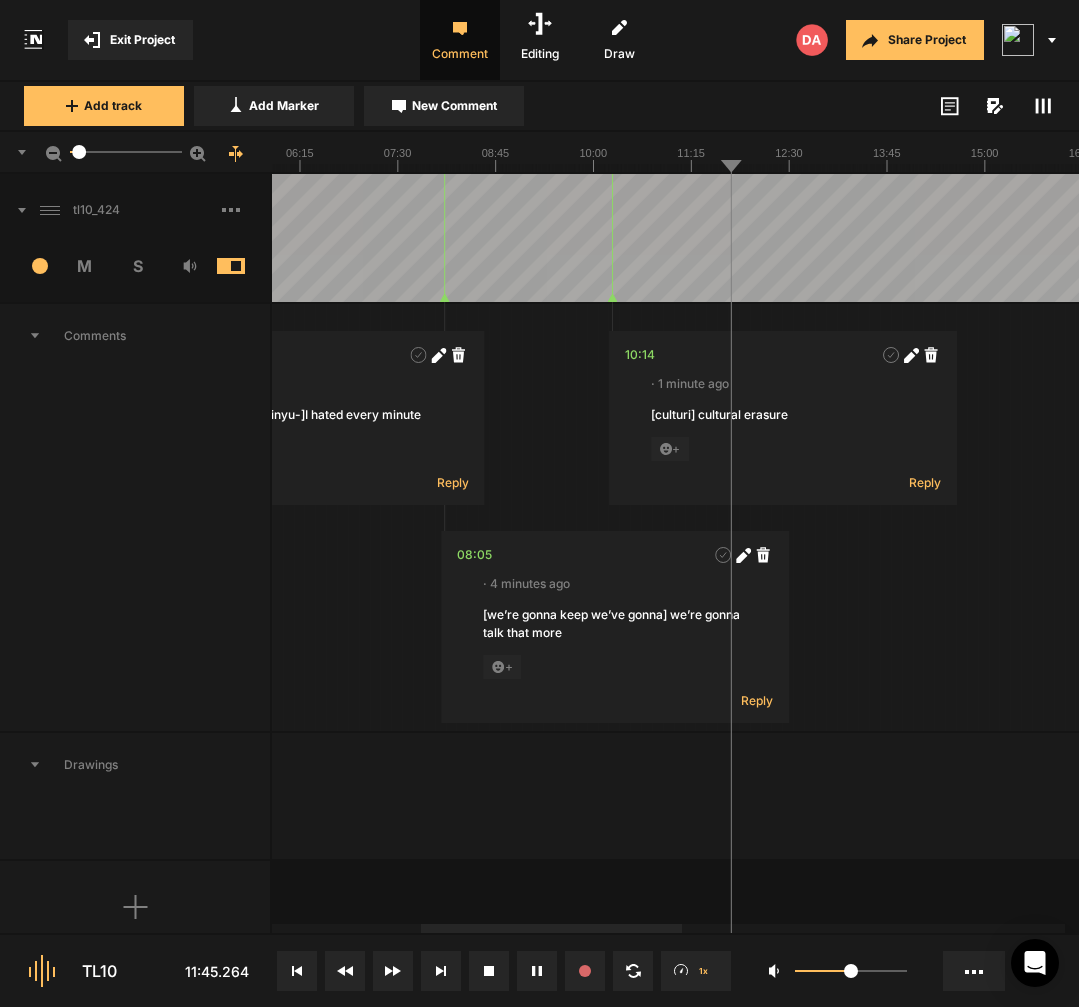 click at bounding box center [1828, 238] 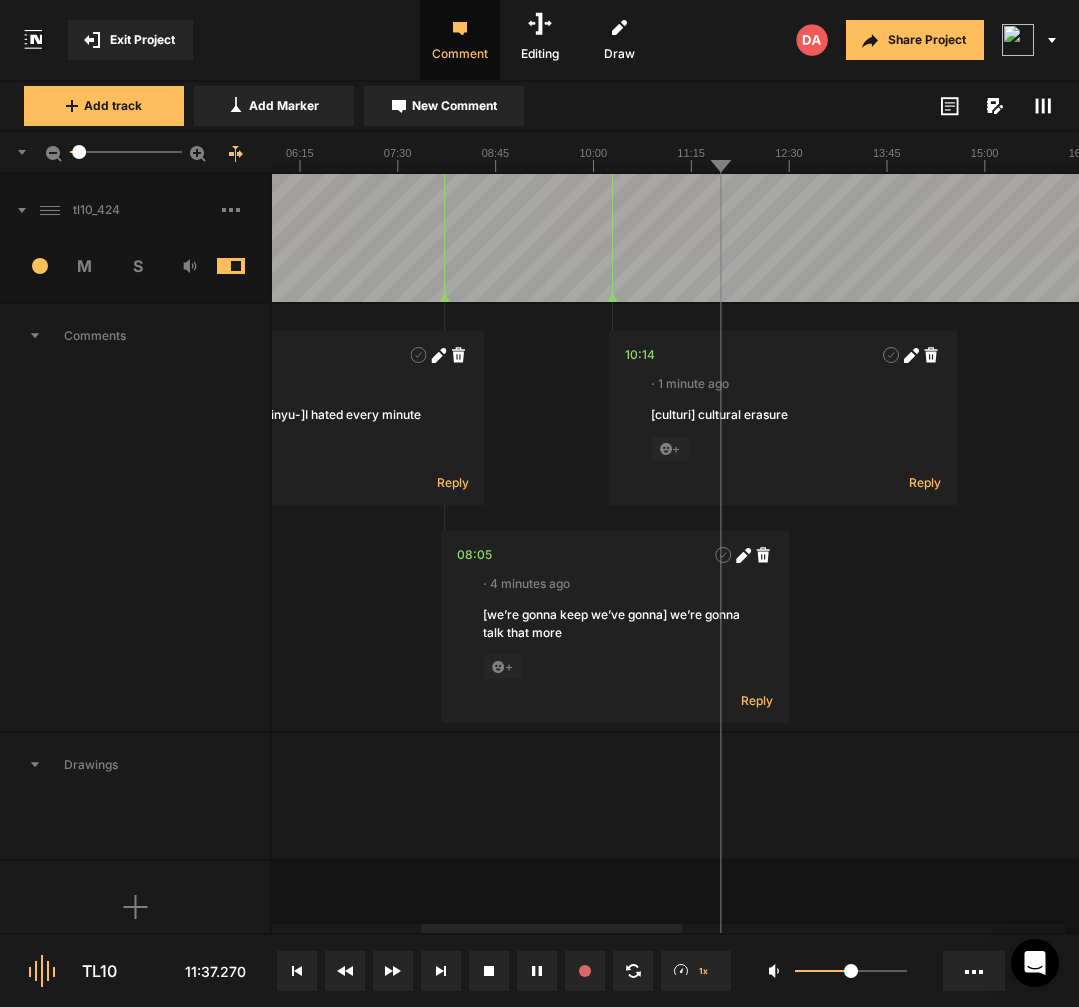 click at bounding box center (1828, 238) 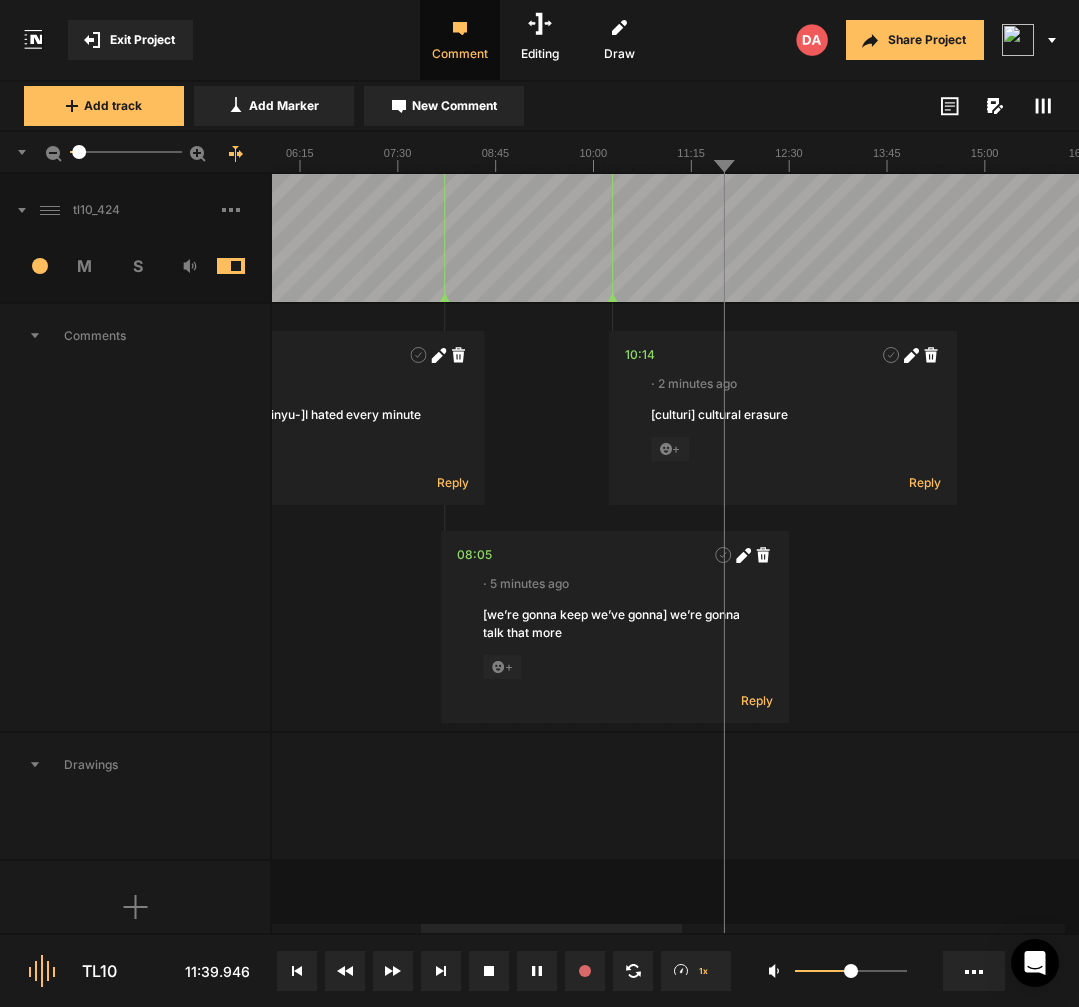 click at bounding box center [1828, 238] 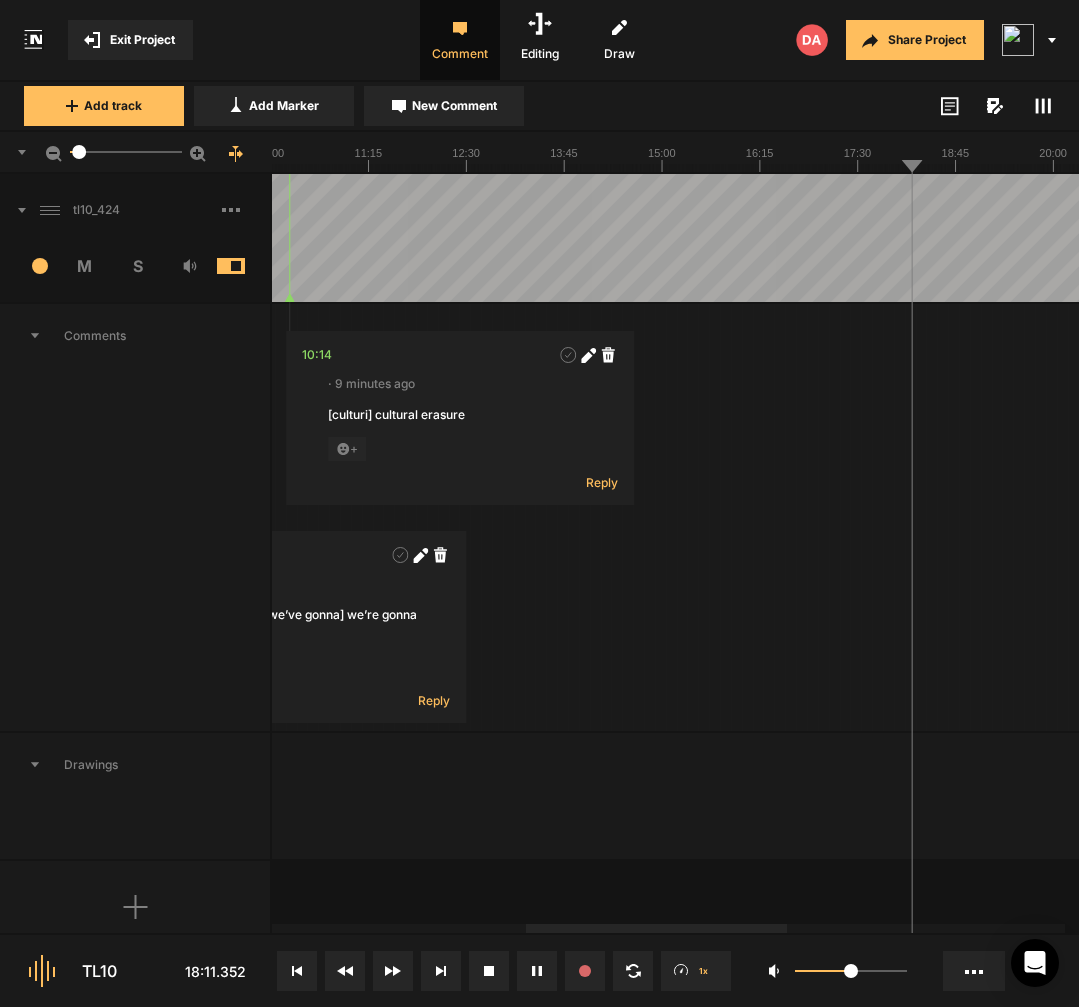 click at bounding box center (1505, 238) 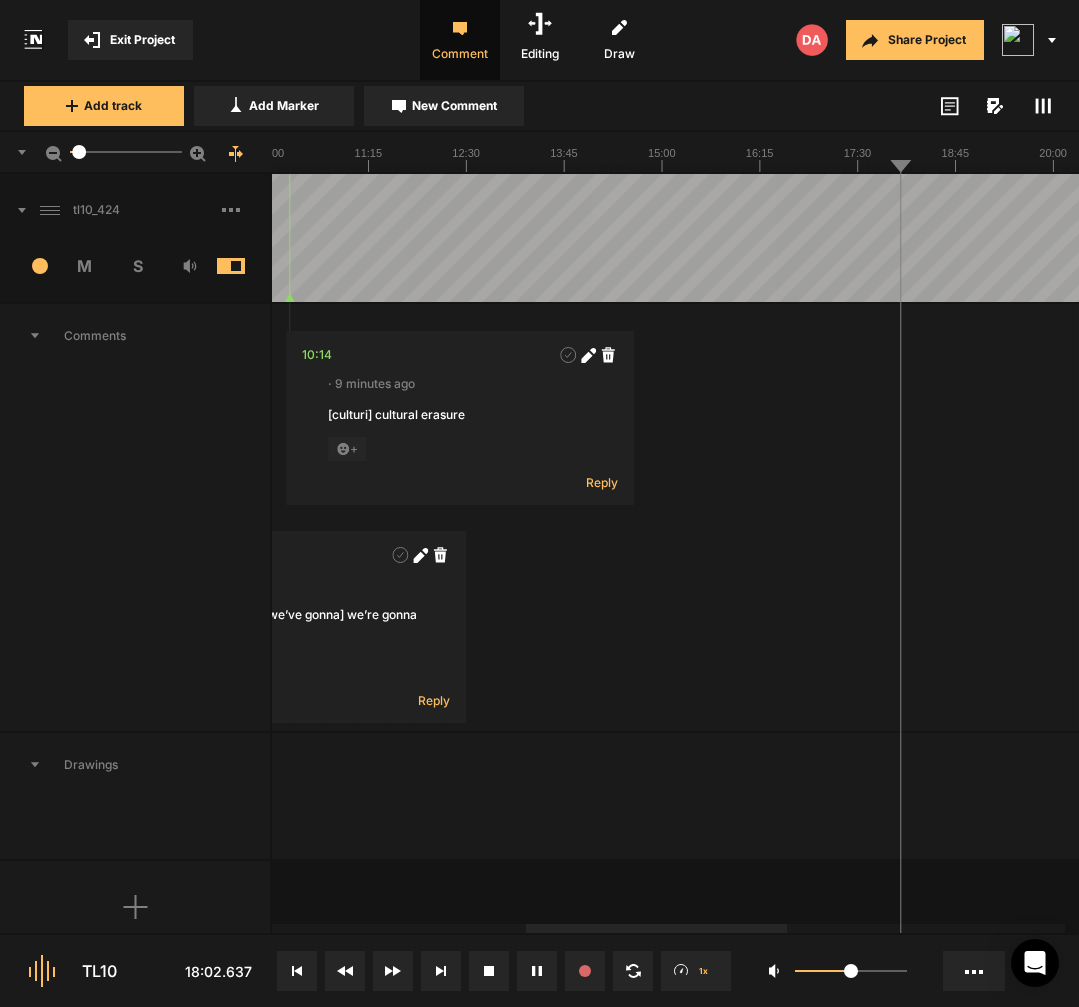 click on "Exit Project
Comment
Editing
Draw
Share Project
Add track
Add Marker
New Comment Color: Tags:
5" at bounding box center (539, 503) 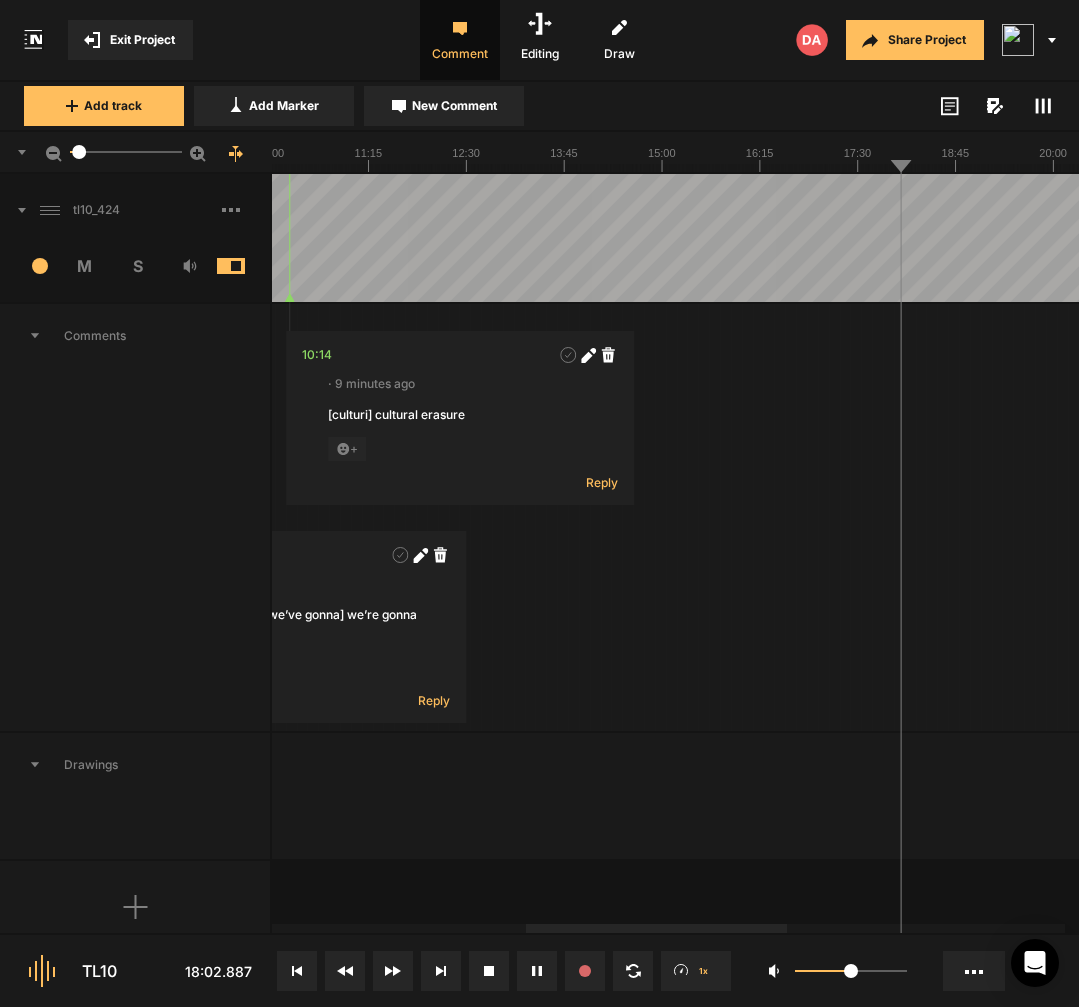 click at bounding box center [1505, 238] 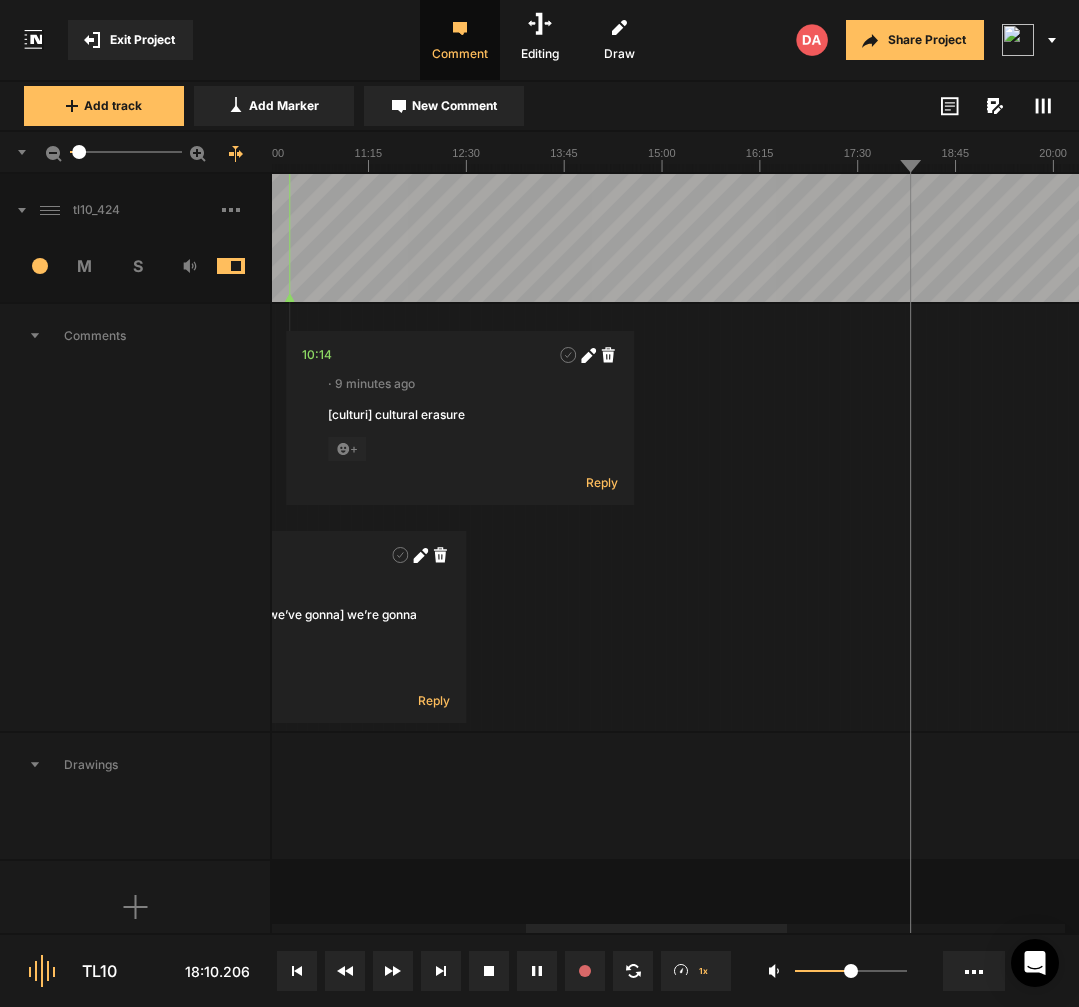 click at bounding box center [1505, 238] 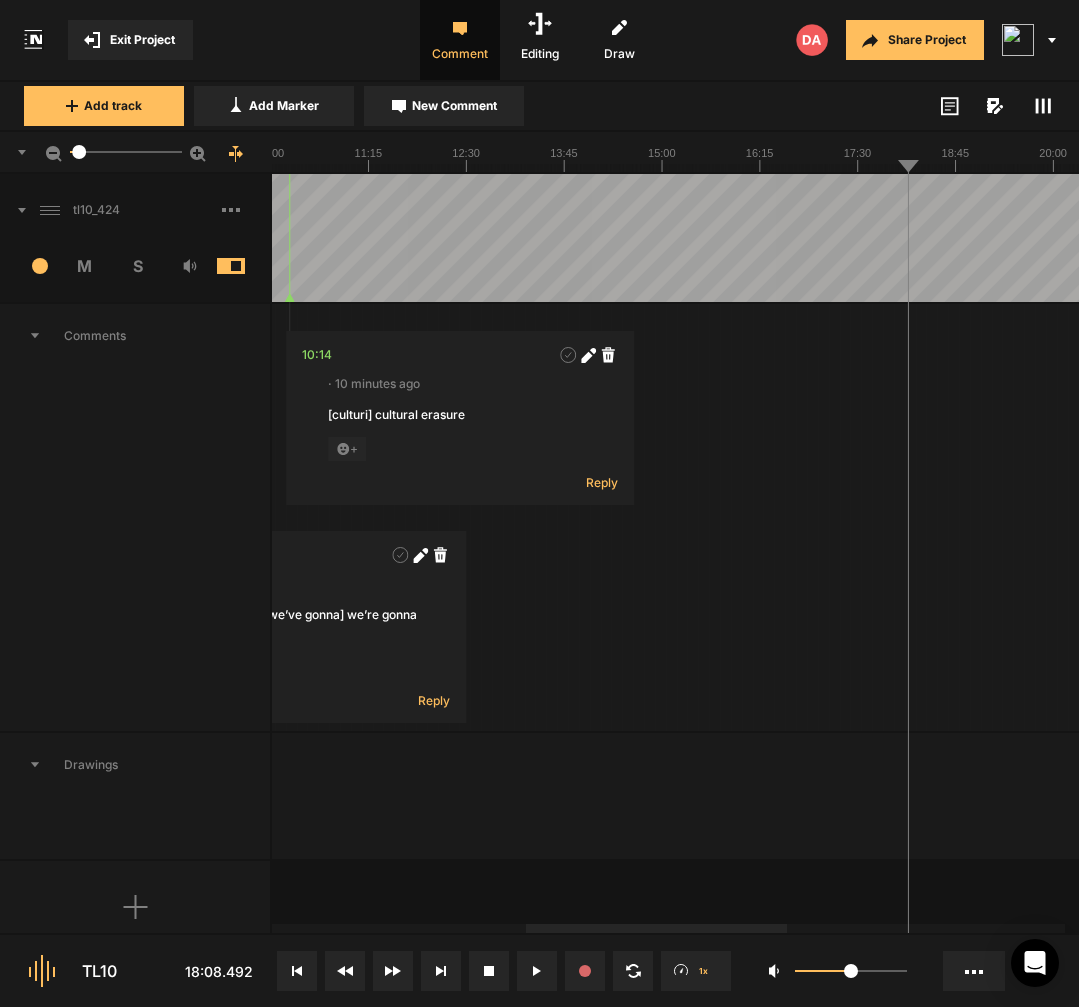 click at bounding box center (1505, 238) 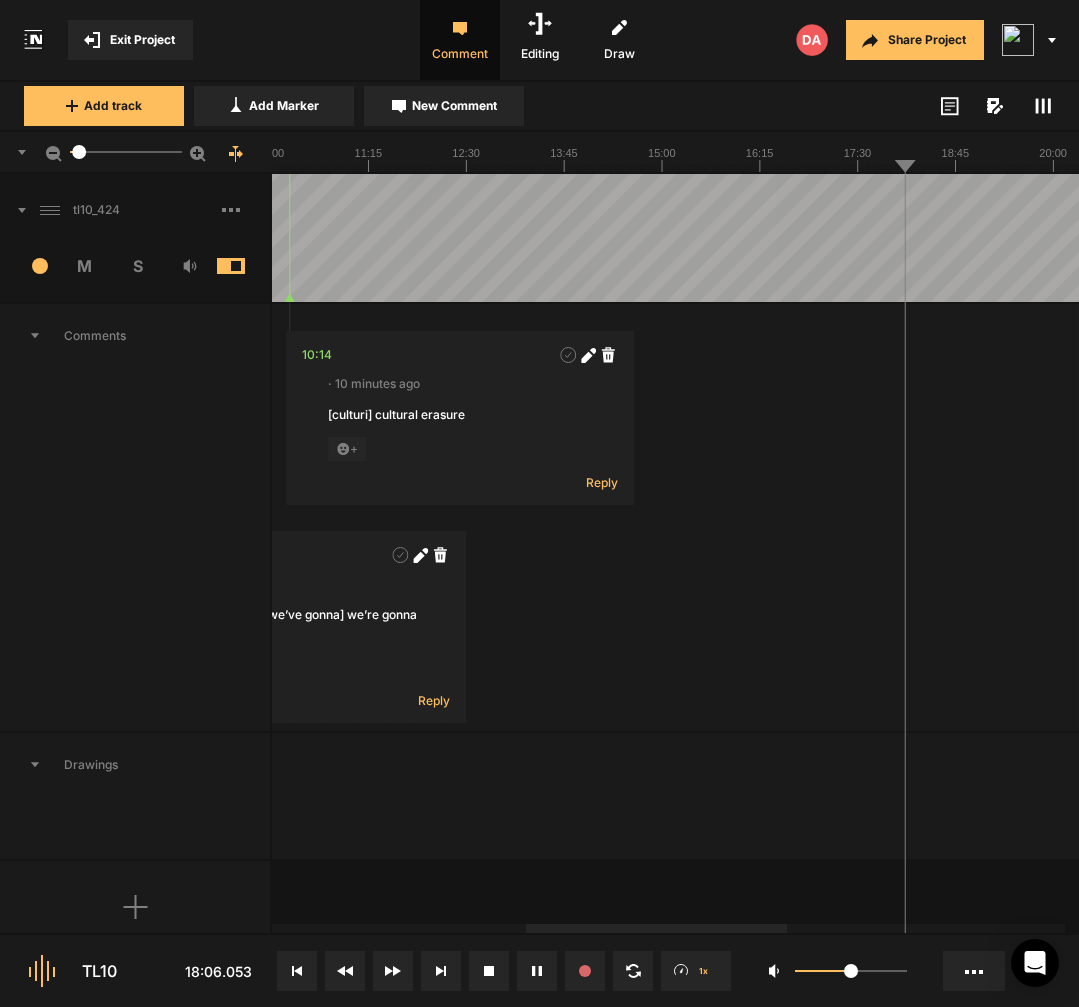 click on "04:11
· 17 minutes ago [I hated every minyu-]I hated every minute
+ Reply  08:05
· 12 minutes ago [we’re gonna keep we’ve gonna] we’re gonna talk that more
+ Reply  10:14
· 10 minutes ago  [culturi] cultural erasure
+ Reply" at bounding box center (1505, 517) 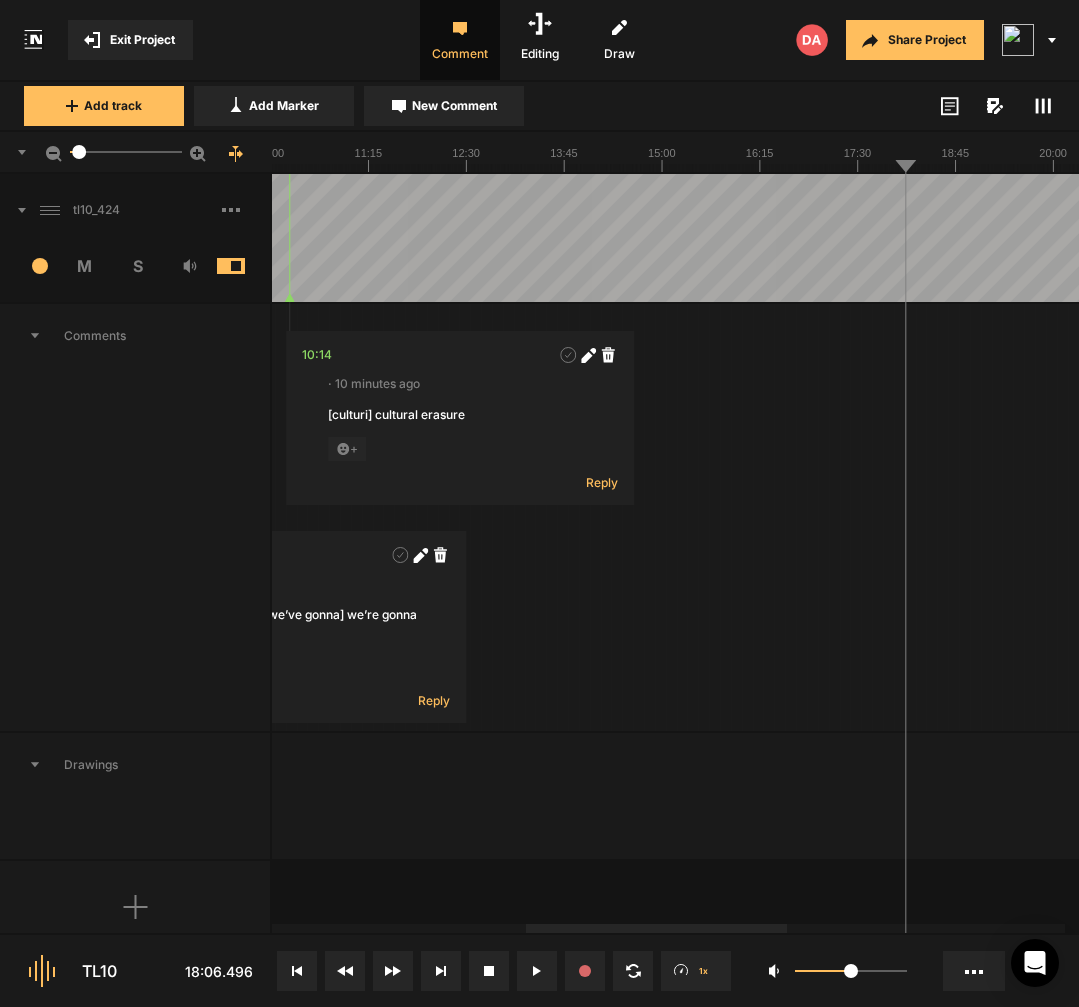 click at bounding box center (1505, 238) 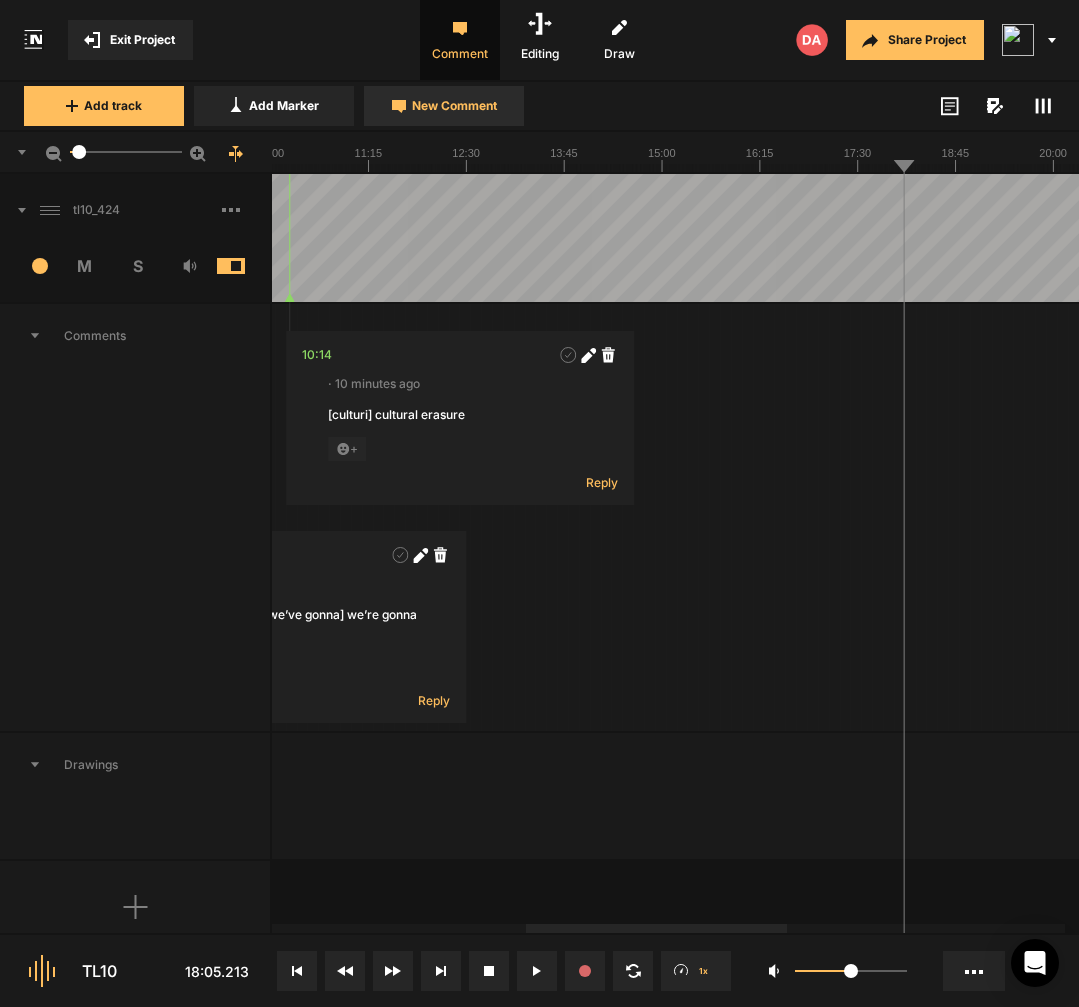 click on "New Comment" at bounding box center (454, 106) 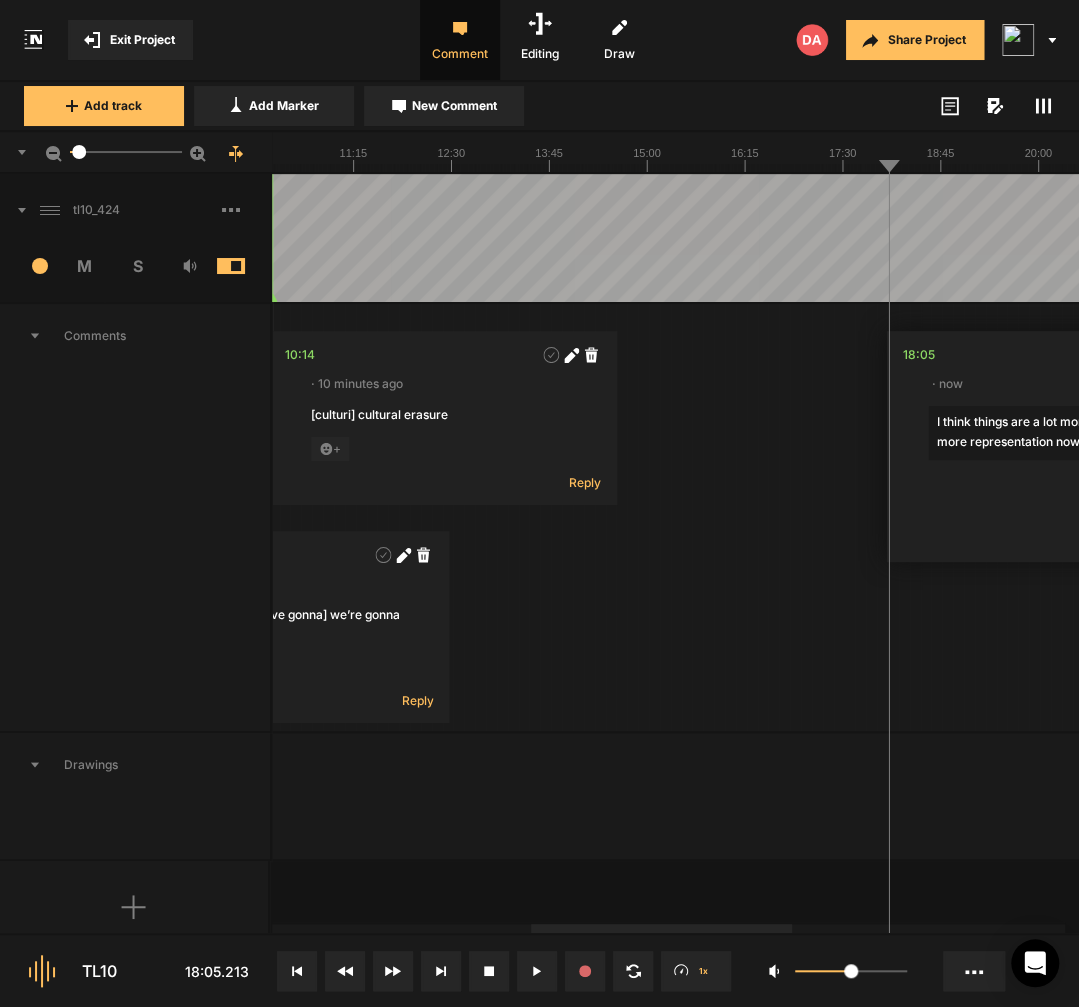 scroll, scrollTop: 0, scrollLeft: 0, axis: both 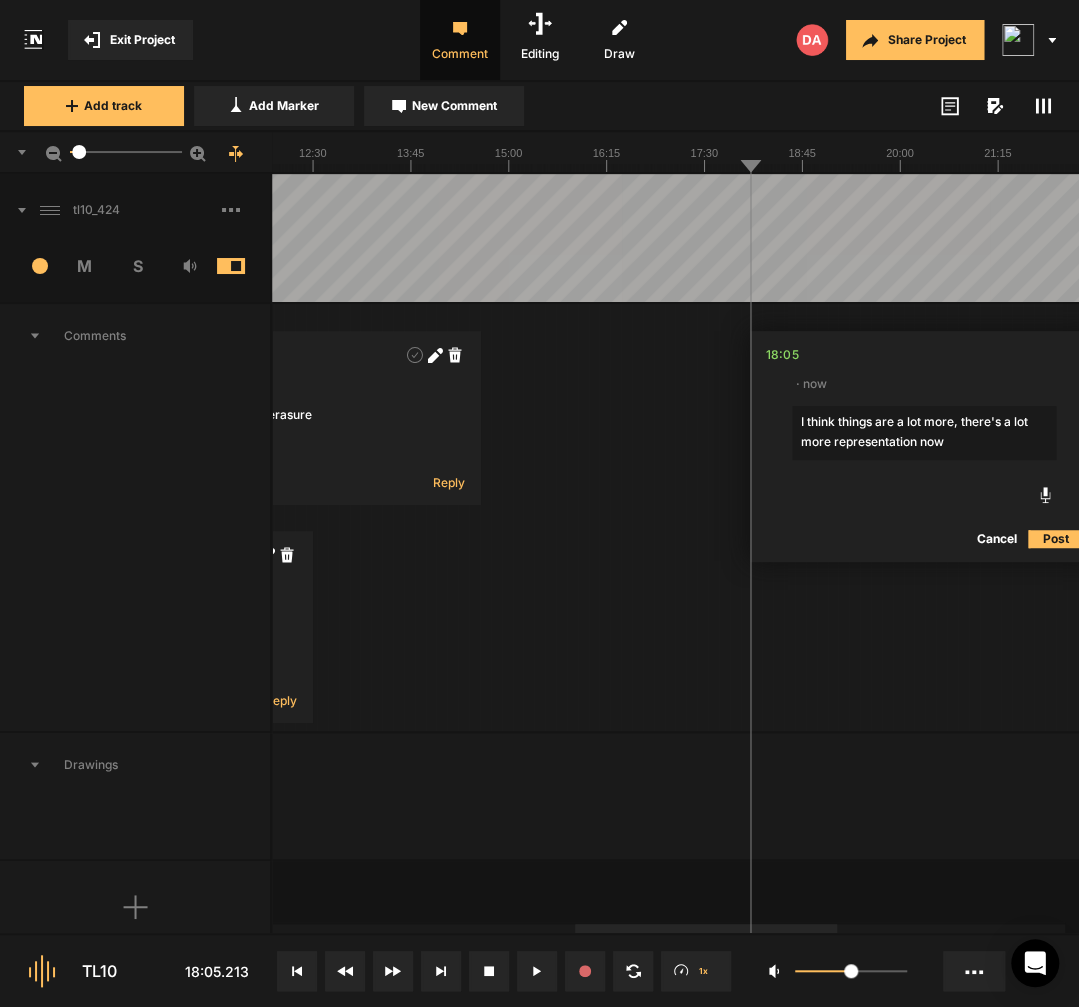 click on "I think things are a lot more, there's a lot more representation now" 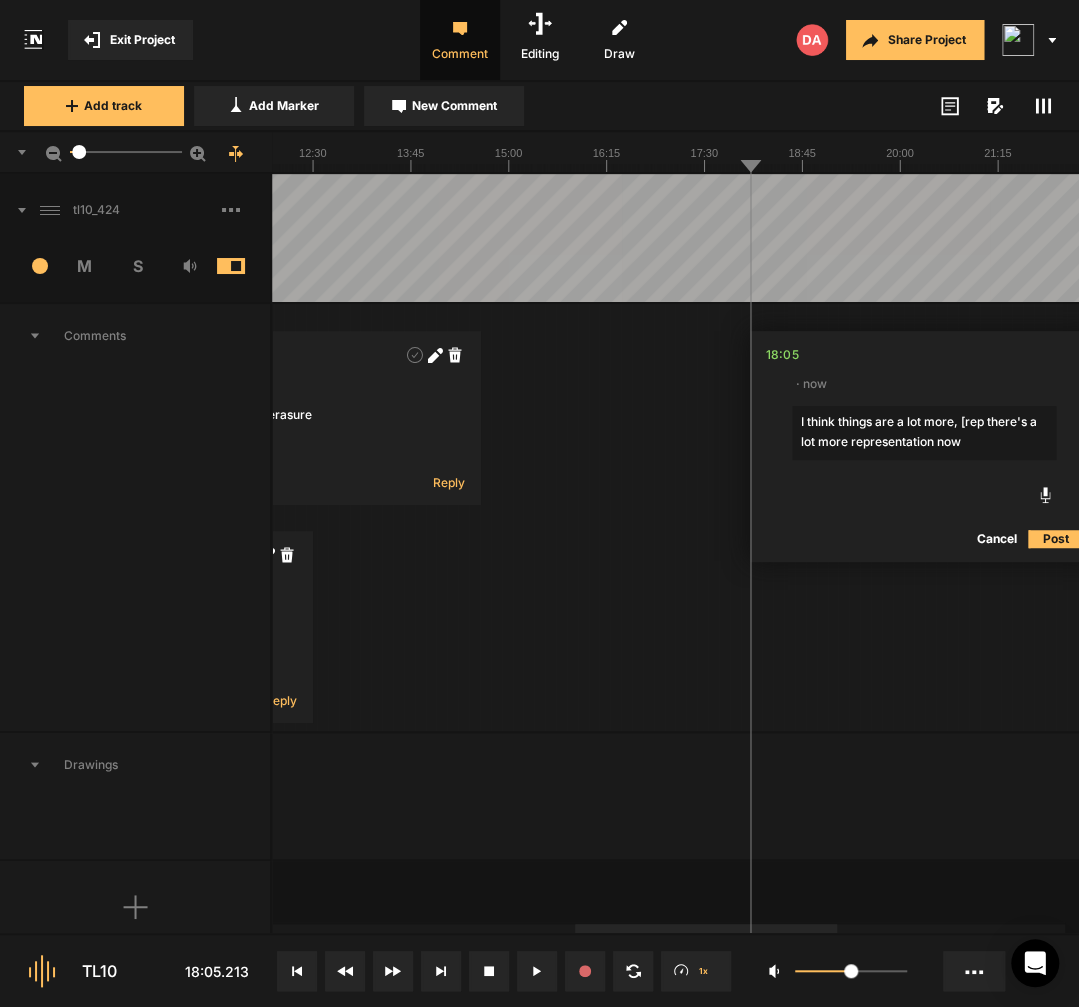 type on "I think things are a lot more, [rep] there's a lot more representation now" 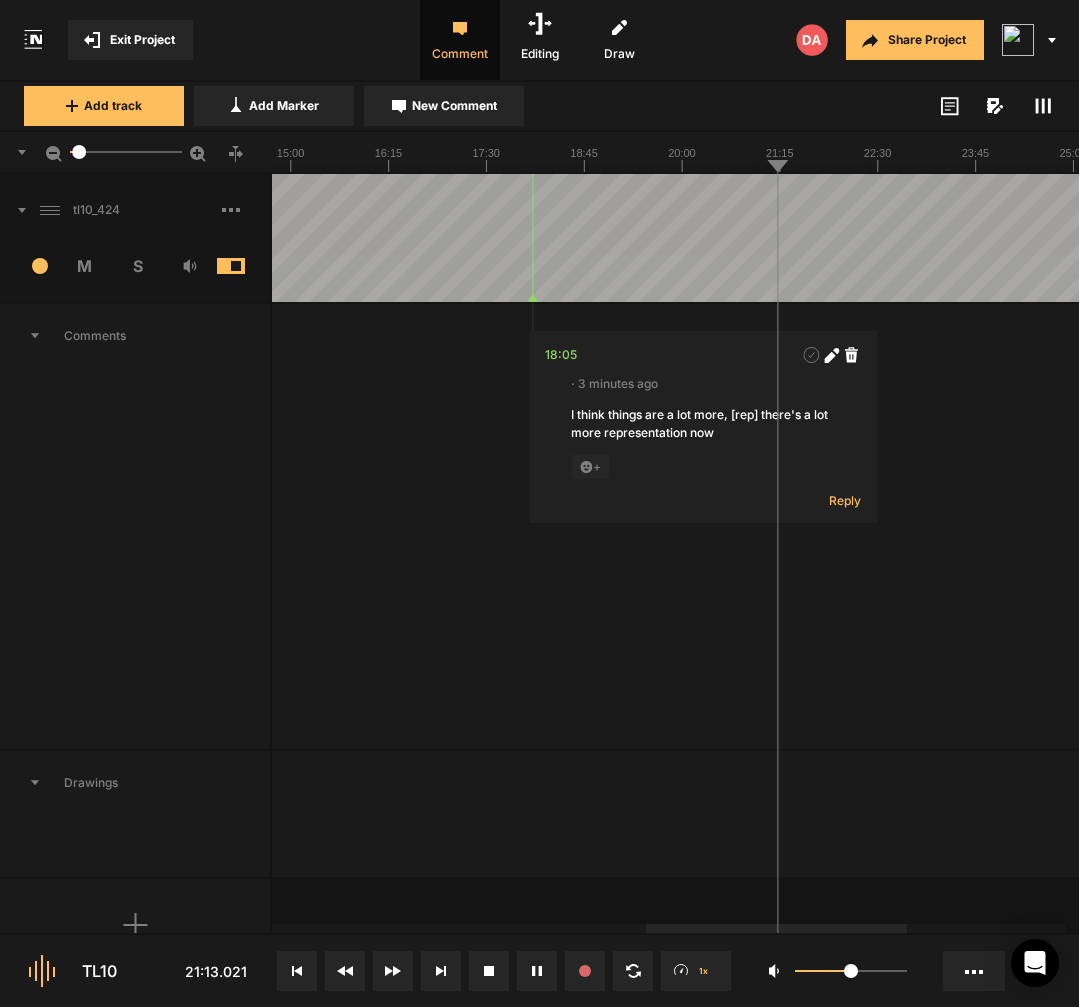 click at bounding box center [1134, 238] 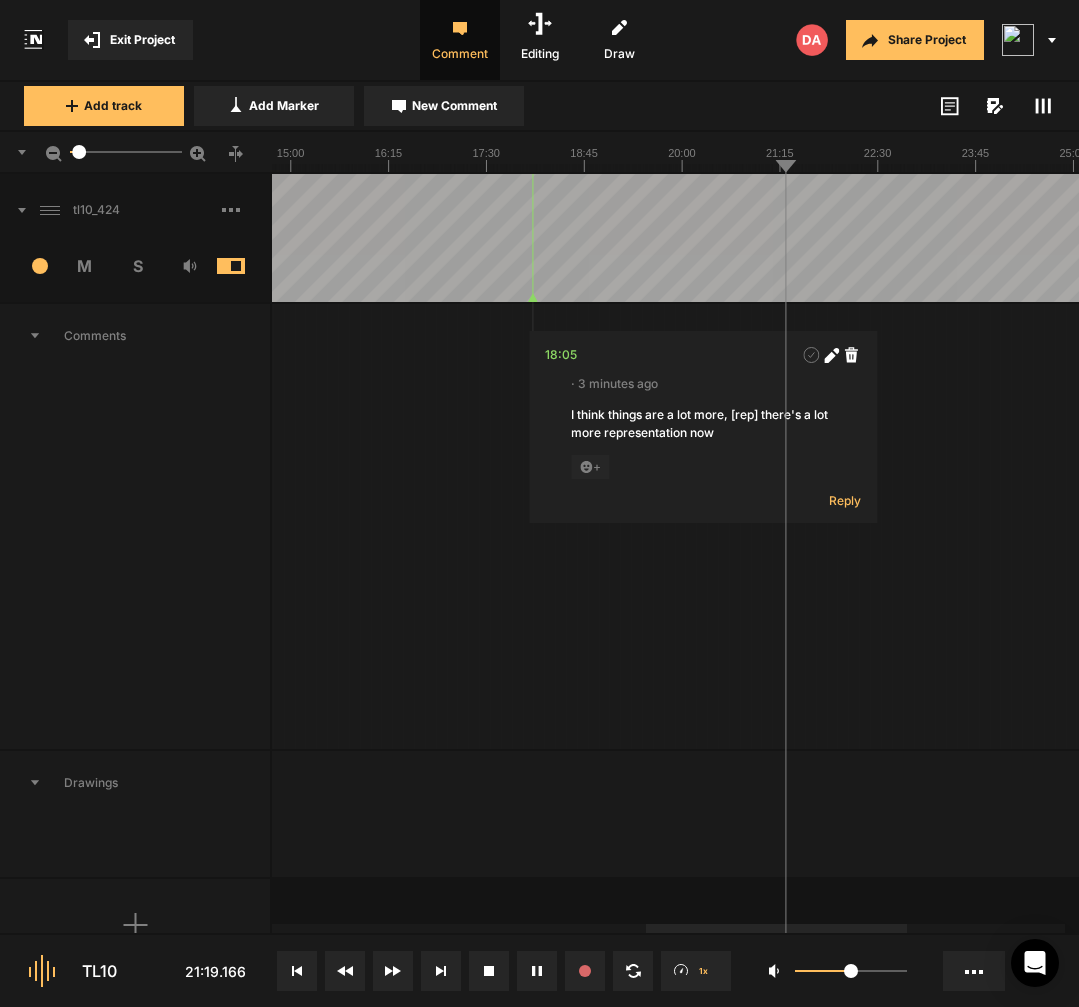 click at bounding box center [1134, 238] 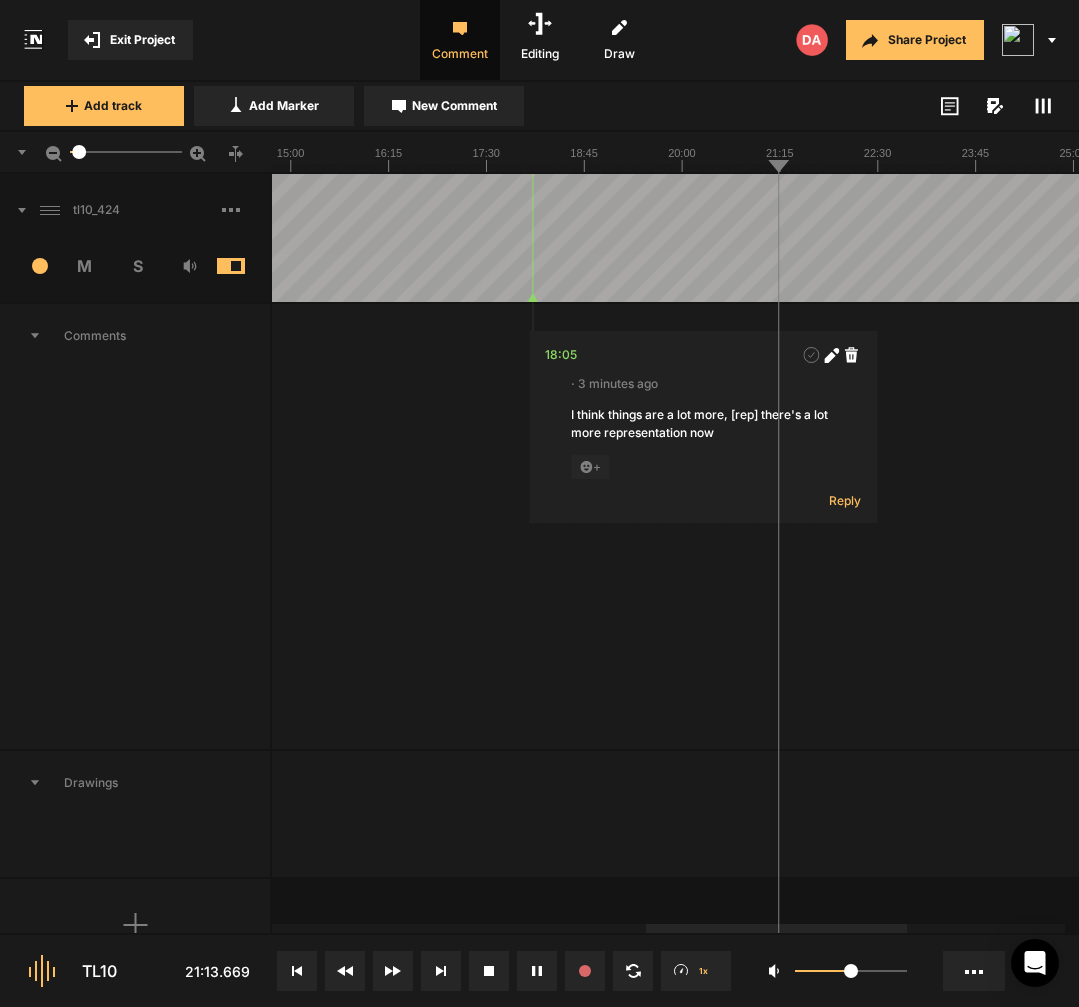 click at bounding box center (1134, 238) 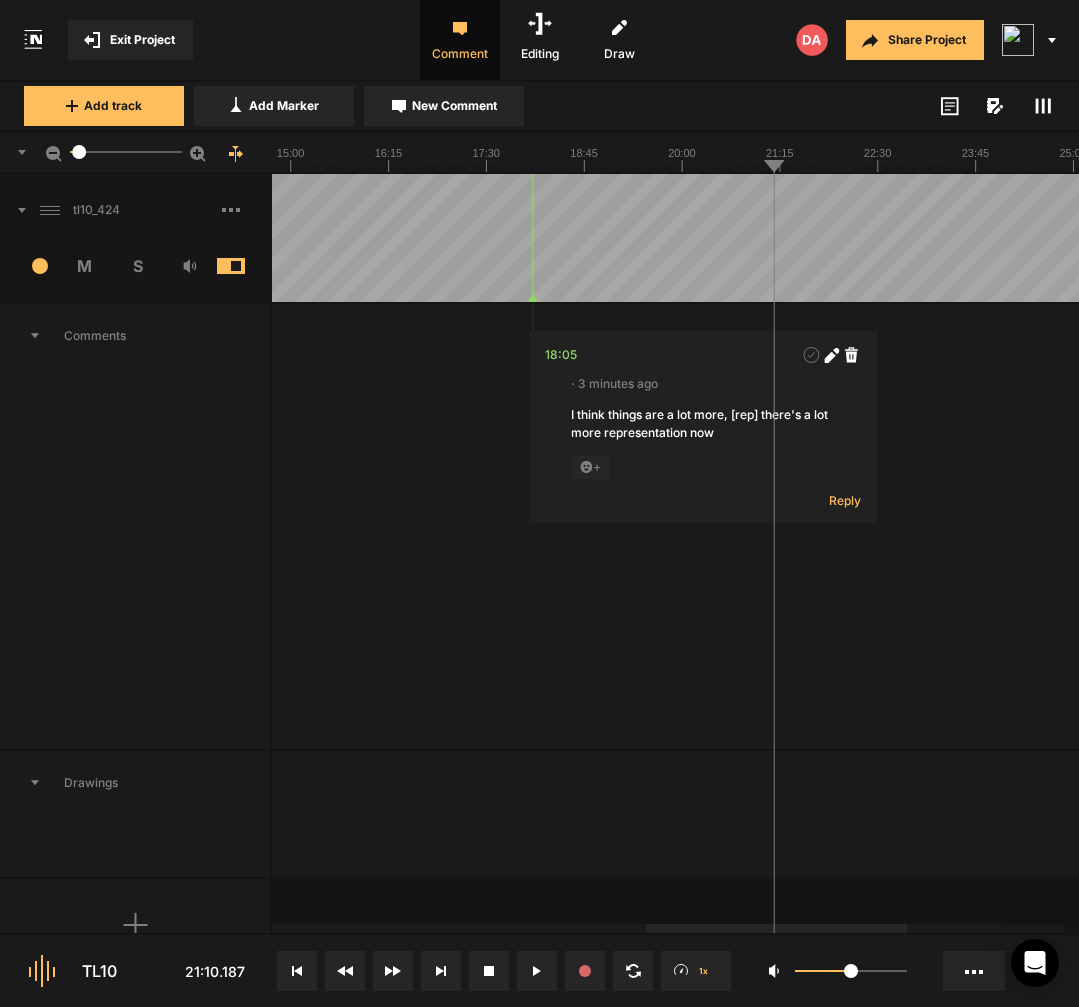 click at bounding box center (1134, 238) 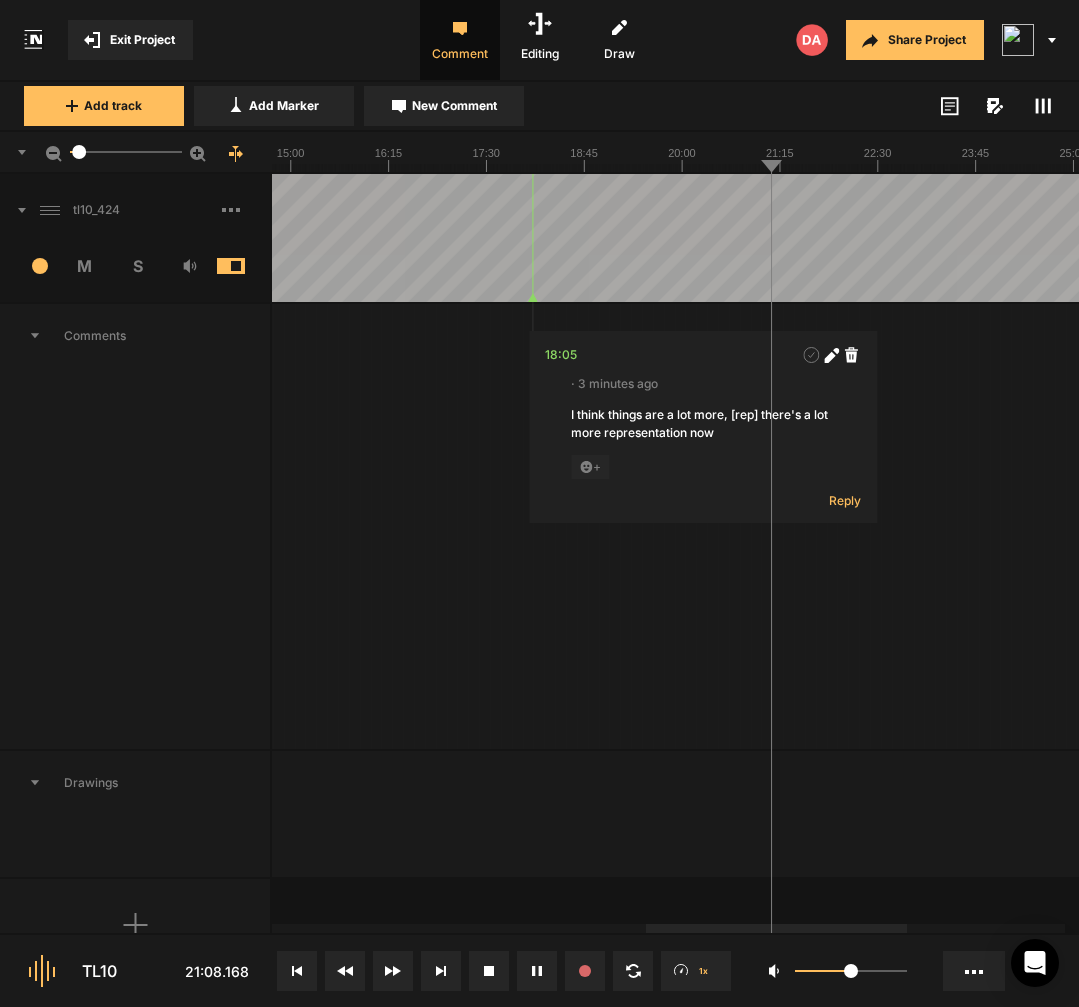 click on "04:11
· 21 minutes ago [I hated every minyu-]I hated every minute
+ Reply  08:05
· 17 minutes ago [we’re gonna keep we’ve gonna] we’re gonna talk that more
+ Reply  10:14
· 14 minutes ago  [culturi] cultural erasure
+ Reply  18:05
· 3 minutes ago I think things are a lot more, [rep] there's a lot more representation now
+ Reply" at bounding box center (1134, 526) 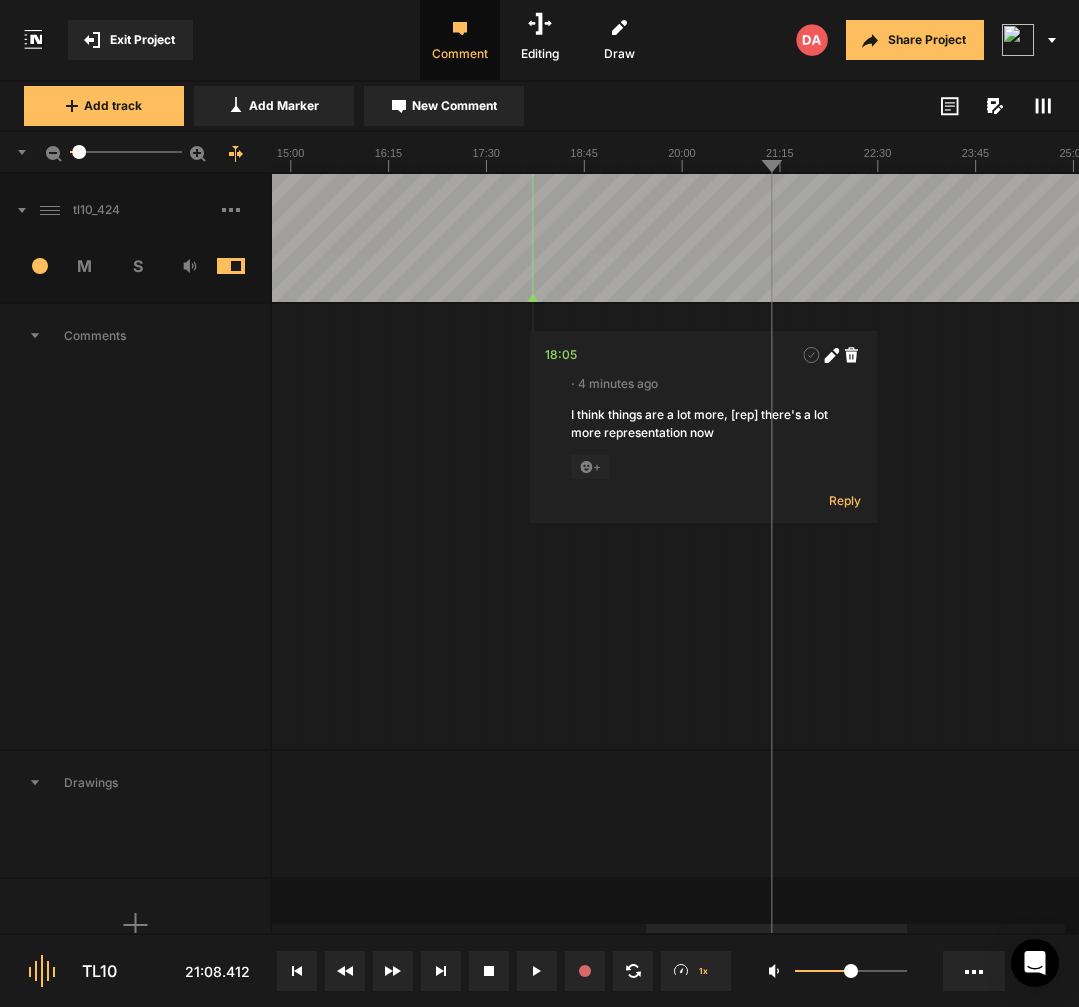 click on "04:11
· 21 minutes ago [I hated every minyu-]I hated every minute
+ Reply  08:05
· 17 minutes ago [we’re gonna keep we’ve gonna] we’re gonna talk that more
+ Reply  10:14
· 14 minutes ago  [culturi] cultural erasure
+ Reply  18:05
· 4 minutes ago I think things are a lot more, [rep] there's a lot more representation now
+ Reply" at bounding box center [1134, 526] 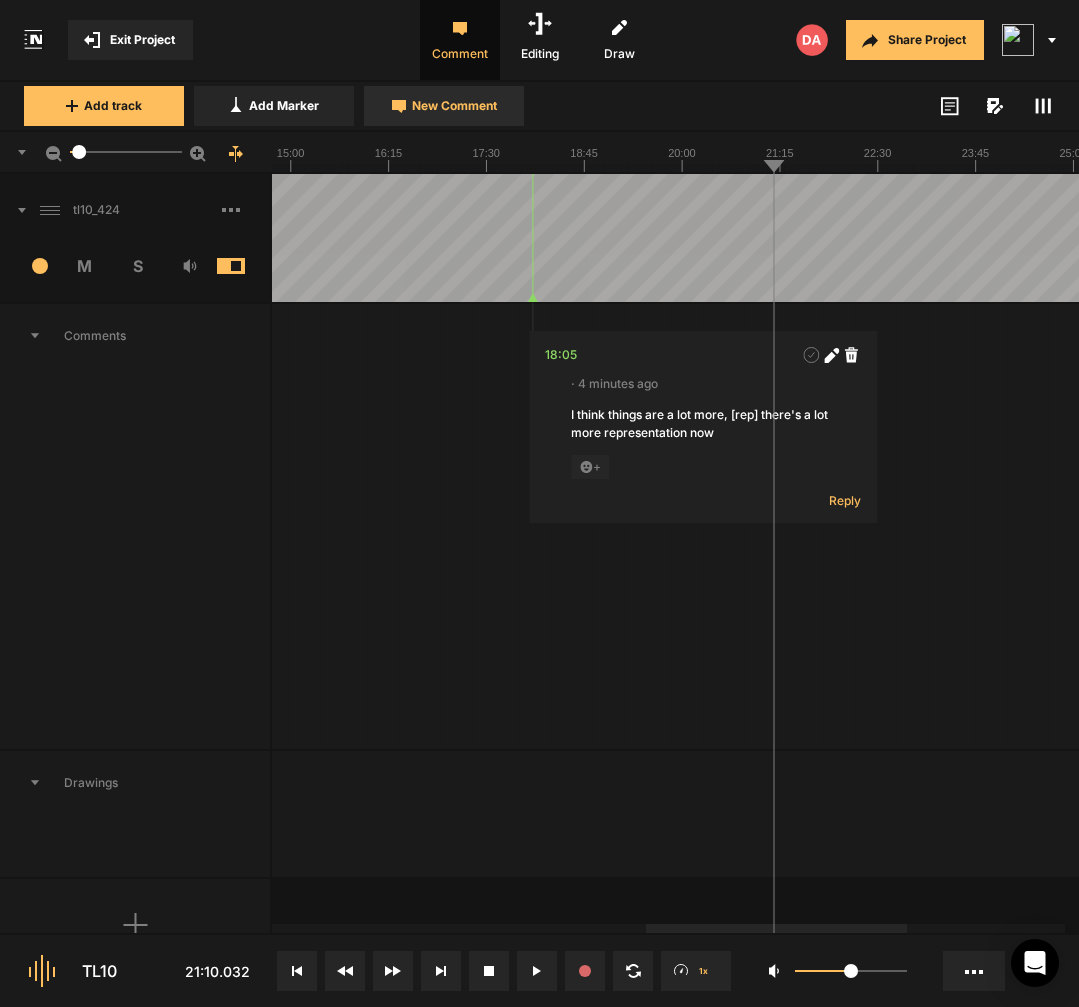 click on "New Comment" at bounding box center (444, 106) 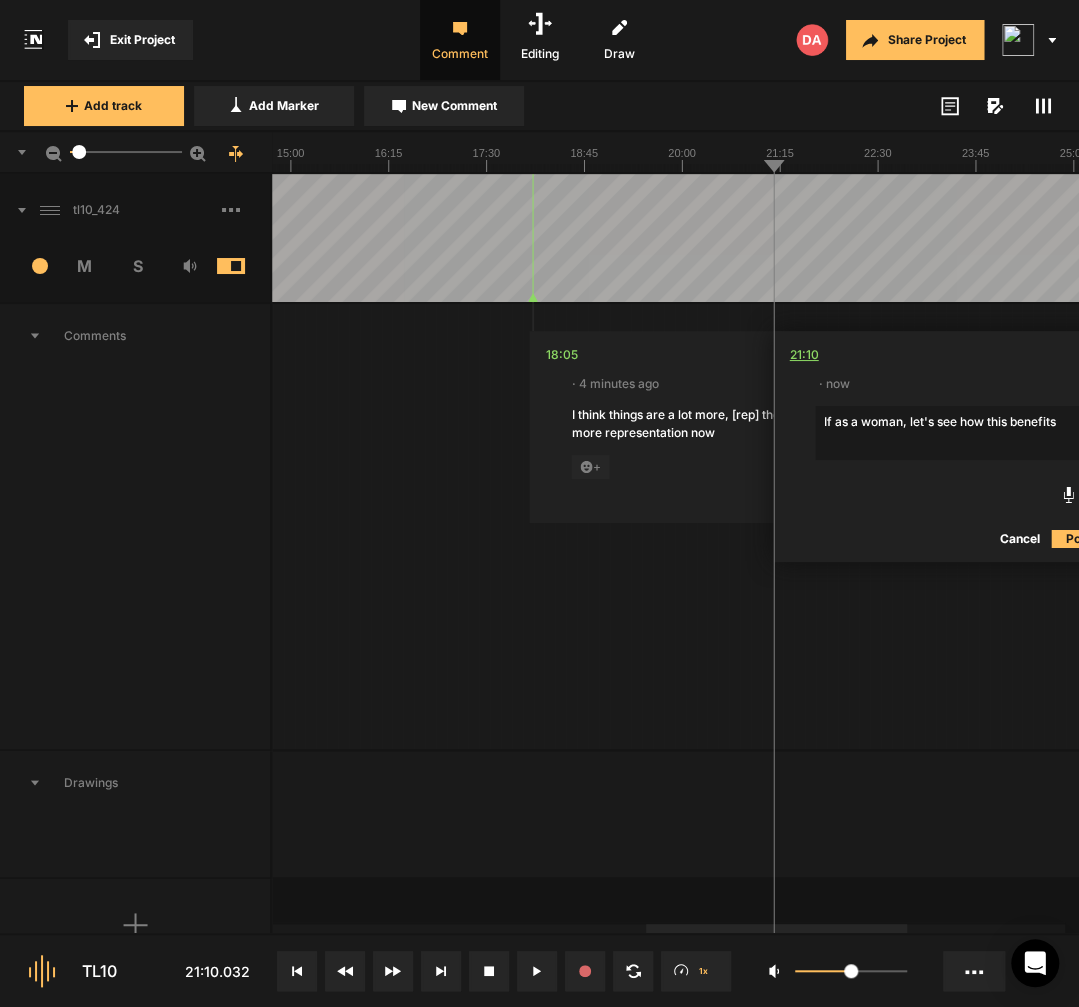 click on "21:10" 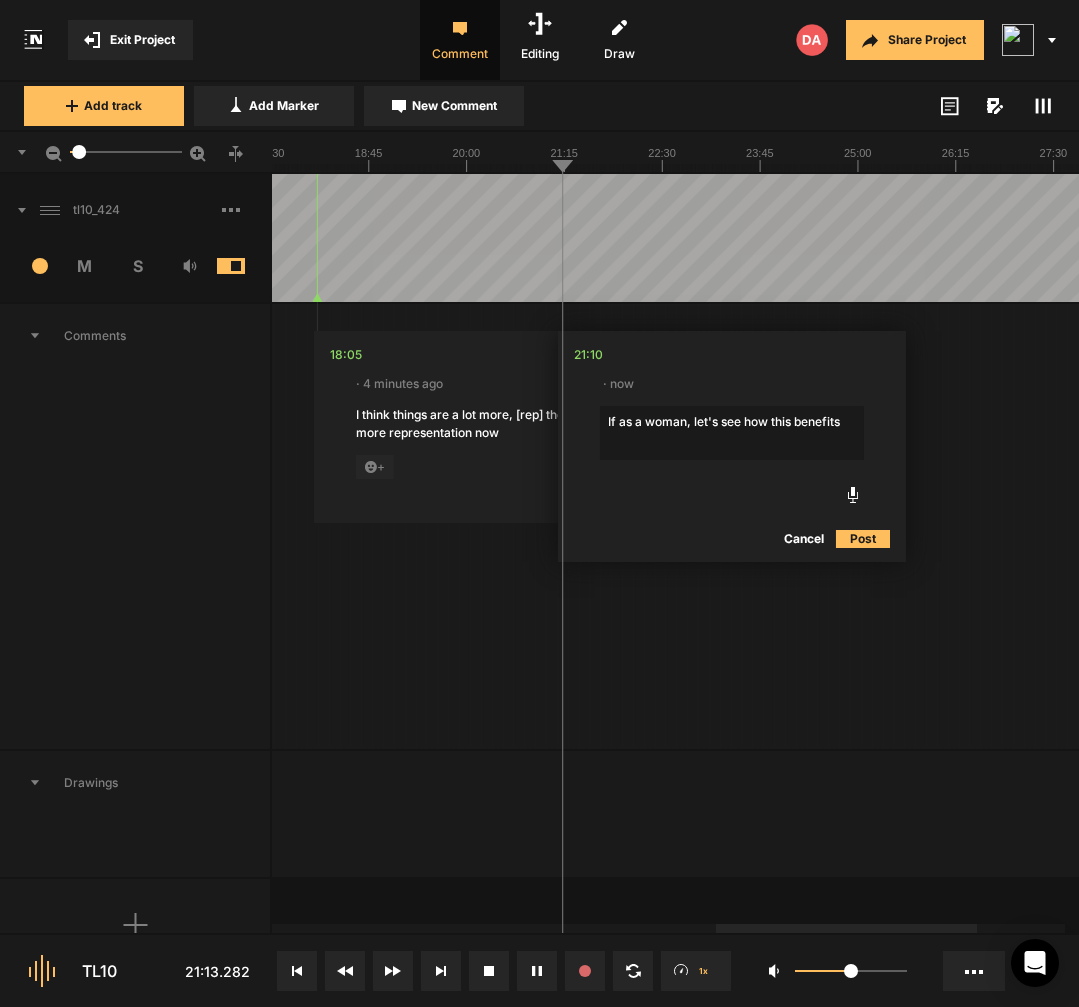 click on "If as a woman, let's see how this benefits" 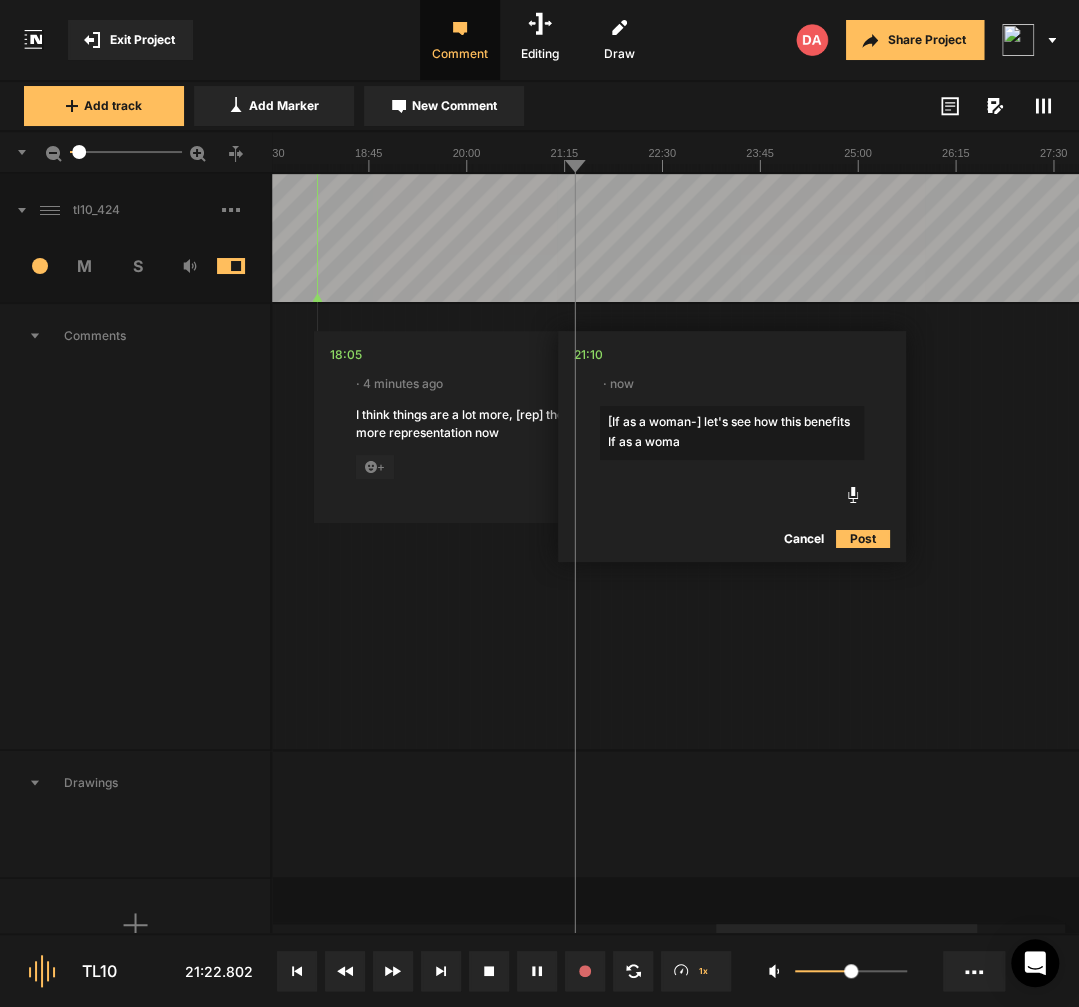 type on "[If as a woman-] let's see how this benefits If as a woman" 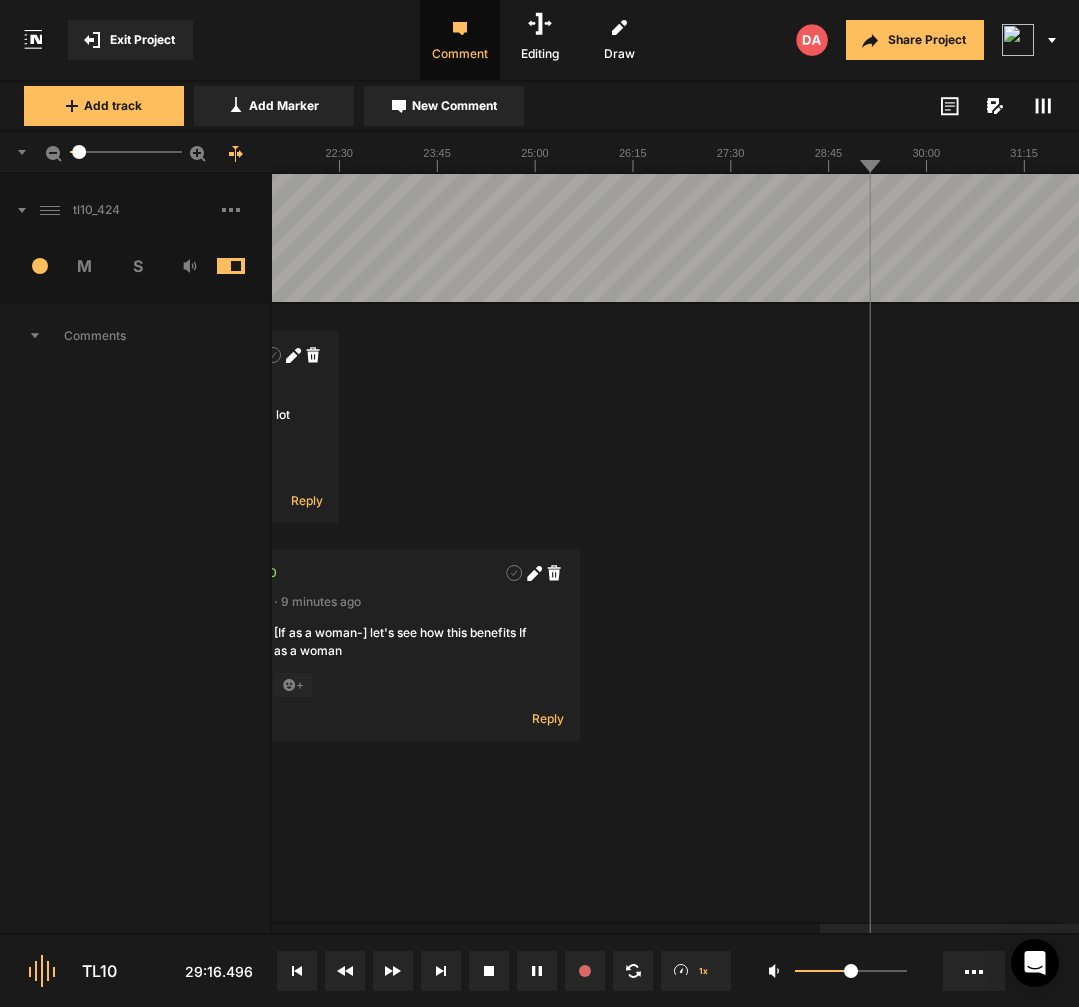 click at bounding box center [595, 238] 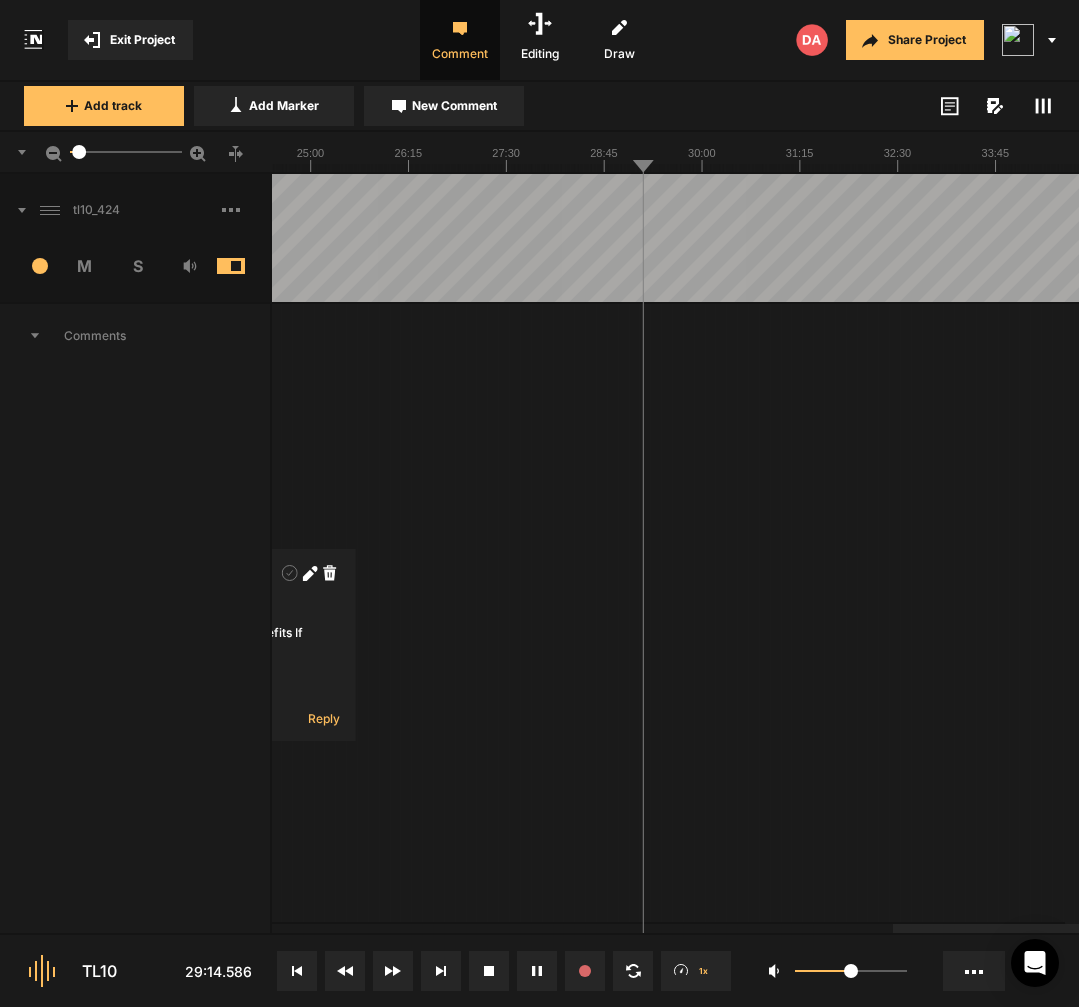 click at bounding box center (371, 238) 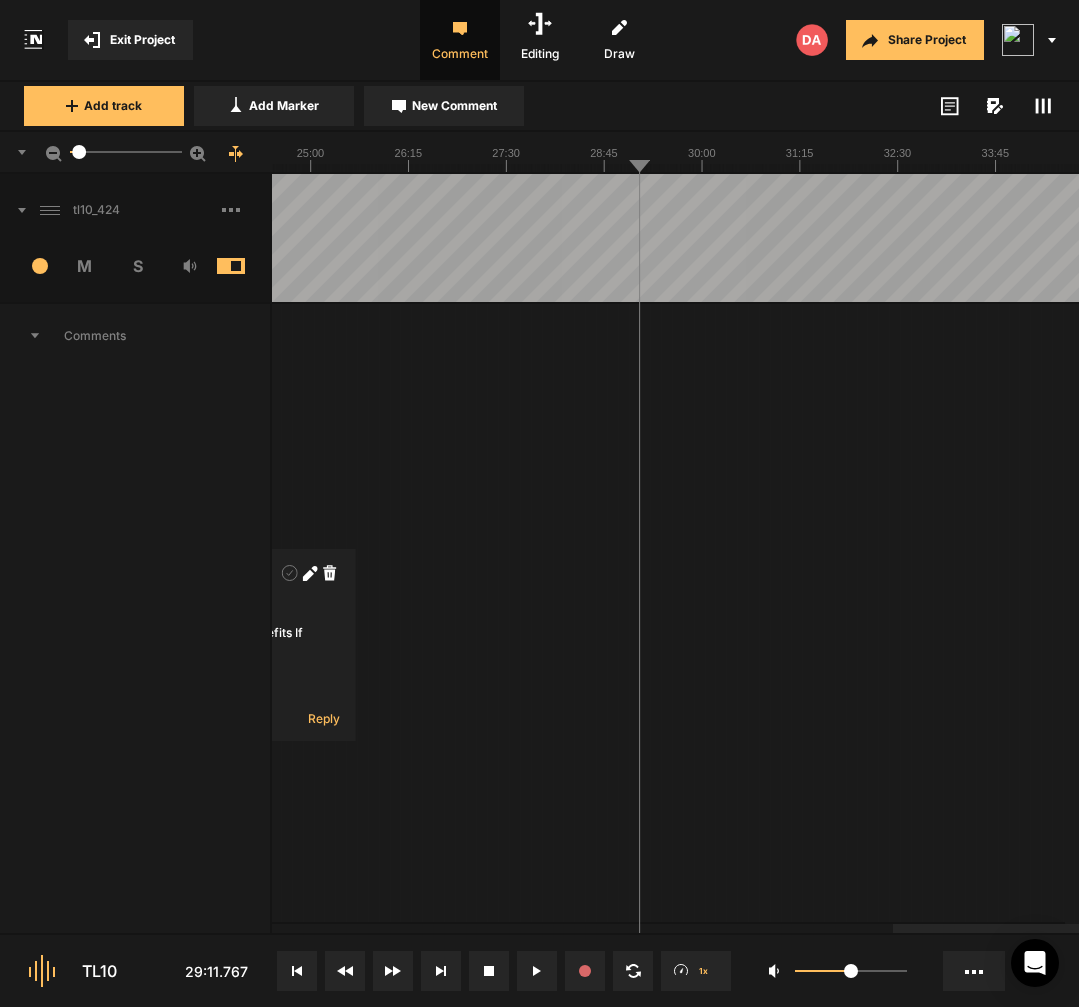 click at bounding box center [371, 238] 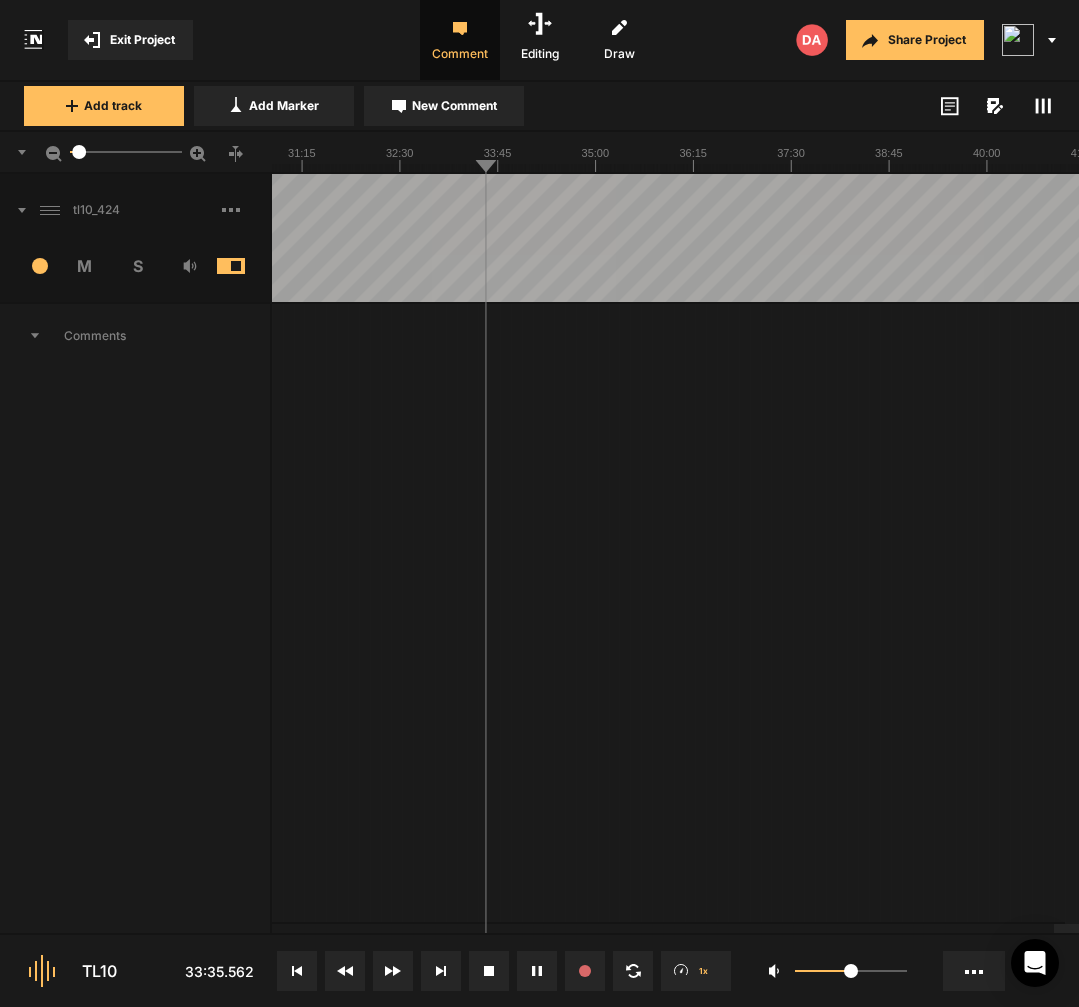 scroll, scrollTop: 0, scrollLeft: 0, axis: both 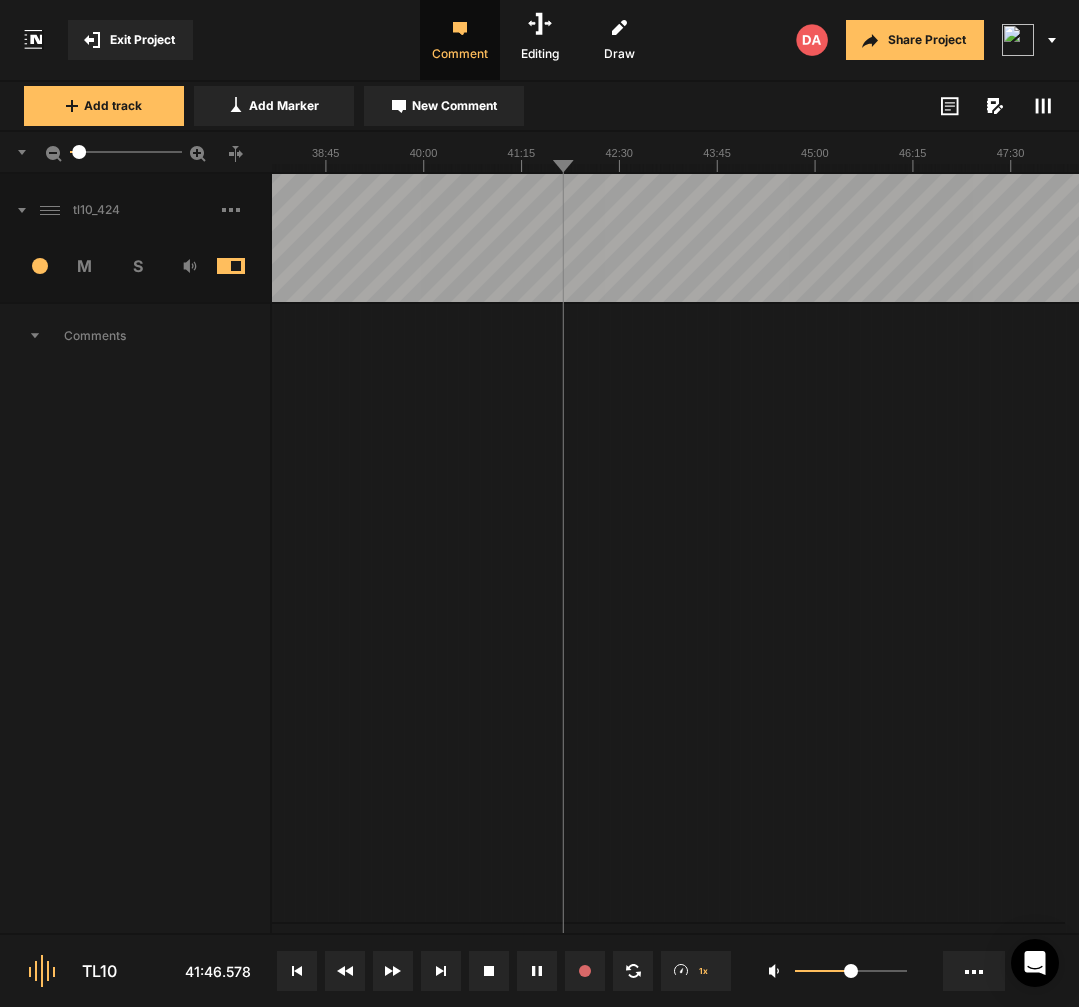 click at bounding box center (-690, 238) 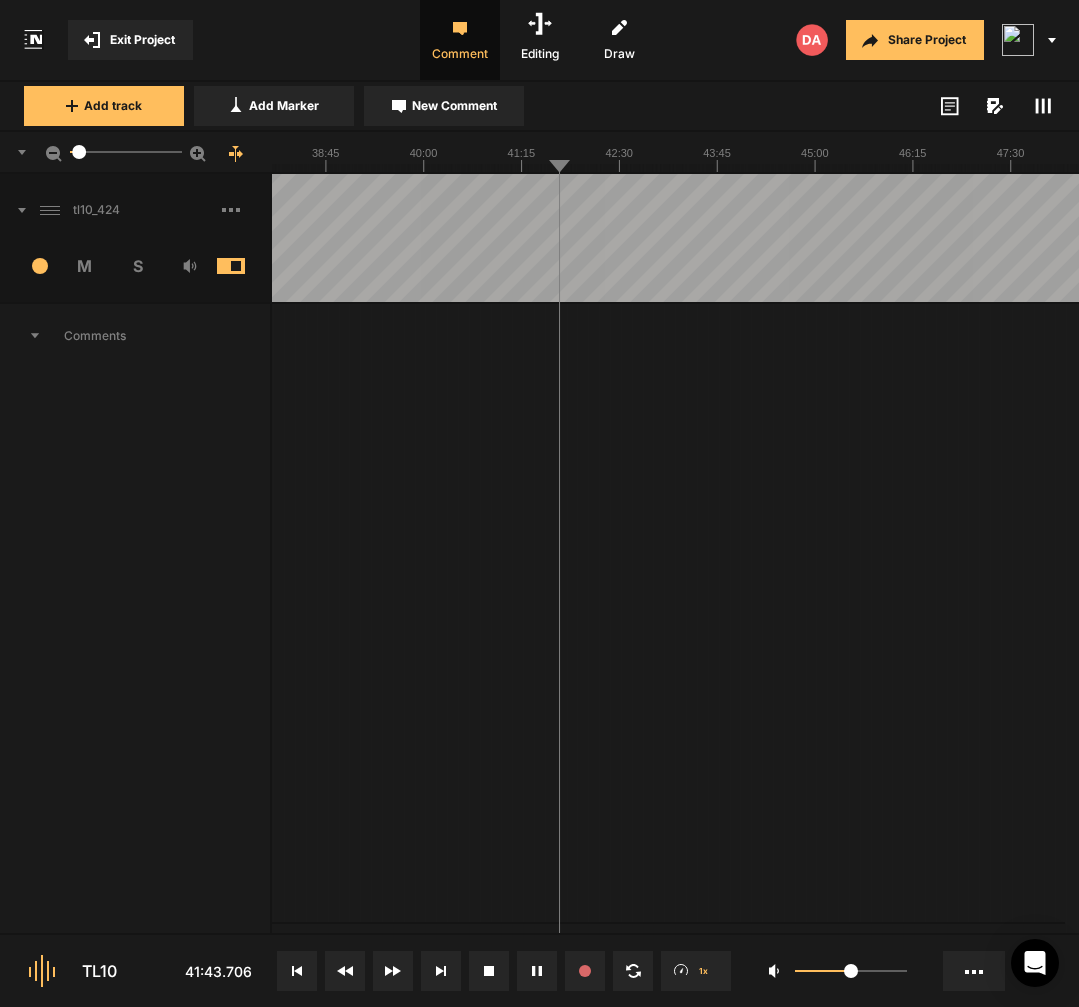 click at bounding box center [-690, 238] 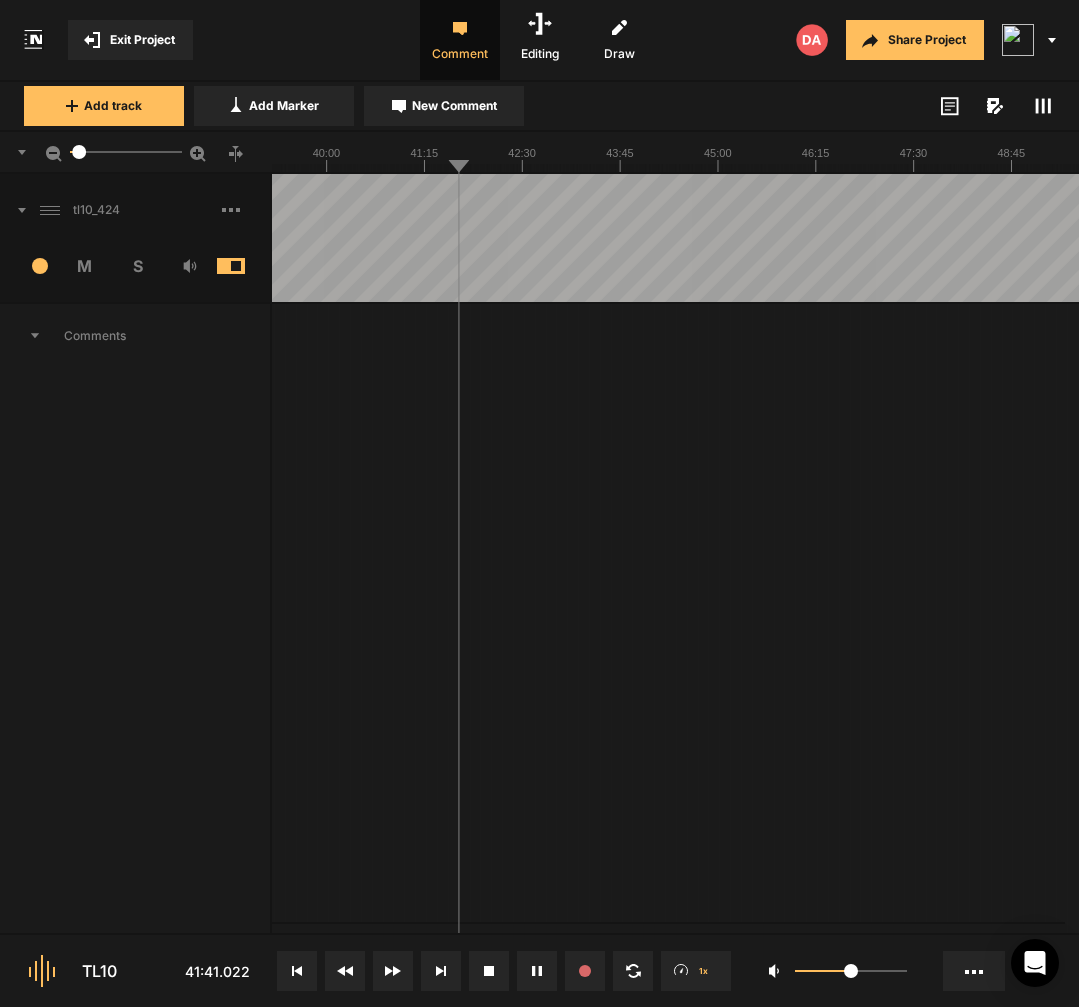 click on "04:11
· 47 minutes ago [I hated every minyu-]I hated every minute
+ Reply  08:05
· 43 minutes ago [we’re gonna keep we’ve gonna] we’re gonna talk that more
+ Reply  10:14
· 40 minutes ago  [culturi] cultural erasure
+ Reply  18:05
· 30 minutes ago I think things are a lot more, [rep] there's a lot more representation now
+ Reply  21:10
· 25 minutes ago [If as a woman-] let's see how this benefits If as a woman
+ Reply" at bounding box center (-787, 635) 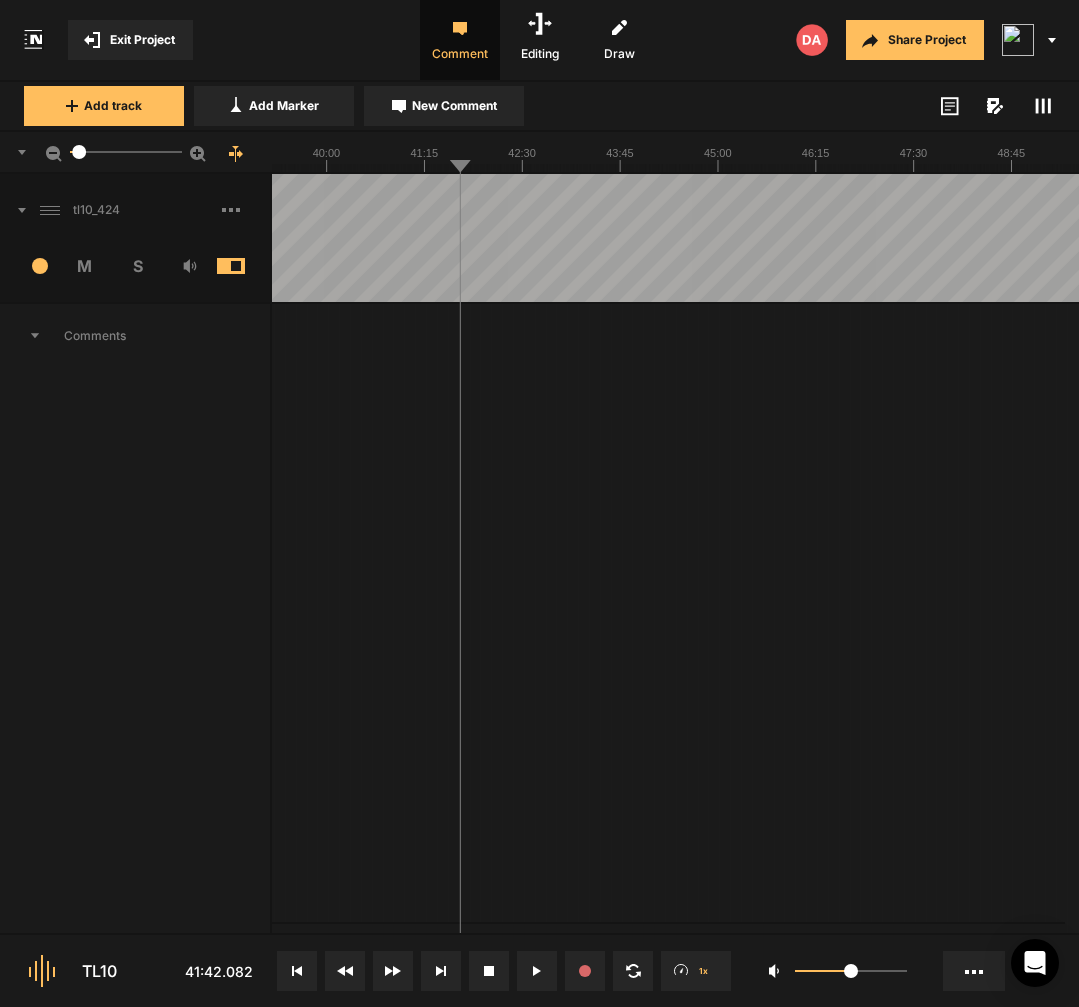 click at bounding box center [-787, 238] 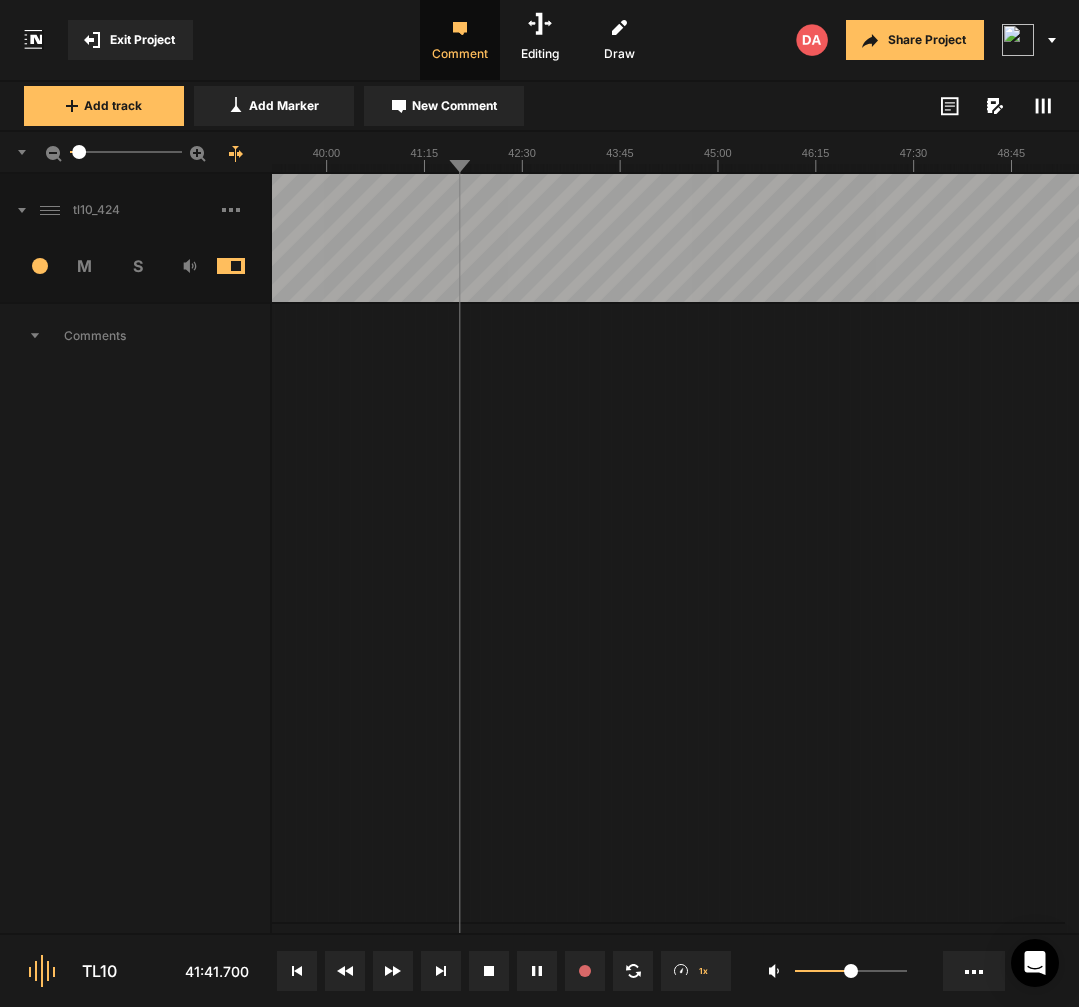 click at bounding box center (-787, 238) 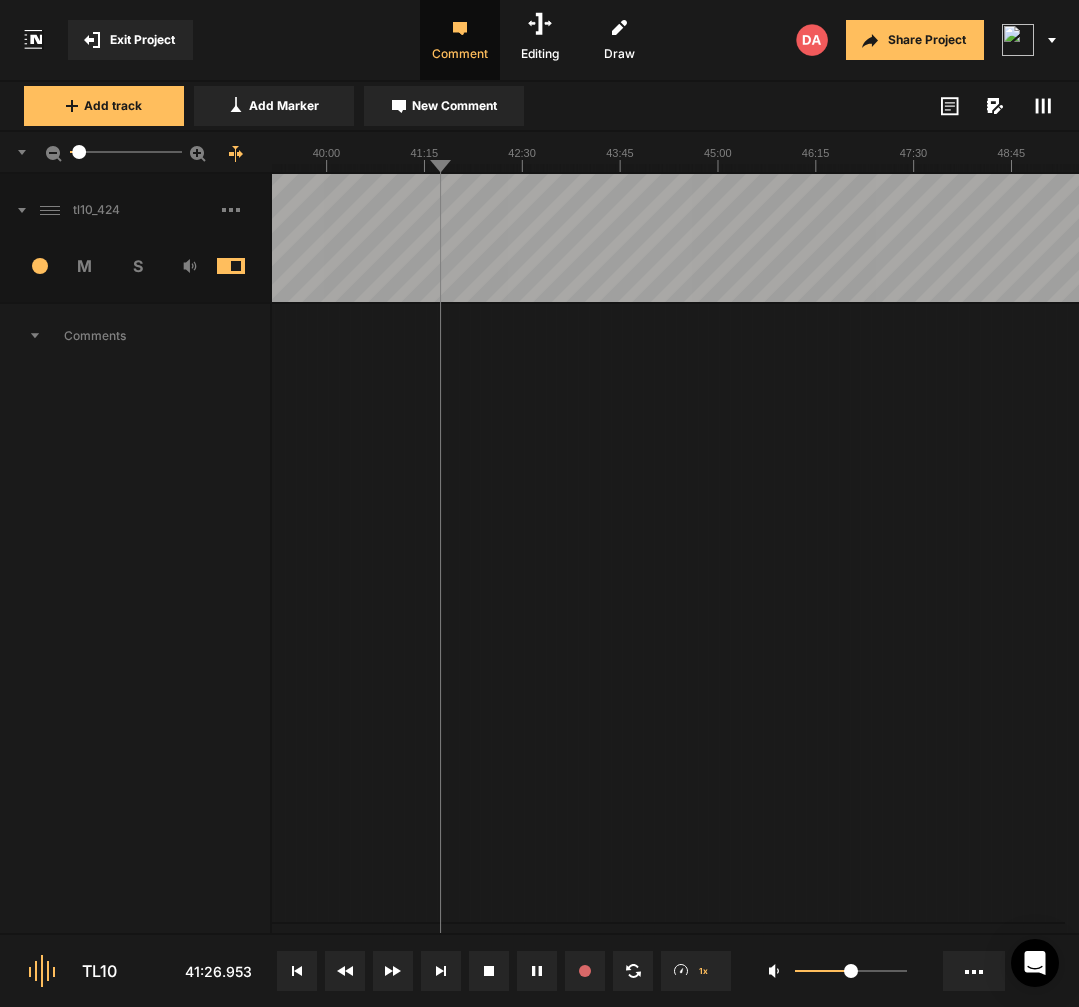 click on "Comments" at bounding box center (136, 635) 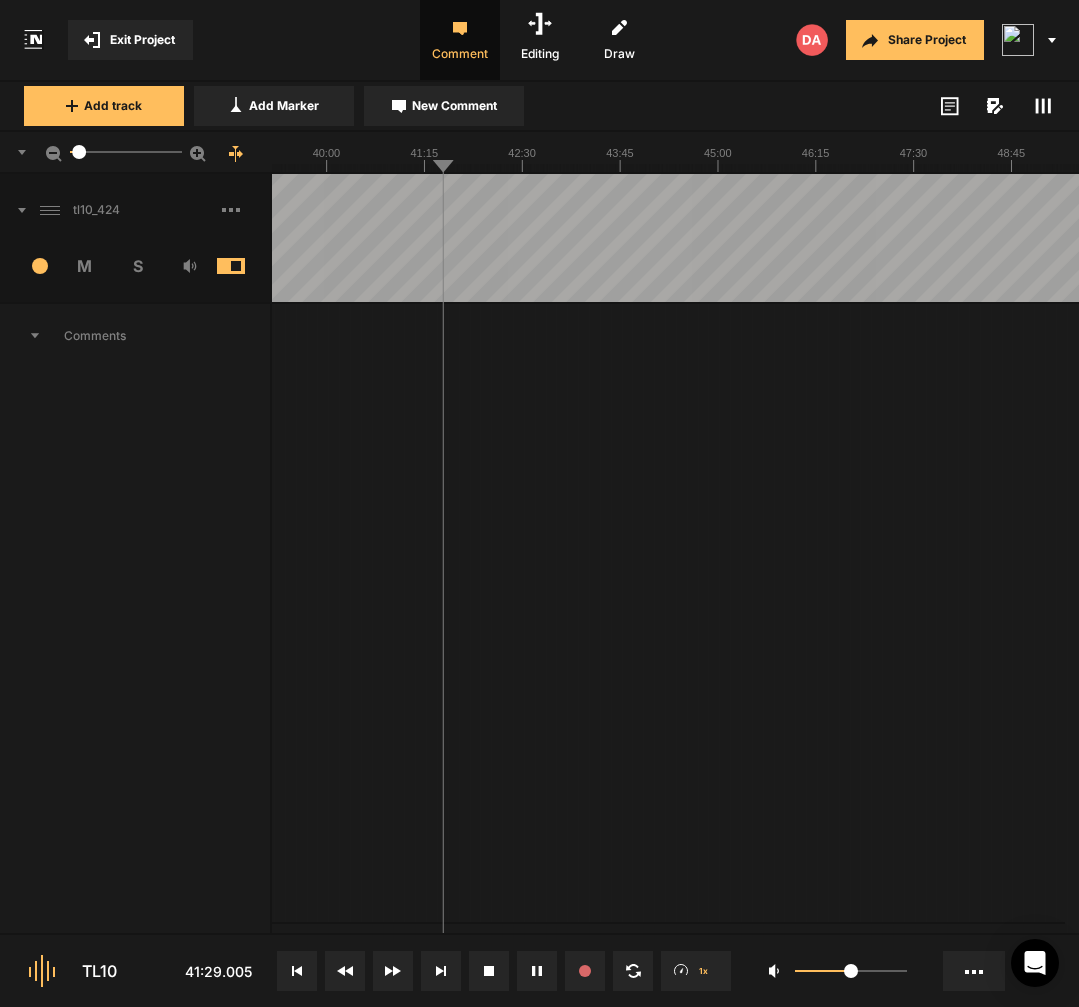 click on "04:11
· 48 minutes ago [I hated every minyu-]I hated every minute
+ Reply  08:05
· 44 minutes ago [we’re gonna keep we’ve gonna] we’re gonna talk that more
+ Reply  10:14
· 41 minutes ago  [culturi] cultural erasure
+ Reply  18:05
· 30 minutes ago I think things are a lot more, [rep] there's a lot more representation now
+ Reply  21:10
· 26 minutes ago [If as a woman-] let's see how this benefits If as a woman
+ Reply" at bounding box center (-787, 635) 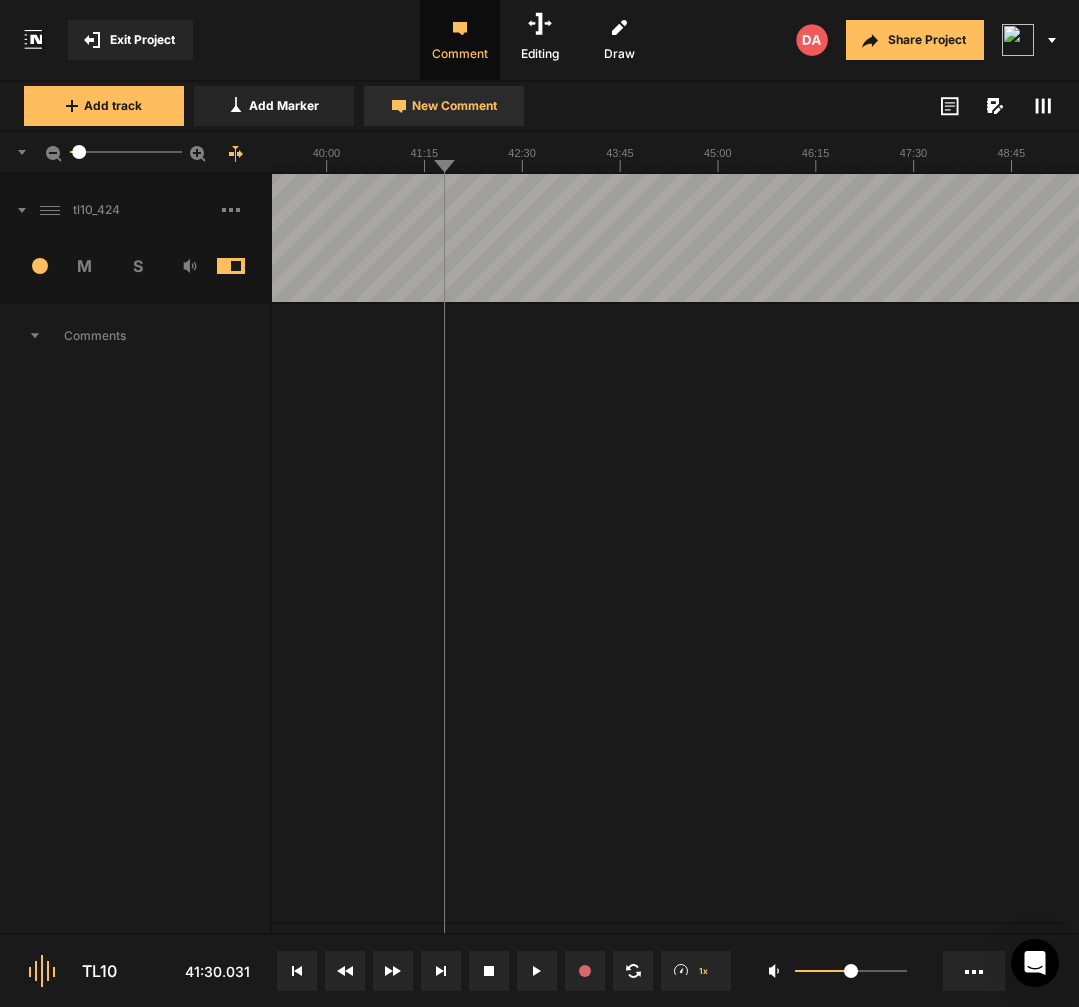 click on "New Comment" at bounding box center (454, 106) 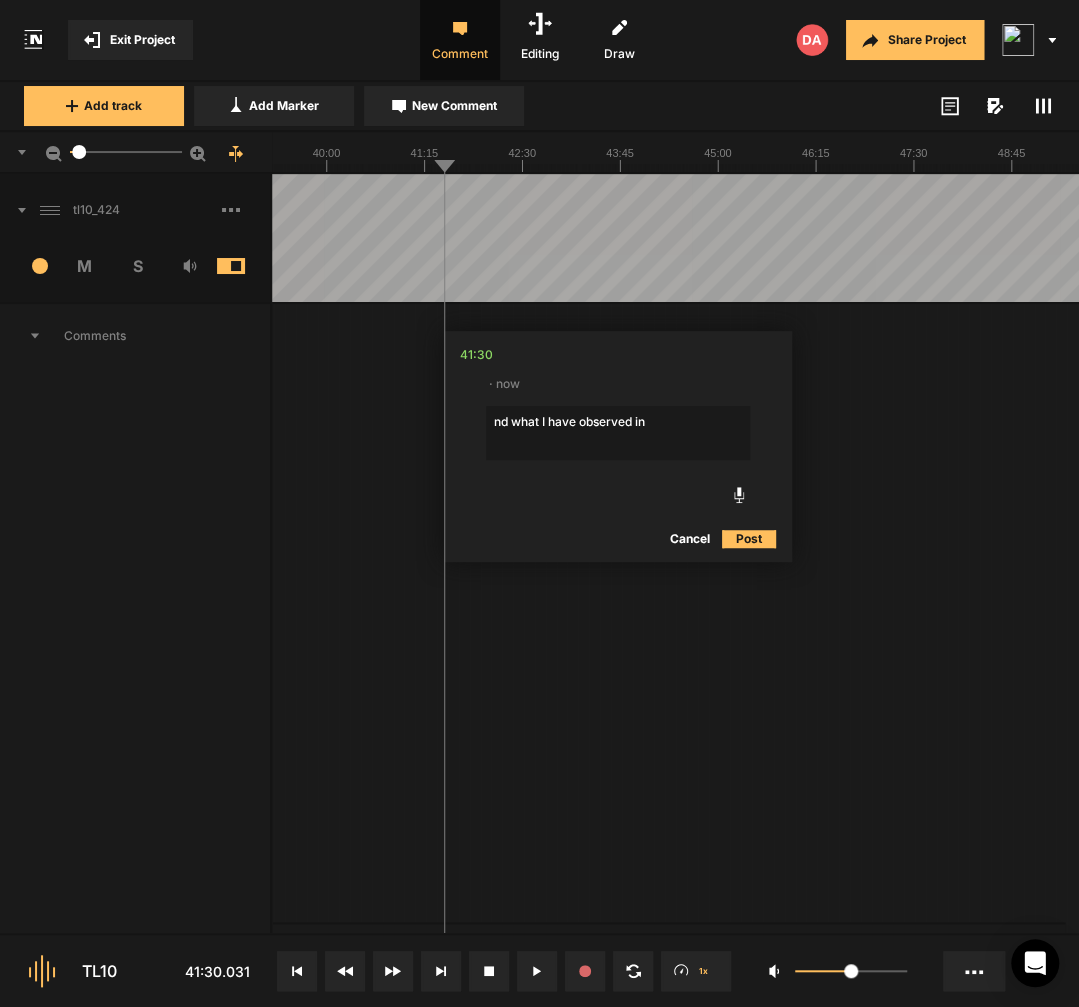 click on "nd what I have observed in" 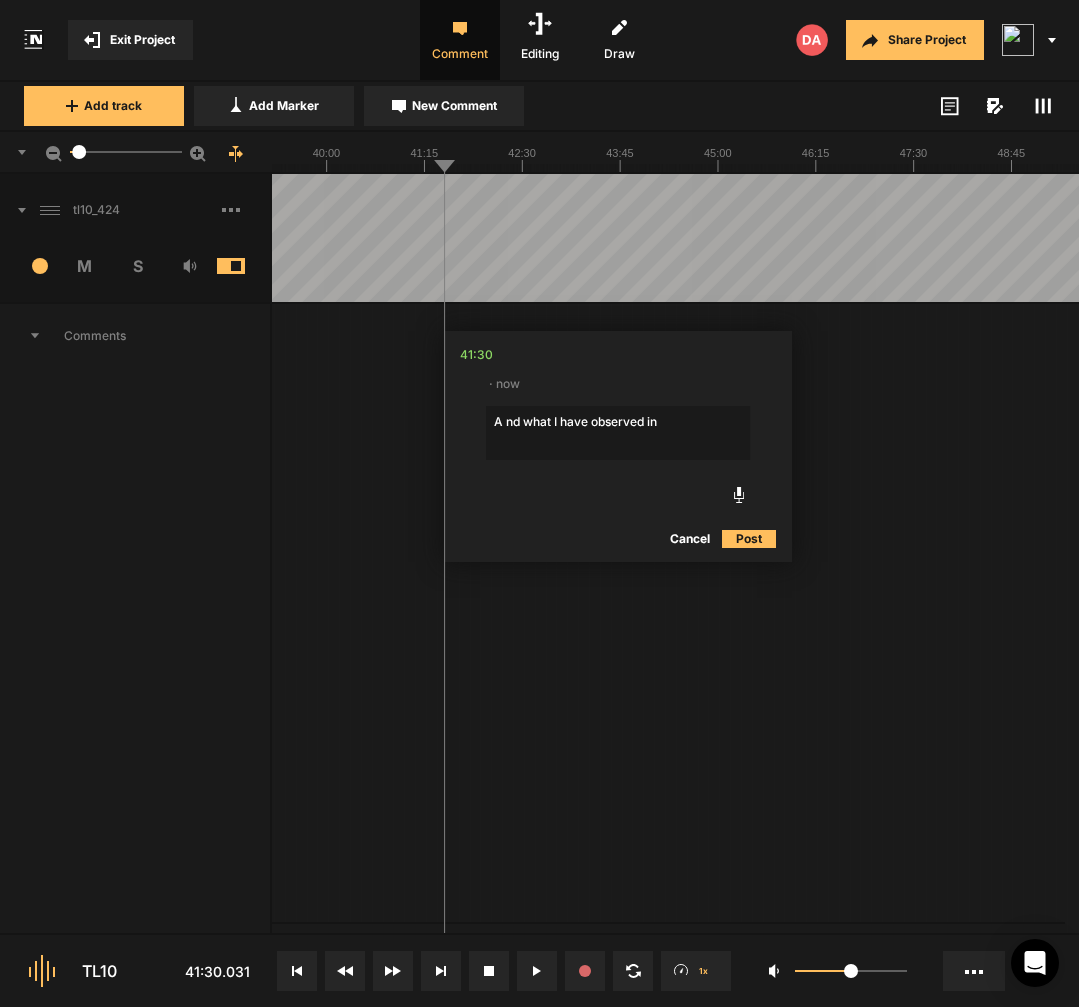 click on "A nd what I have observed in" 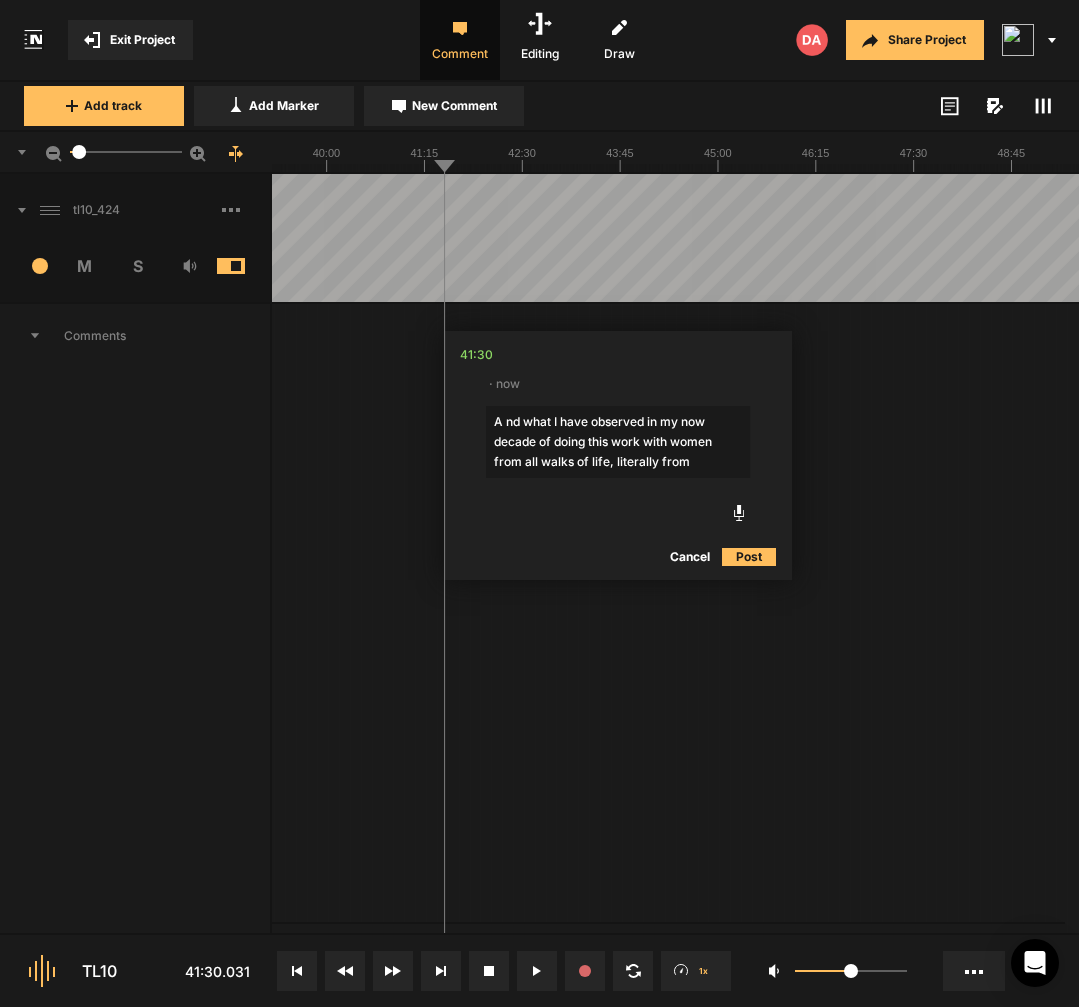 click on "A nd what I have observed in my now decade of doing this work with women from all walks of life, literally from" 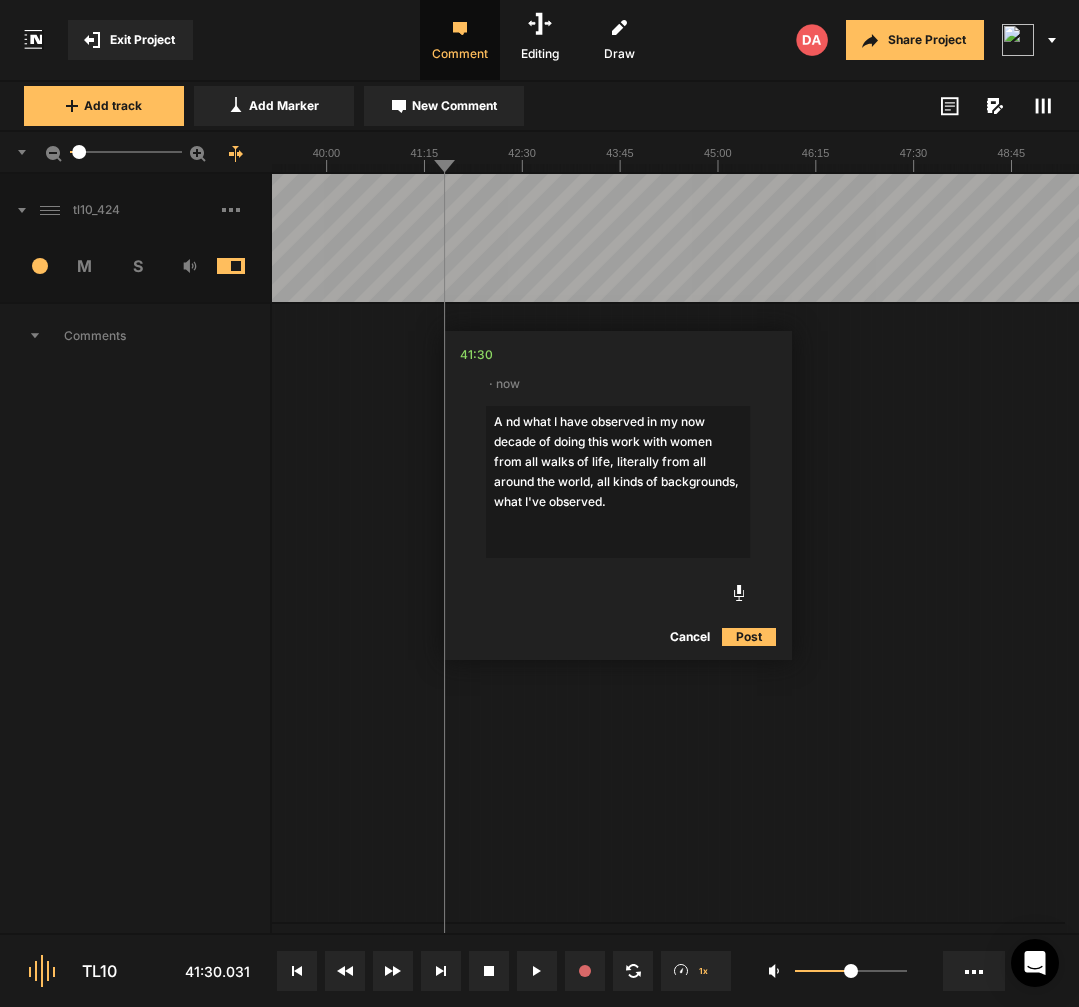 click on "A nd what I have observed in my now decade of doing this work with women from all walks of life, literally from all around the world, all kinds of backgrounds, what I've observed." 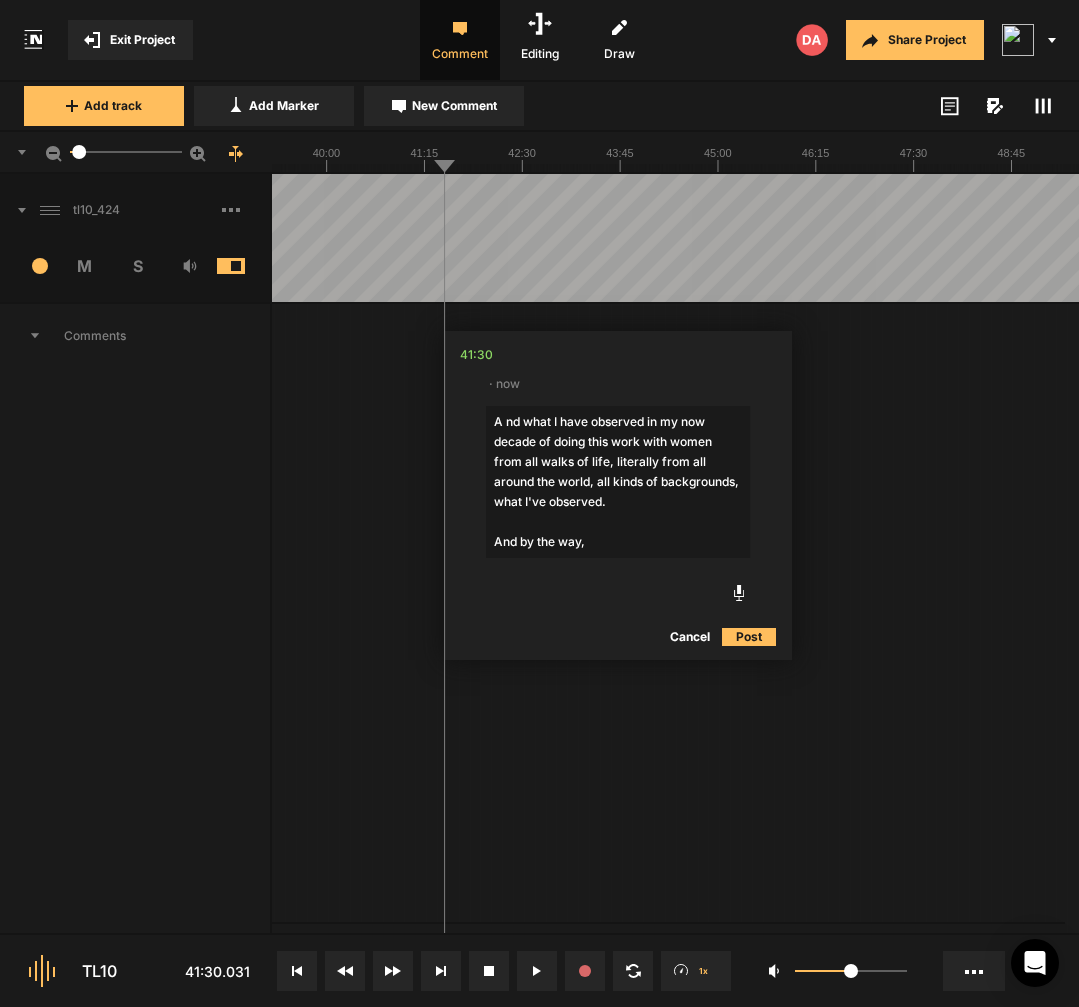 click on "A nd what I have observed in my now decade of doing this work with women from all walks of life, literally from all around the world, all kinds of backgrounds, what I've observed.
And by the way," 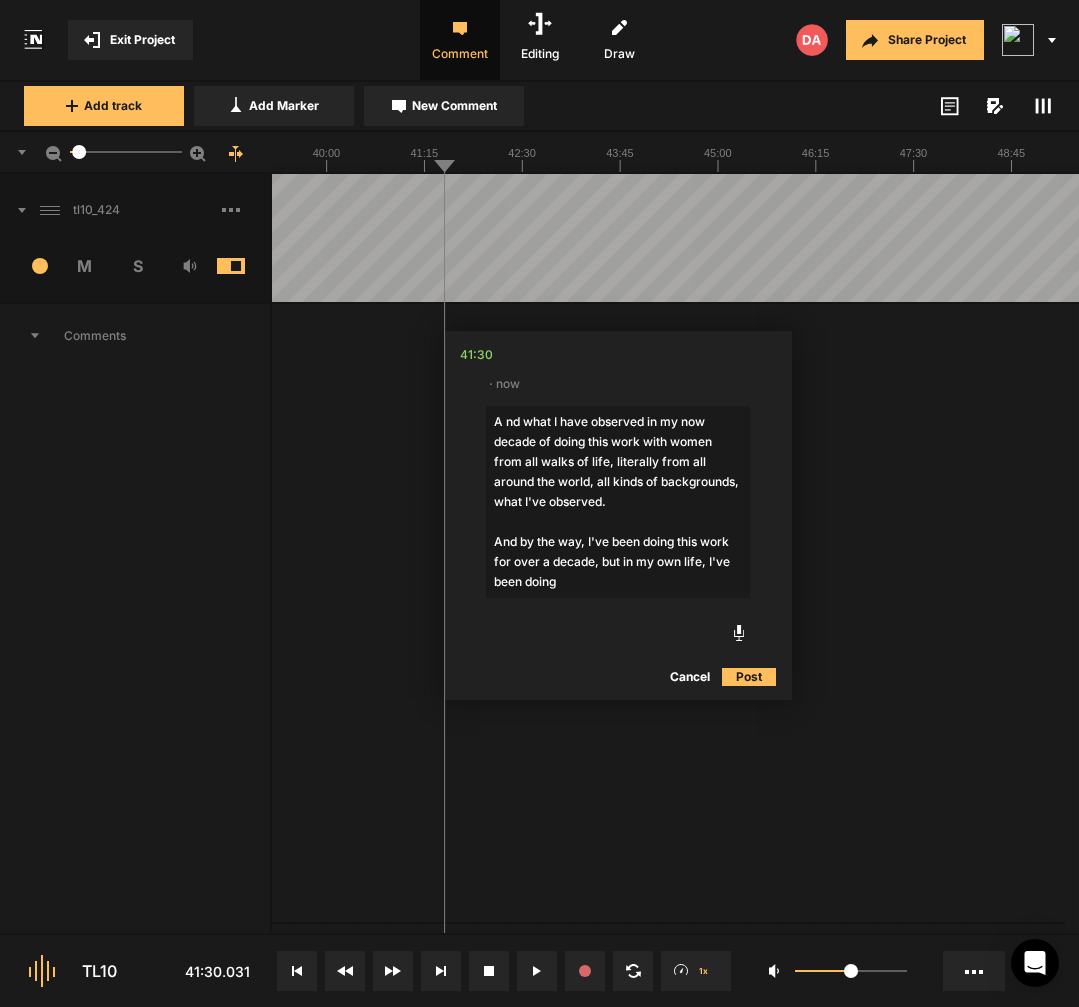 click on "A nd what I have observed in my now decade of doing this work with women from all walks of life, literally from all around the world, all kinds of backgrounds, what I've observed.
And by the way, I've been doing this work for over a decade, but in my own life, I've been doing" 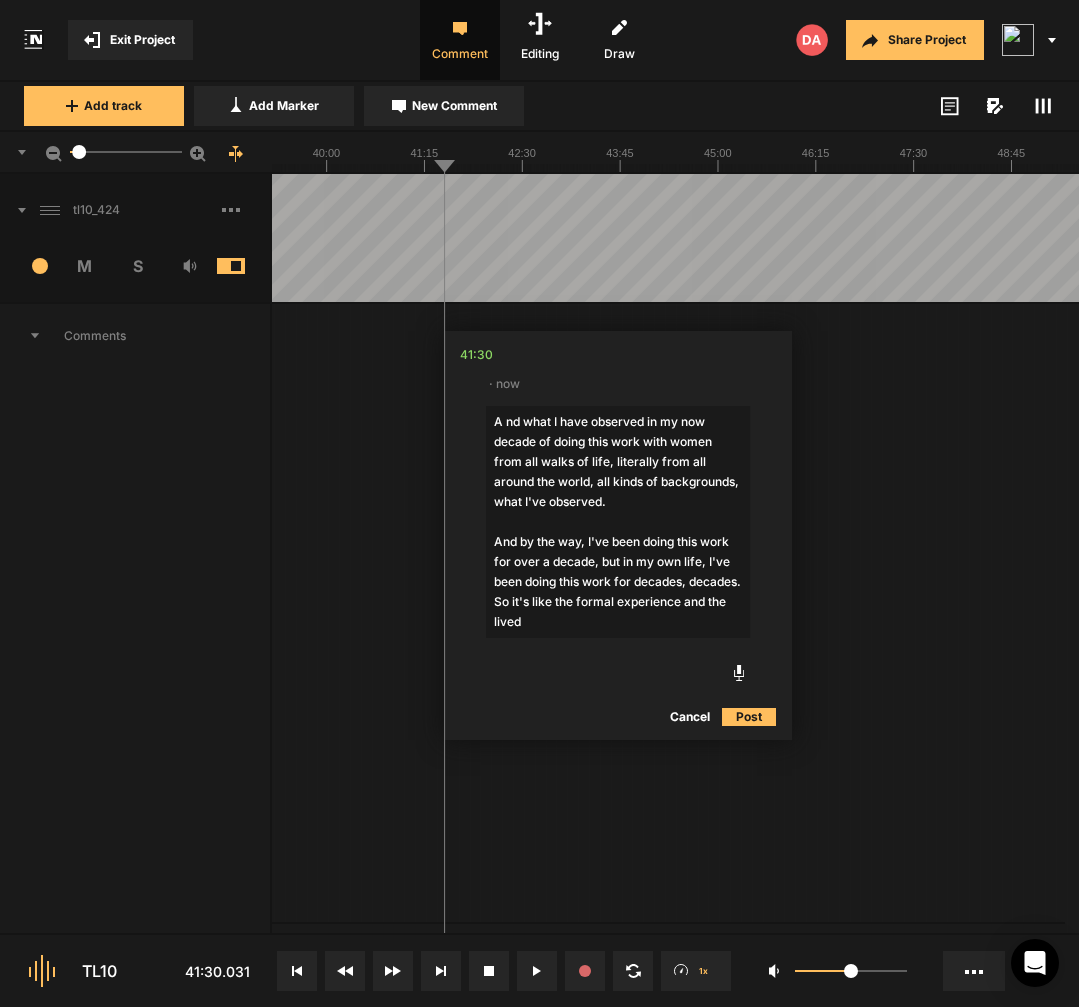 click on "A nd what I have observed in my now decade of doing this work with women from all walks of life, literally from all around the world, all kinds of backgrounds, what I've observed.
And by the way, I've been doing this work for over a decade, but in my own life, I've been doing this work for decades, decades. So it's like the formal experience and the lived" 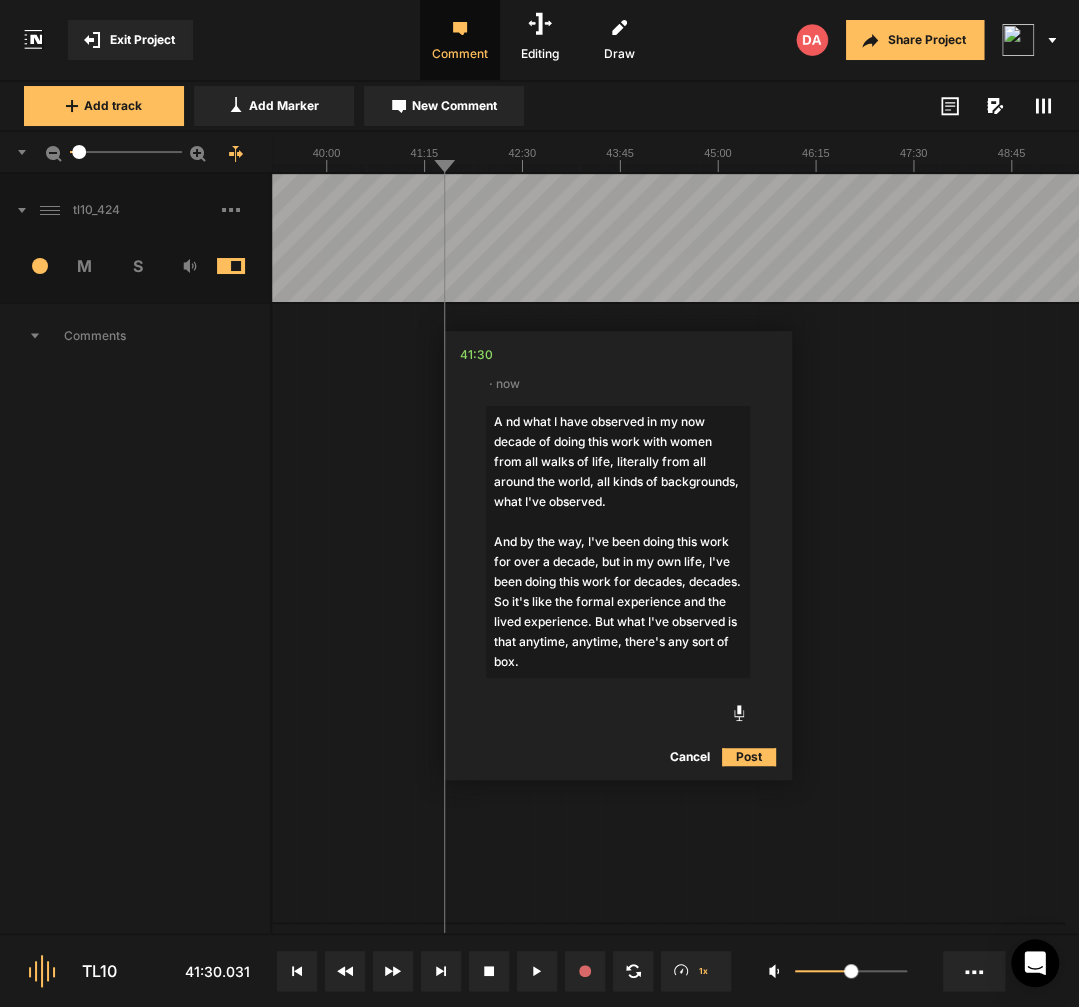 click on "A nd what I have observed in my now decade of doing this work with women from all walks of life, literally from all around the world, all kinds of backgrounds, what I've observed.
And by the way, I've been doing this work for over a decade, but in my own life, I've been doing this work for decades, decades. So it's like the formal experience and the lived experience. But what I've observed is that anytime, anytime, there's any sort of box." 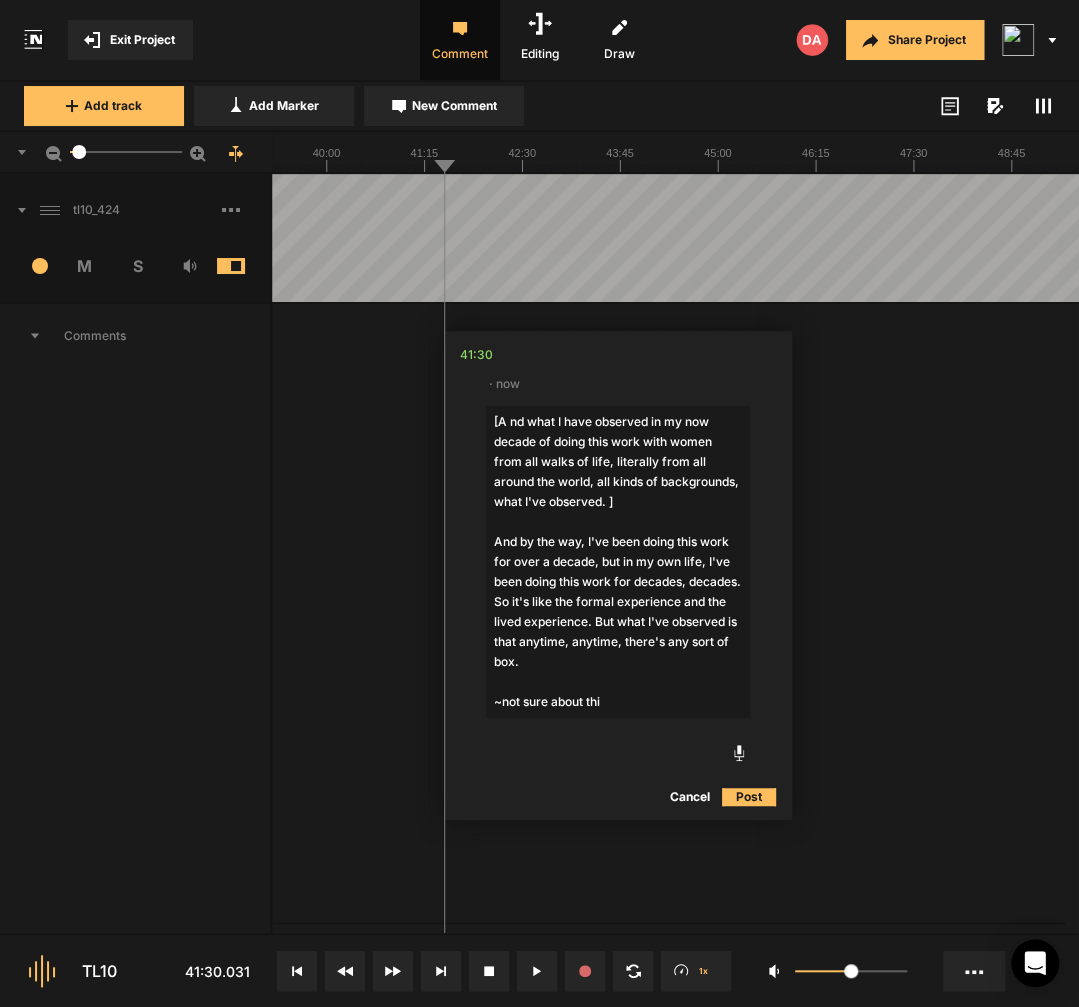 type on "[A nd what I have observed in my now decade of doing this work with women from all walks of life, literally from all around the world, all kinds of backgrounds, what I've observed. ]
And by the way, I've been doing this work for over a decade, but in my own life, I've been doing this work for decades, decades. So it's like the formal experience and the lived experience. But what I've observed is that anytime, anytime, there's any sort of box.
~not sure about this" 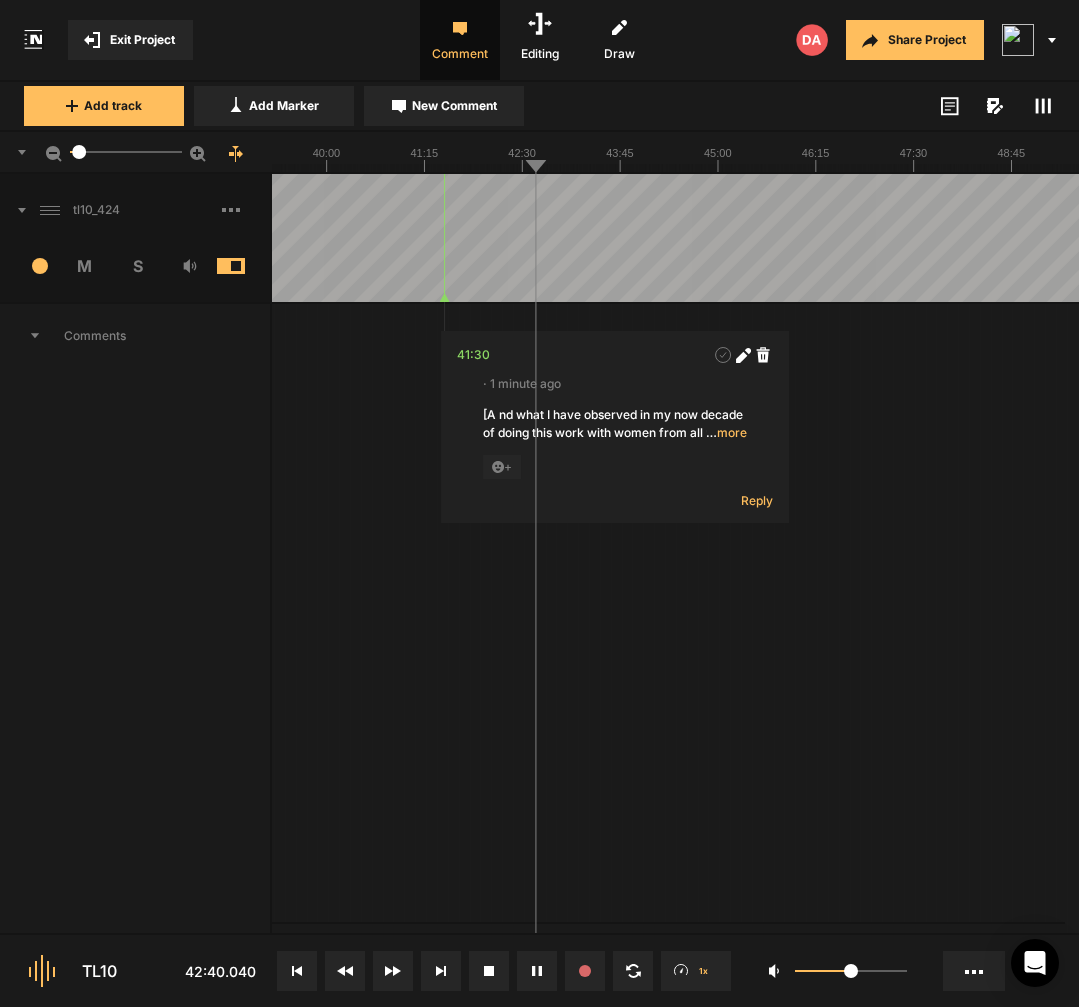 click at bounding box center [-787, 238] 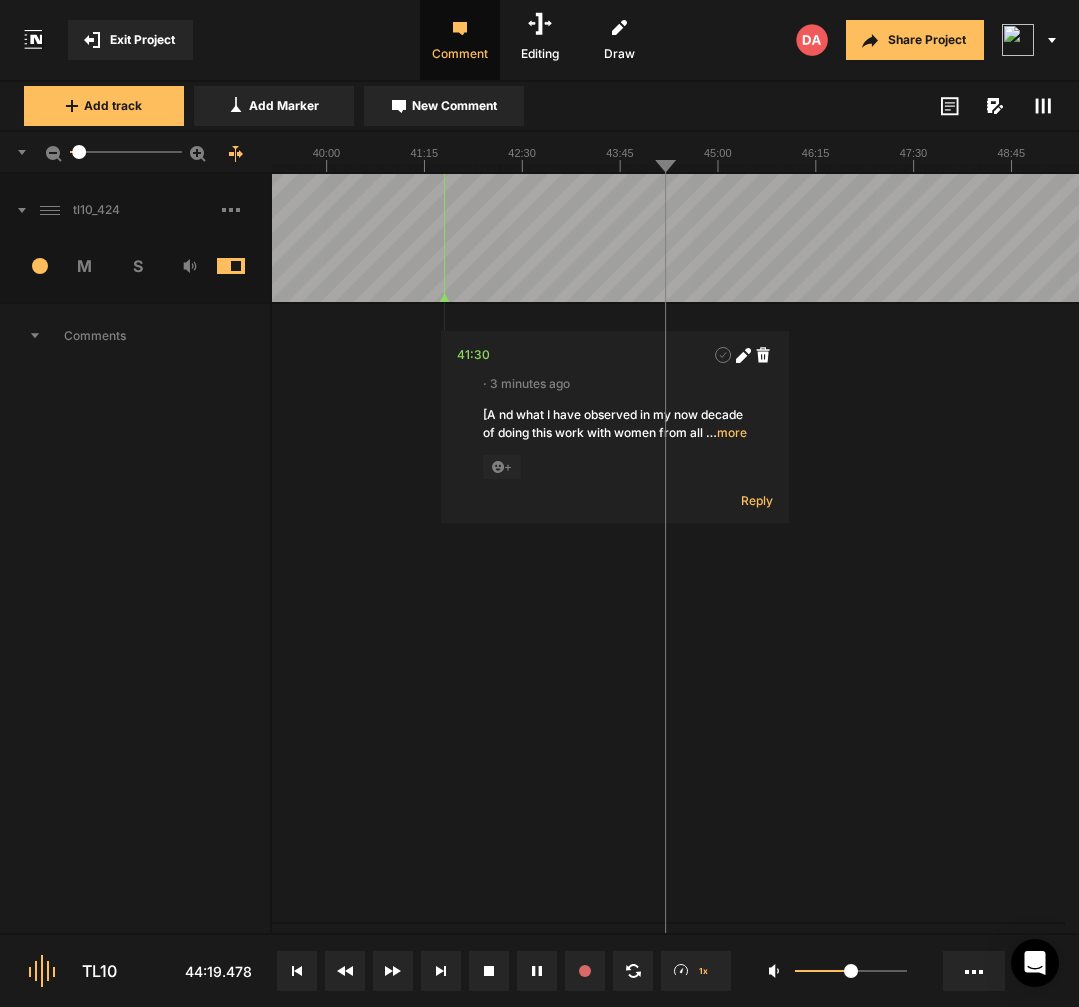 click at bounding box center (-787, 238) 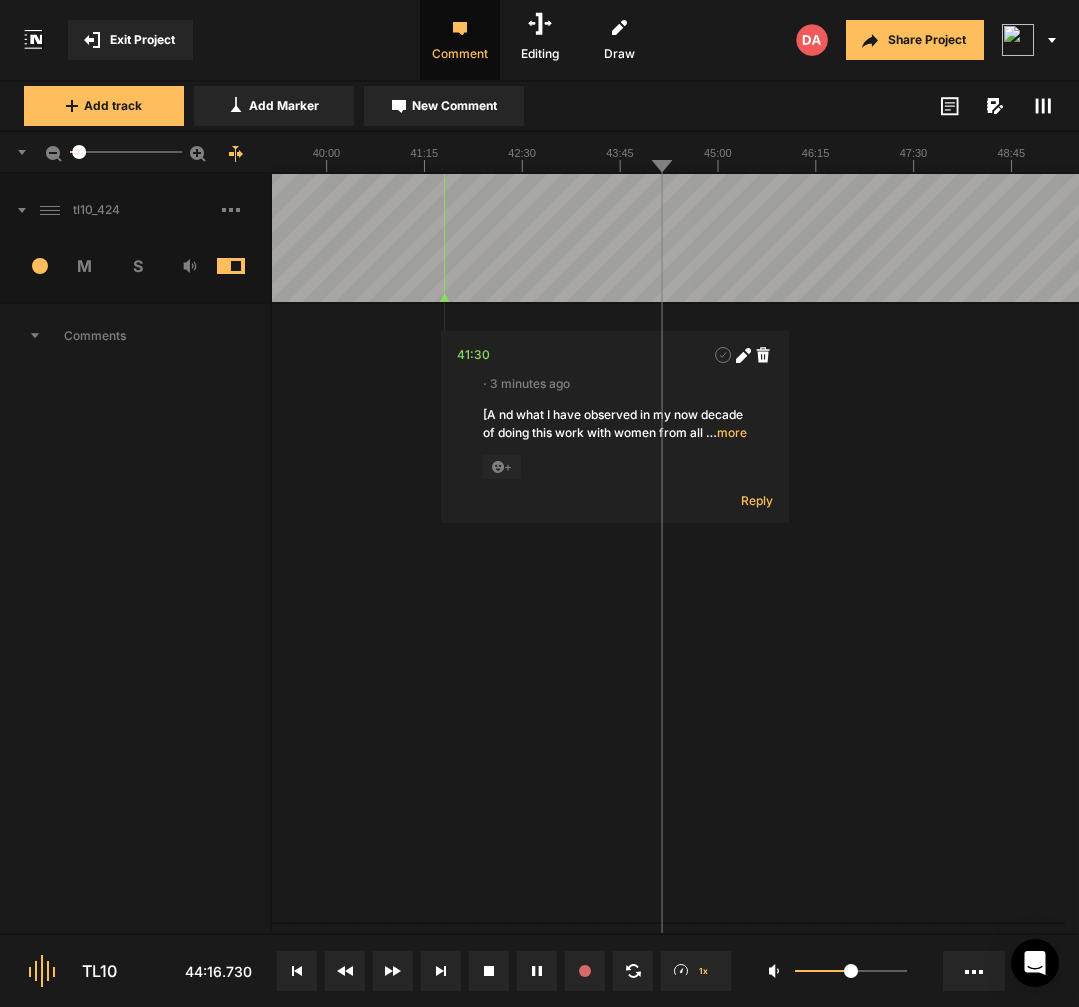 click at bounding box center (-787, 238) 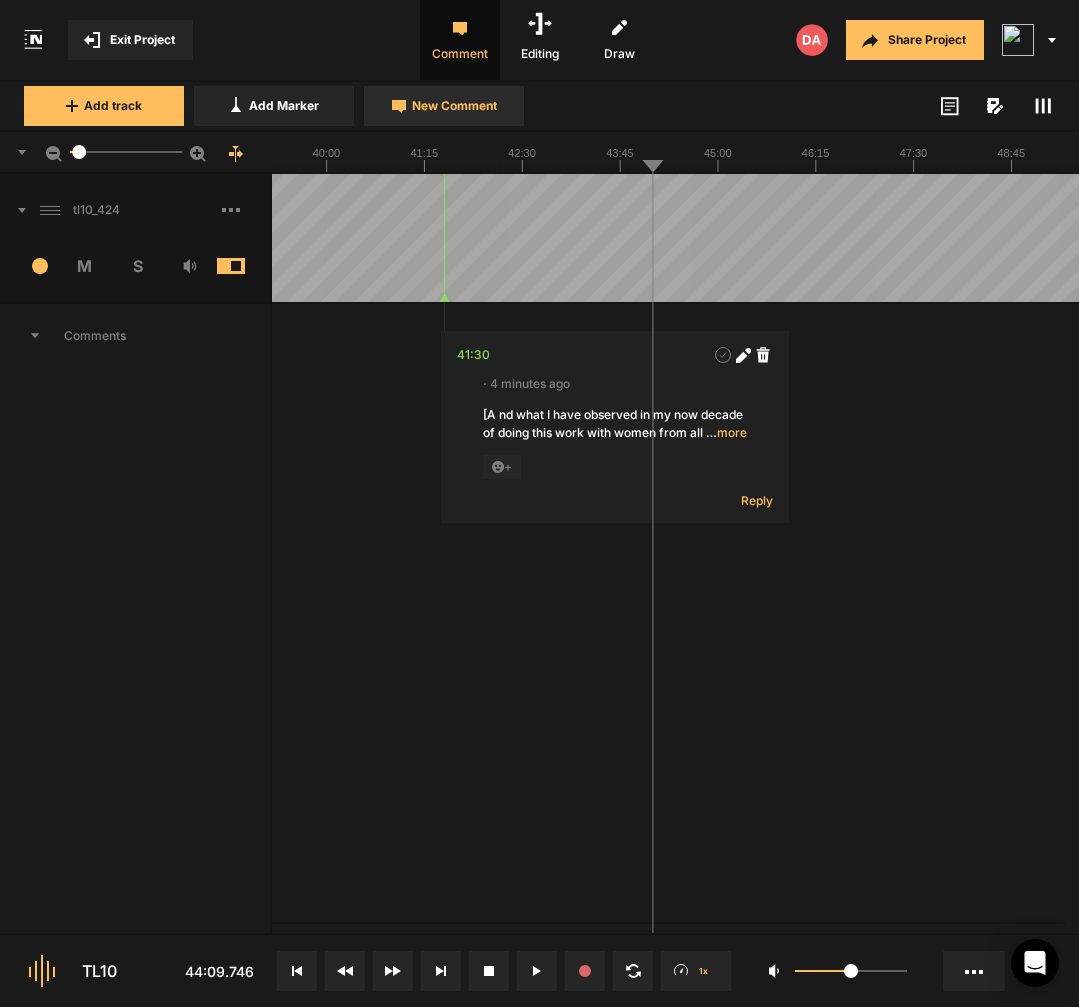 click on "New Comment" at bounding box center (454, 106) 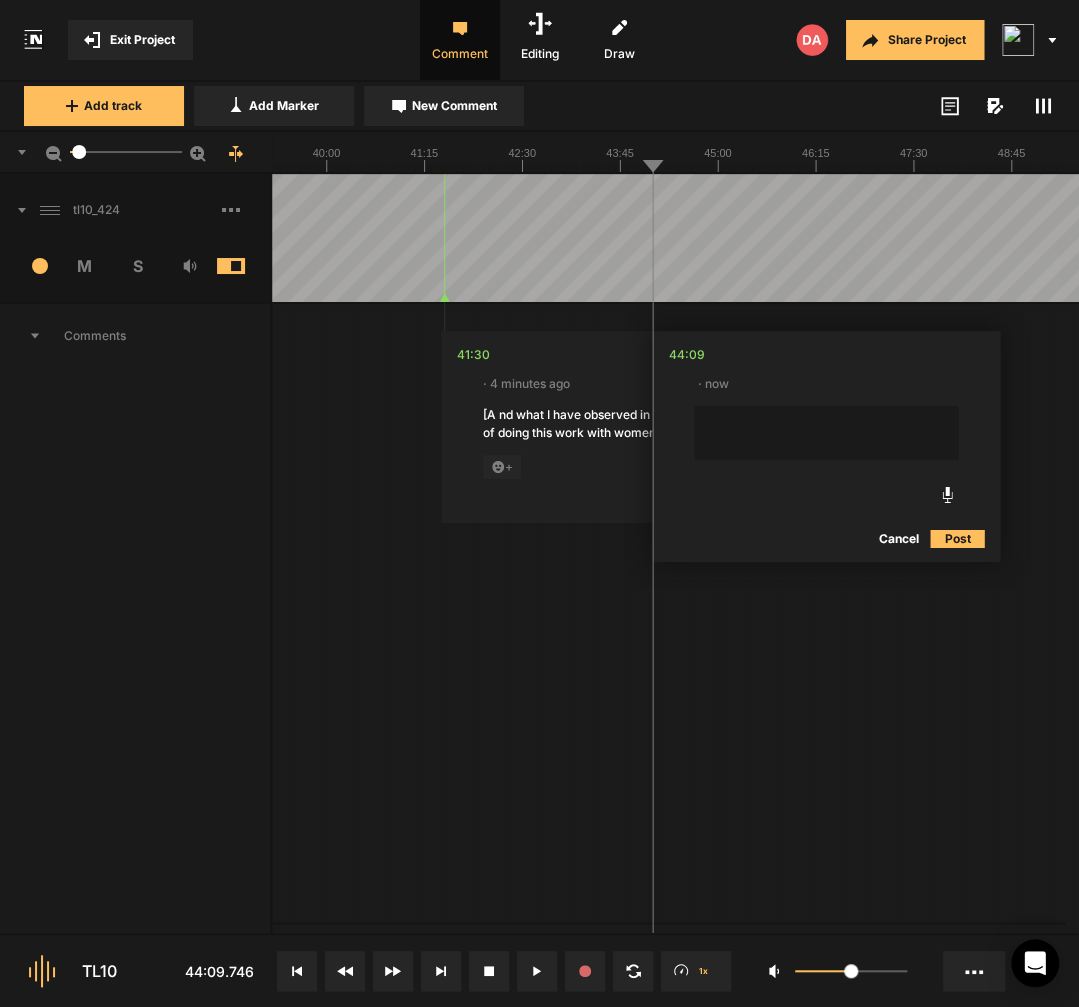 type on "b" 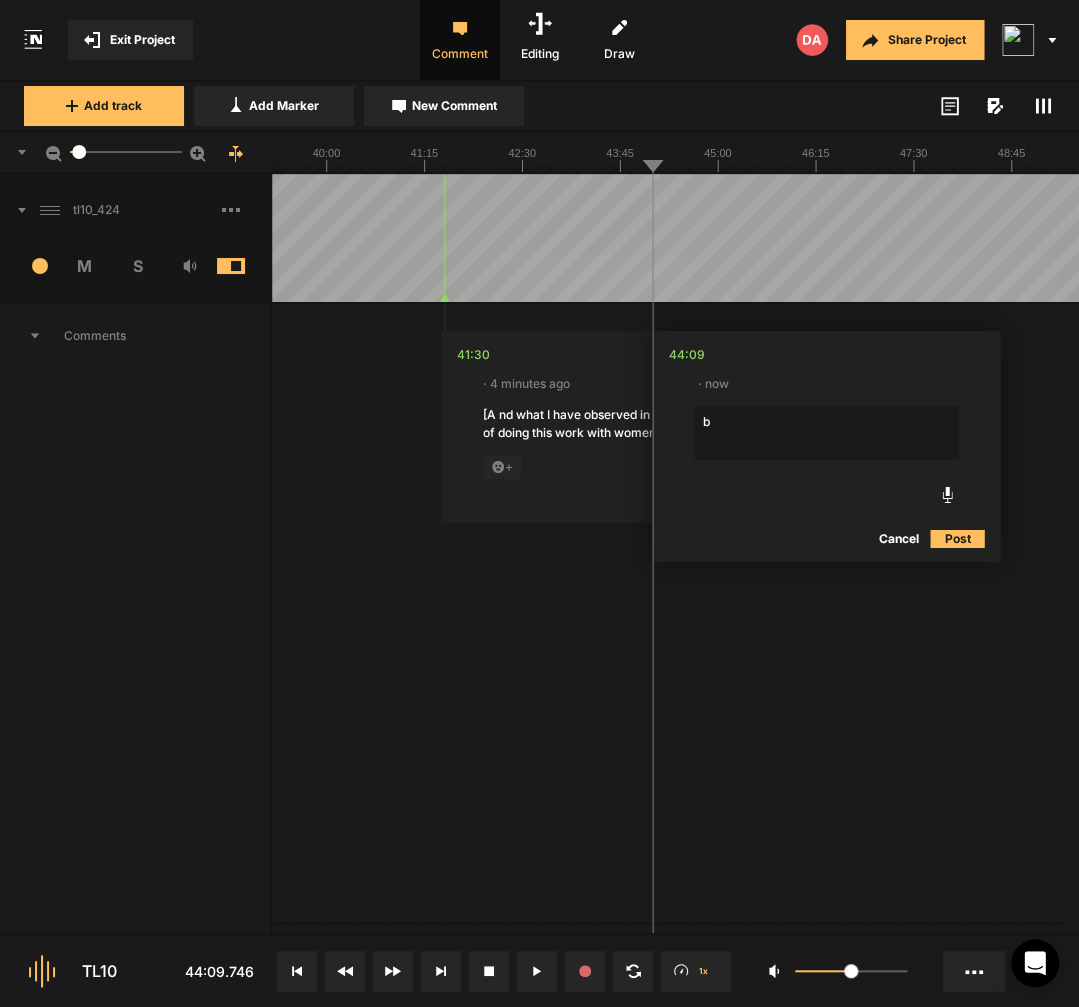 click on "b" 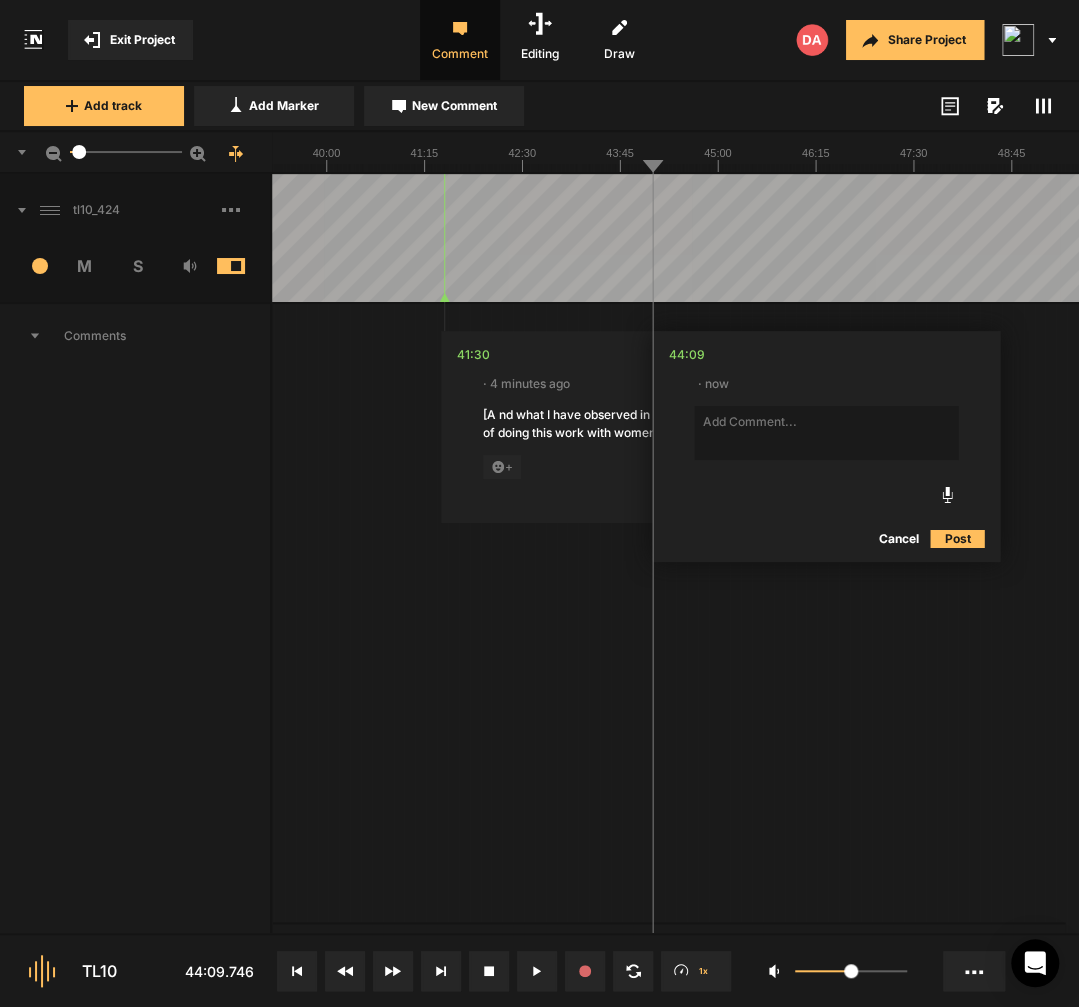 click on "04:11
· 53 minutes ago [I hated every minyu-]I hated every minute
+ Reply  08:05
· 49 minutes ago [we’re gonna keep we’ve gonna] we’re gonna talk that more
+ Reply  10:14
· 46 minutes ago  [culturi] cultural erasure
+ Reply  18:05
· 36 minutes ago I think things are a lot more, [rep] there's a lot more representation now
+ Reply  21:10
· 31 minutes ago [If as a woman-] let's see how this benefits If as a woman
+ Reply  41:30
· 4 minutes ago  …  more
+ Reply  44:09
· now
Cancel Post" at bounding box center [-787, 635] 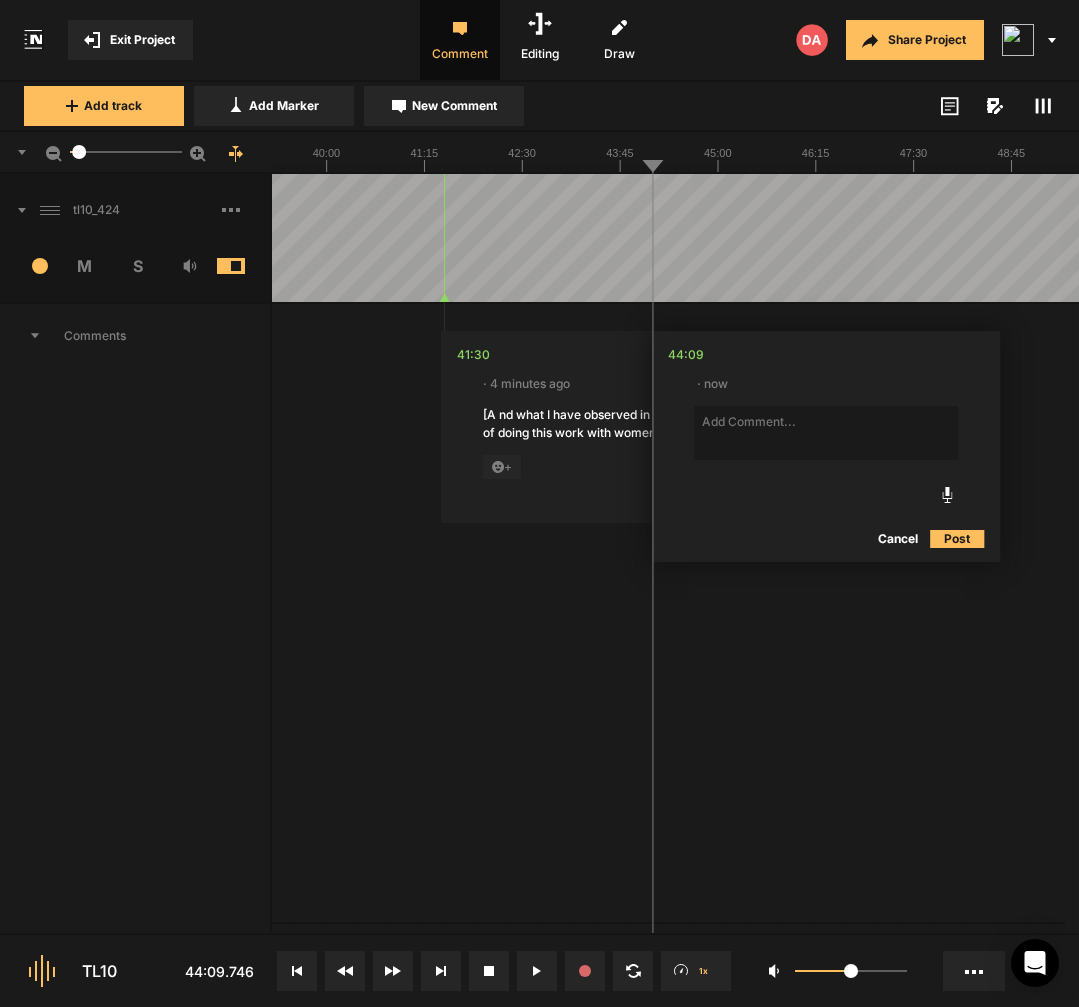 click 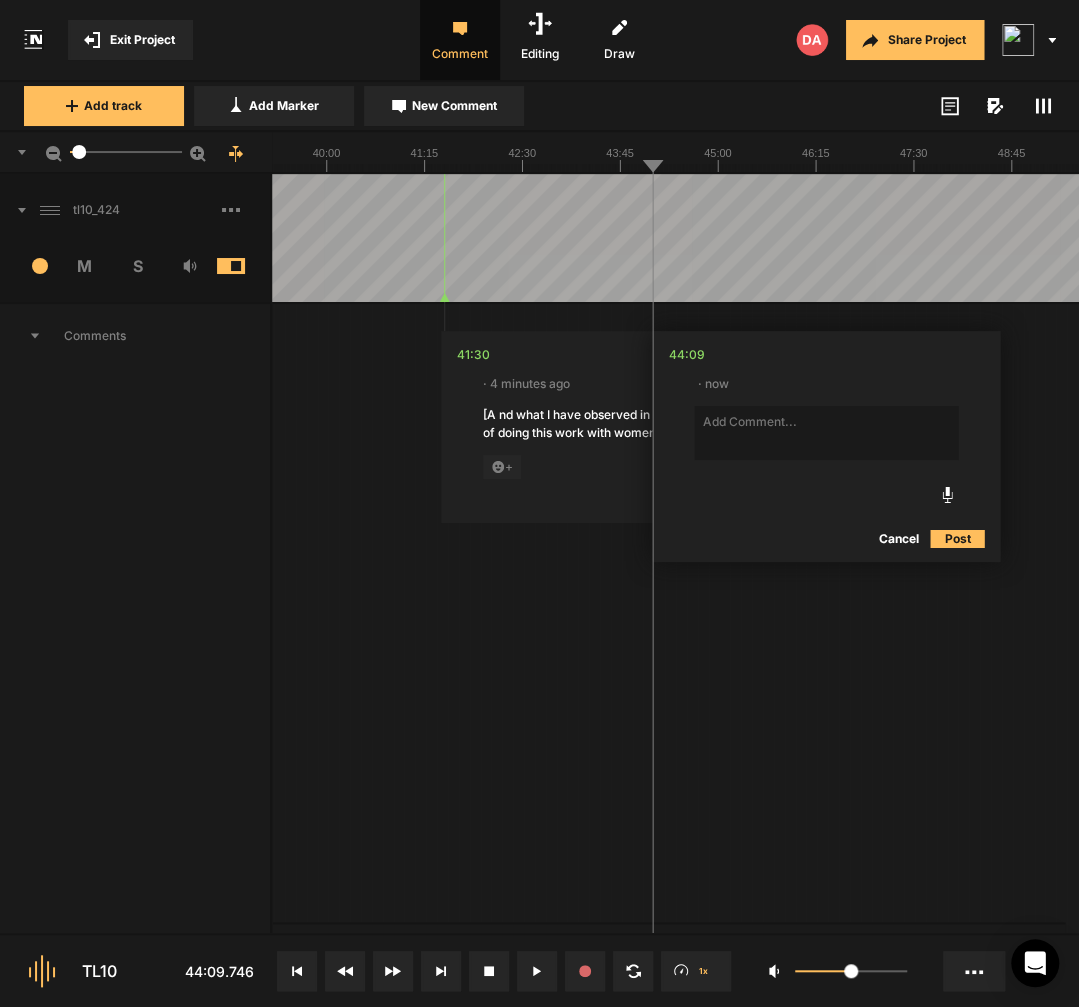 paste on "but I" 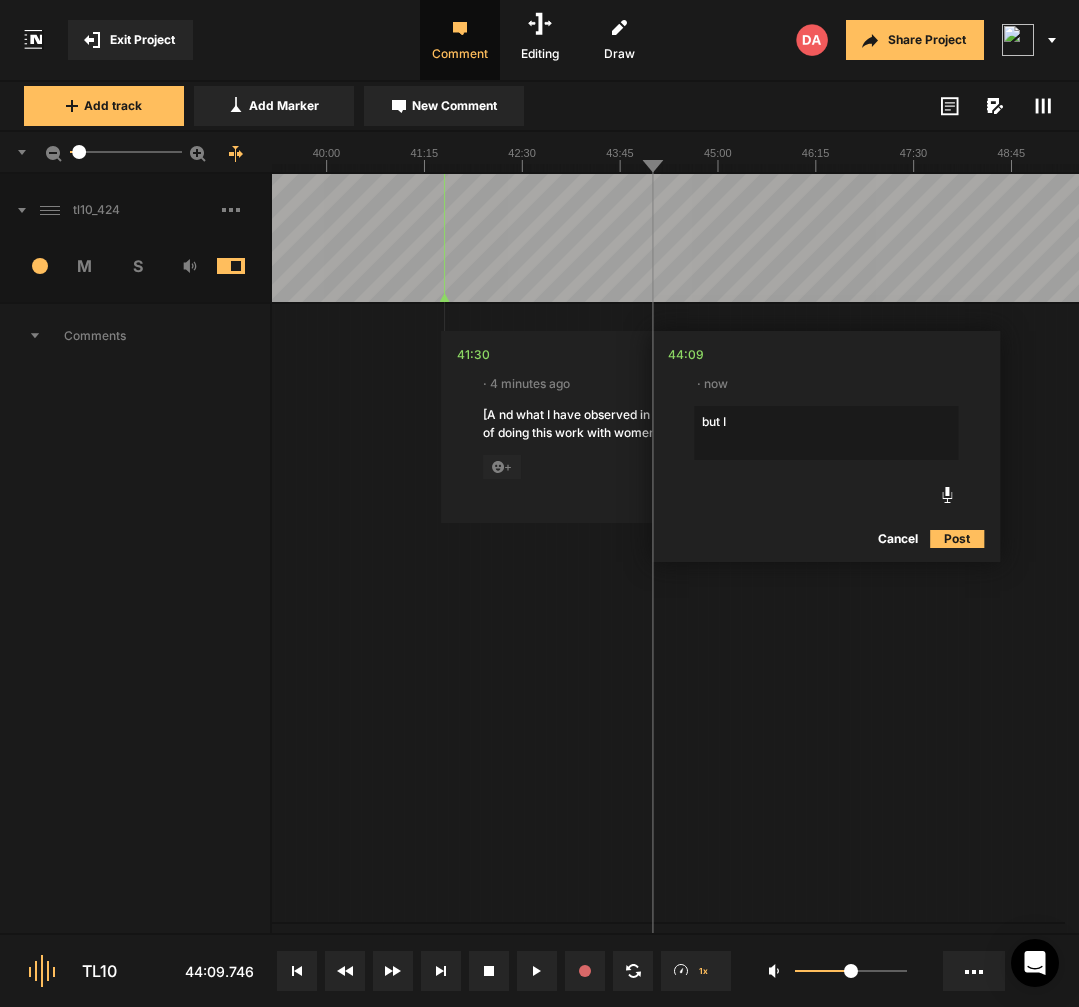 click on "but I" 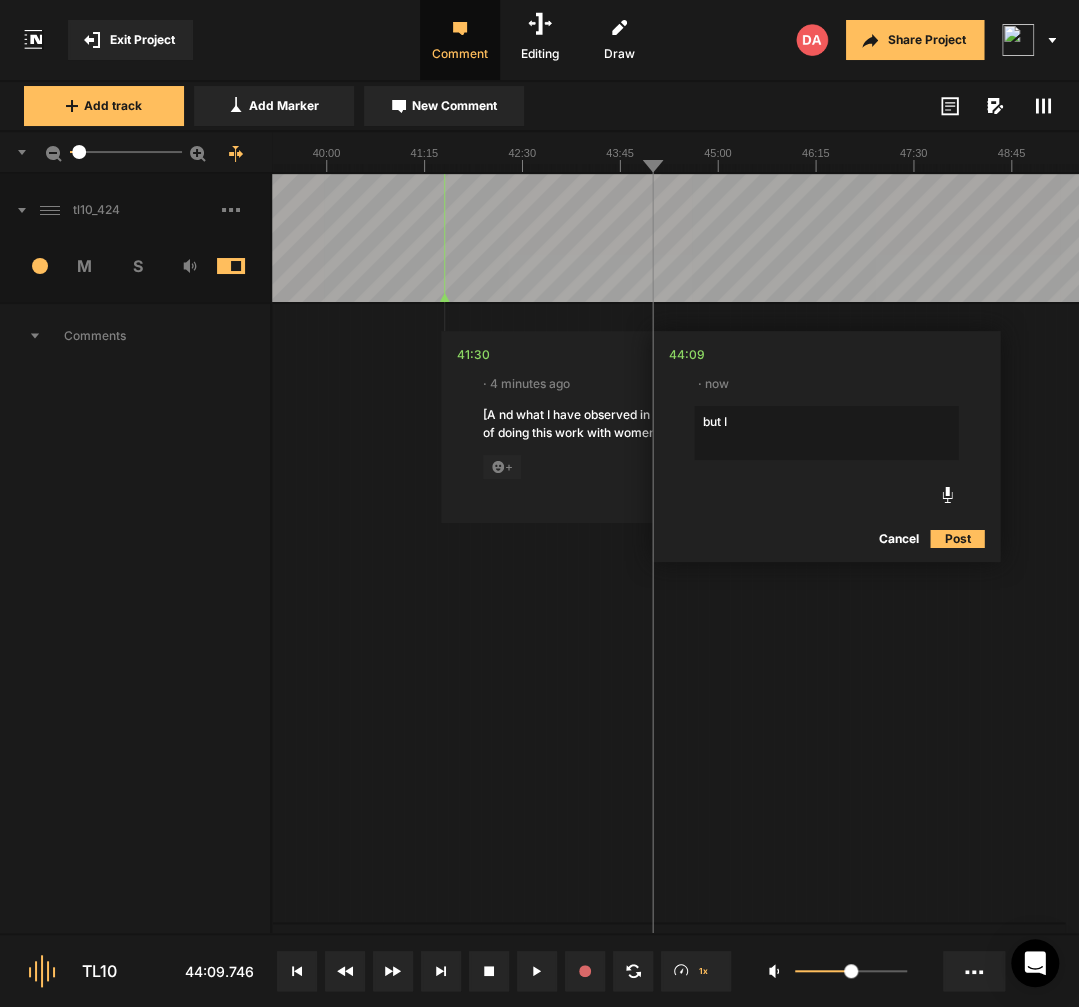paste on "literally have taken the last four years. In the past four years," 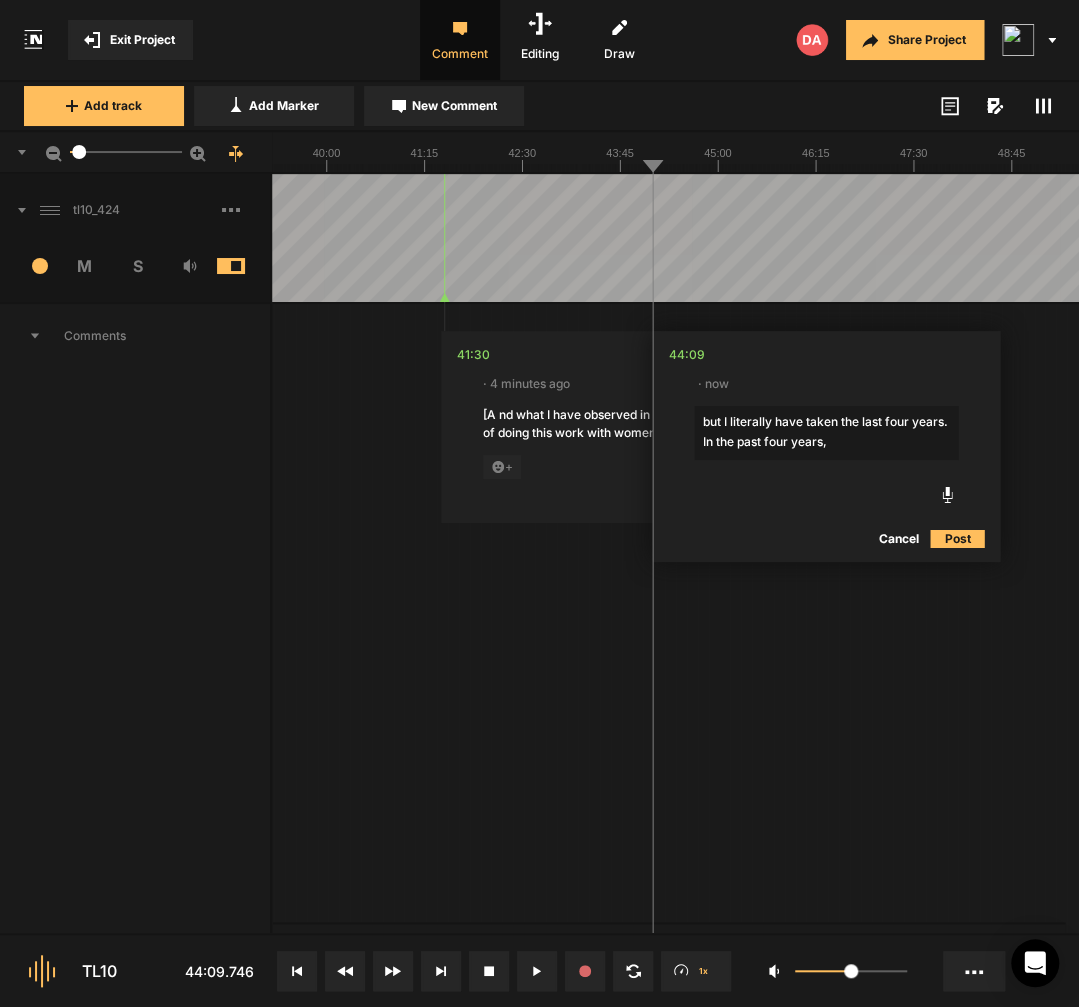 click on "but I literally have taken the last four years. In the past four years," 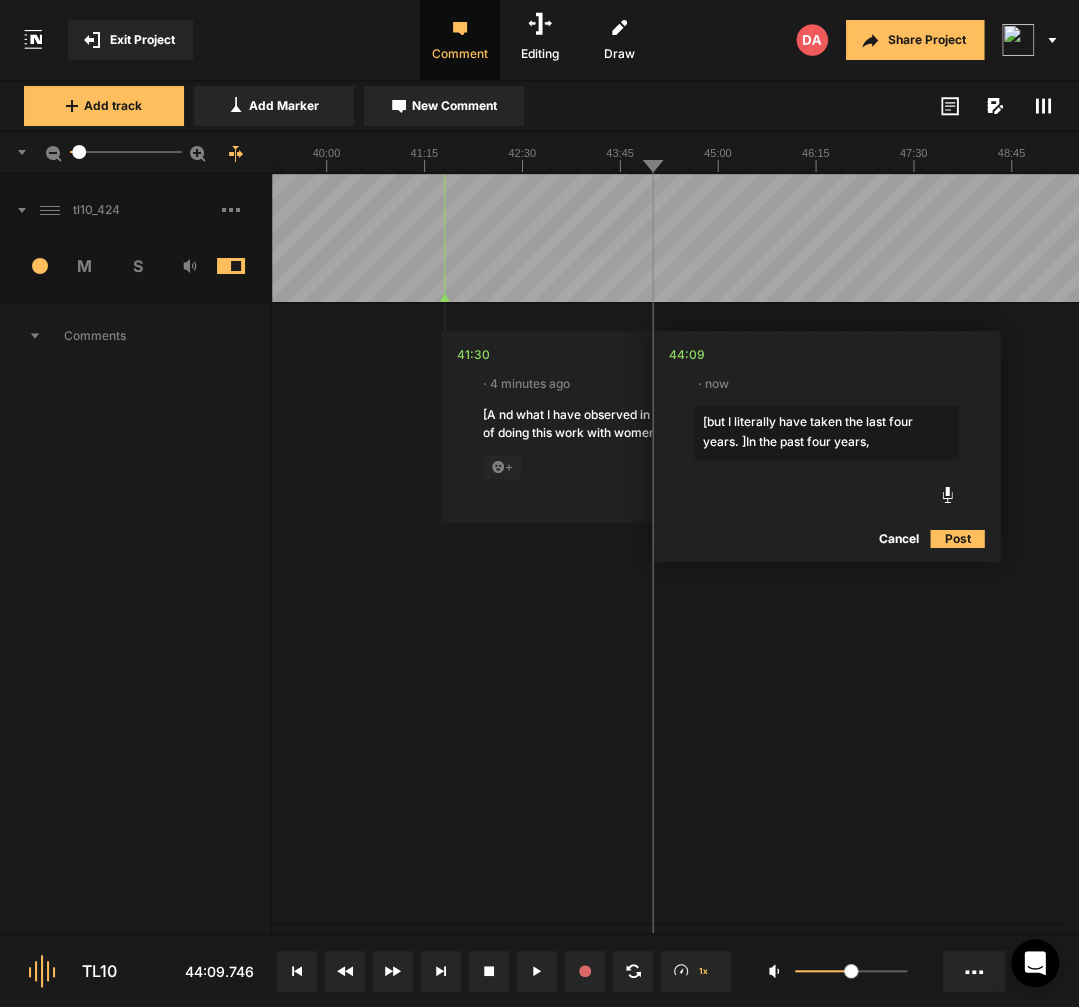click on "[but I literally have taken the last four years. ]In the past four years," 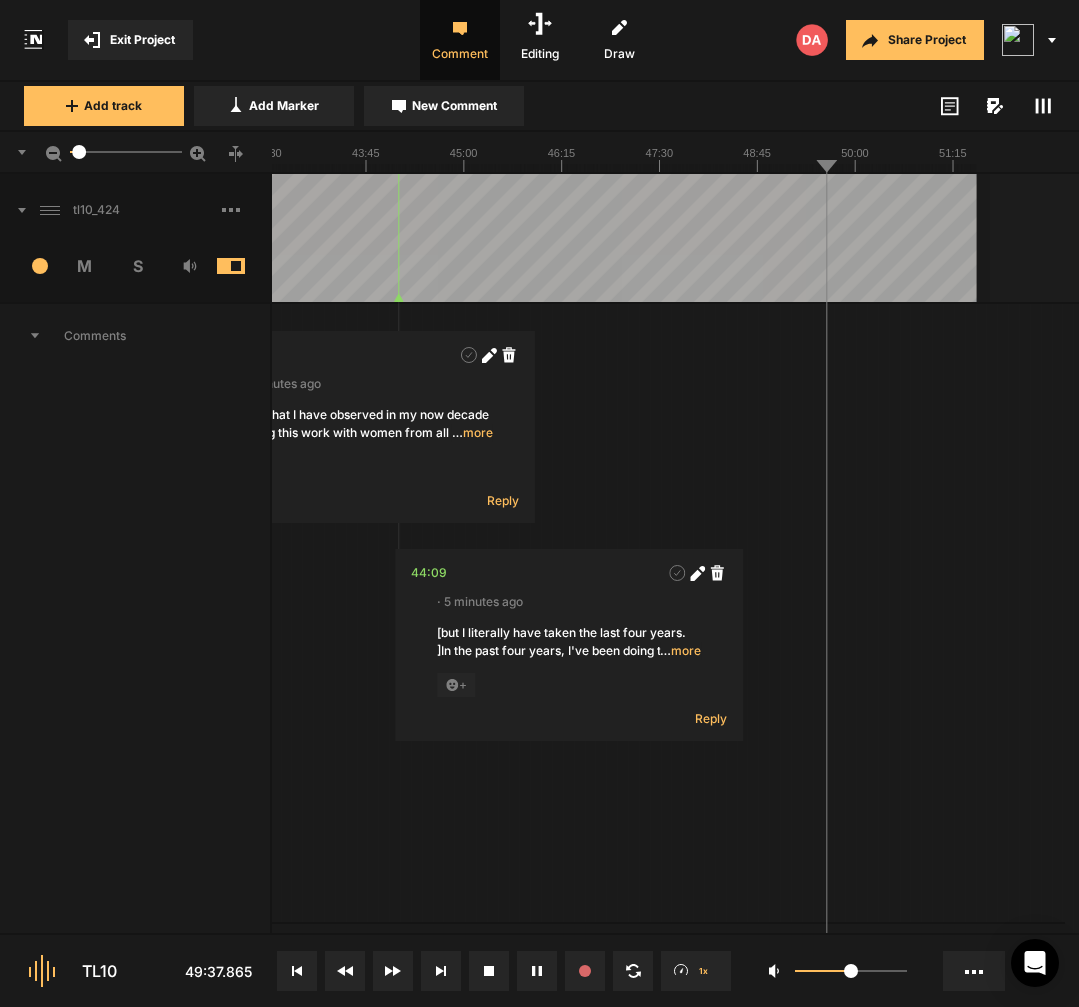 click on "04:11
· 59 minutes ago [I hated every minyu-]I hated every minute
+ Reply  08:05
· 55 minutes ago [we’re gonna keep we’ve gonna] we’re gonna talk that more
+ Reply  10:14
· 52 minutes ago  [culturi] cultural erasure
+ Reply  18:05
· 42 minutes ago I think things are a lot more, [rep] there's a lot more representation now
+ Reply  21:10
· 37 minutes ago [If as a woman-] let's see how this benefits If as a woman
+ Reply  41:30
· 10 minutes ago  …  more
+ Reply  44:09
· 5 minutes ago [but I literally have taken the last four years. ]In the past four years, I've been doing this work at the deepest level, including fully updating my  …  more
+ Reply" at bounding box center [-1041, 644] 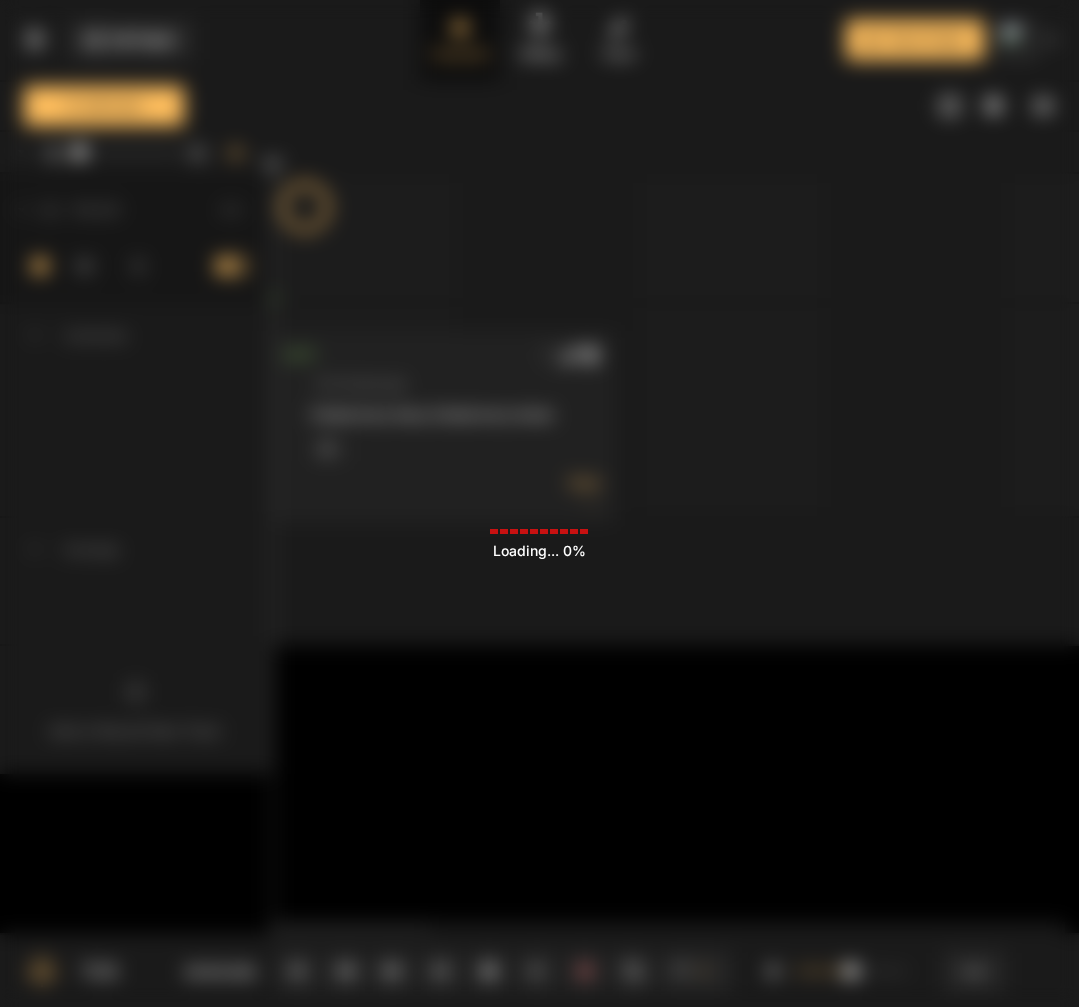 scroll, scrollTop: 0, scrollLeft: 0, axis: both 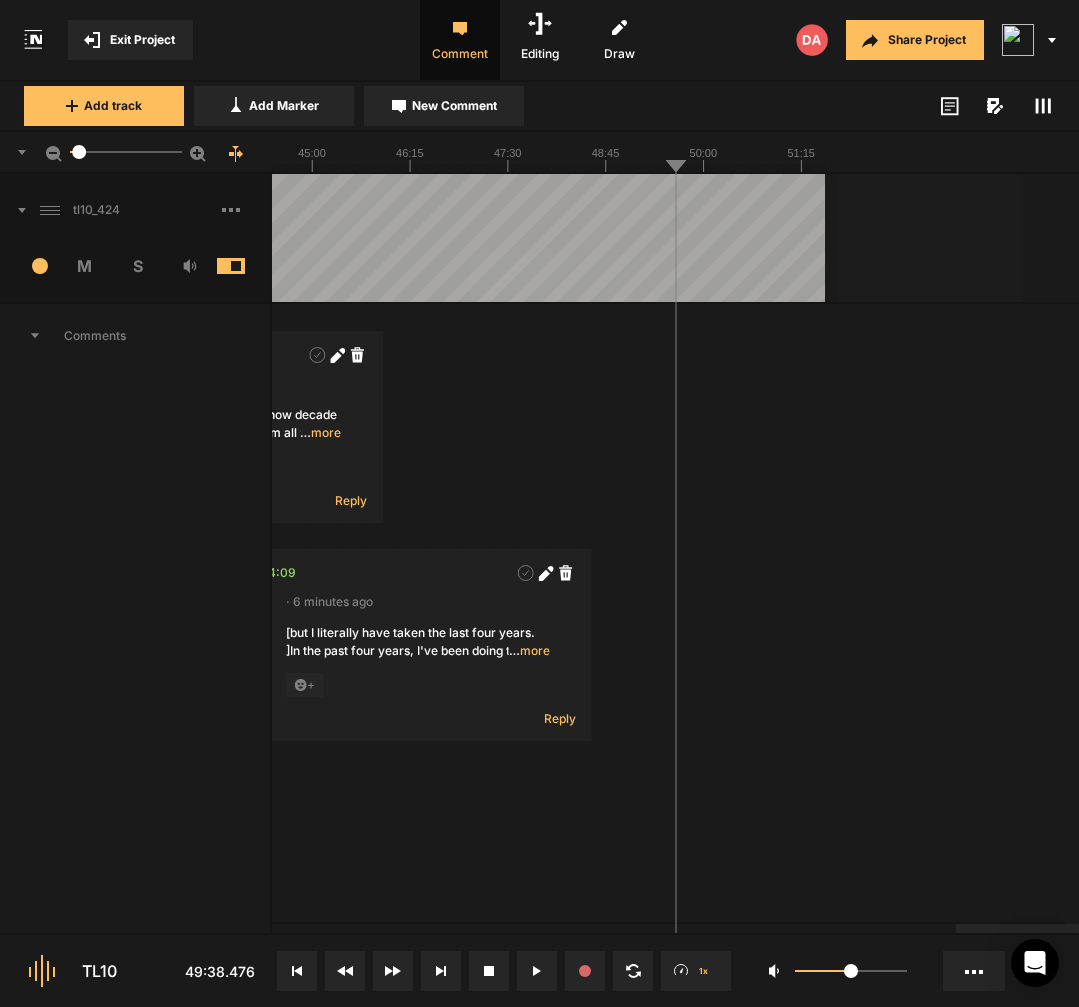 click on "04:11
· 60 minutes ago [I hated every minyu-]I hated every minute
+ Reply  08:05
· 56 minutes ago [we’re gonna keep we’ve gonna] we’re gonna talk that more
+ Reply  10:14
· 53 minutes ago  [culturi] cultural erasure
+ Reply  18:05
· 42 minutes ago I think things are a lot more, [rep] there's a lot more representation now
+ Reply  21:10
· 38 minutes ago [If as a woman-] let's see how this benefits If as a woman
+ Reply  41:30
· 10 minutes ago  …  more
+ Reply  44:09
· 6 minutes ago [but I literally have taken the last four years. ]In the past four years, I've been doing this work at the deepest level, including fully updating my  …  more
+ Reply" at bounding box center (-1193, 644) 